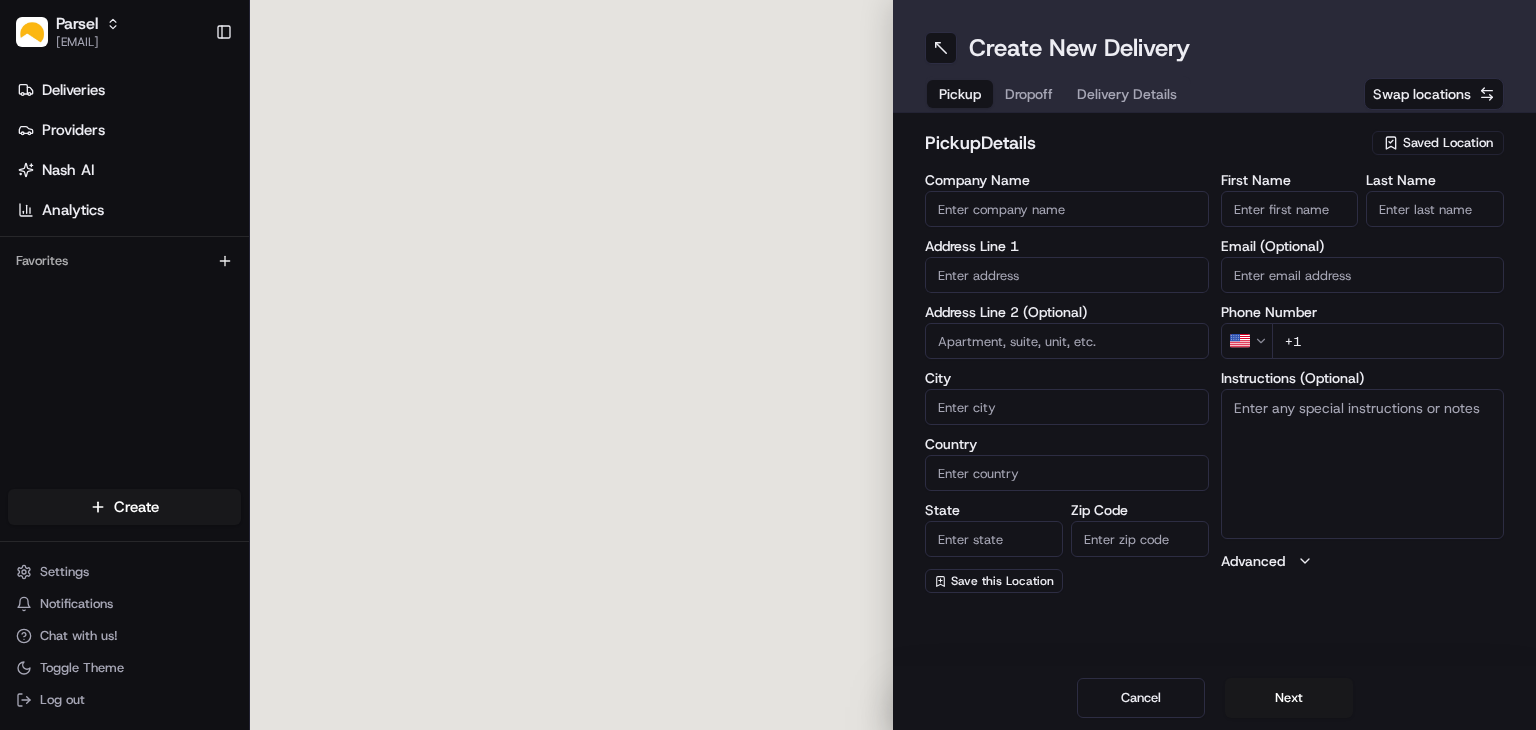 scroll, scrollTop: 0, scrollLeft: 0, axis: both 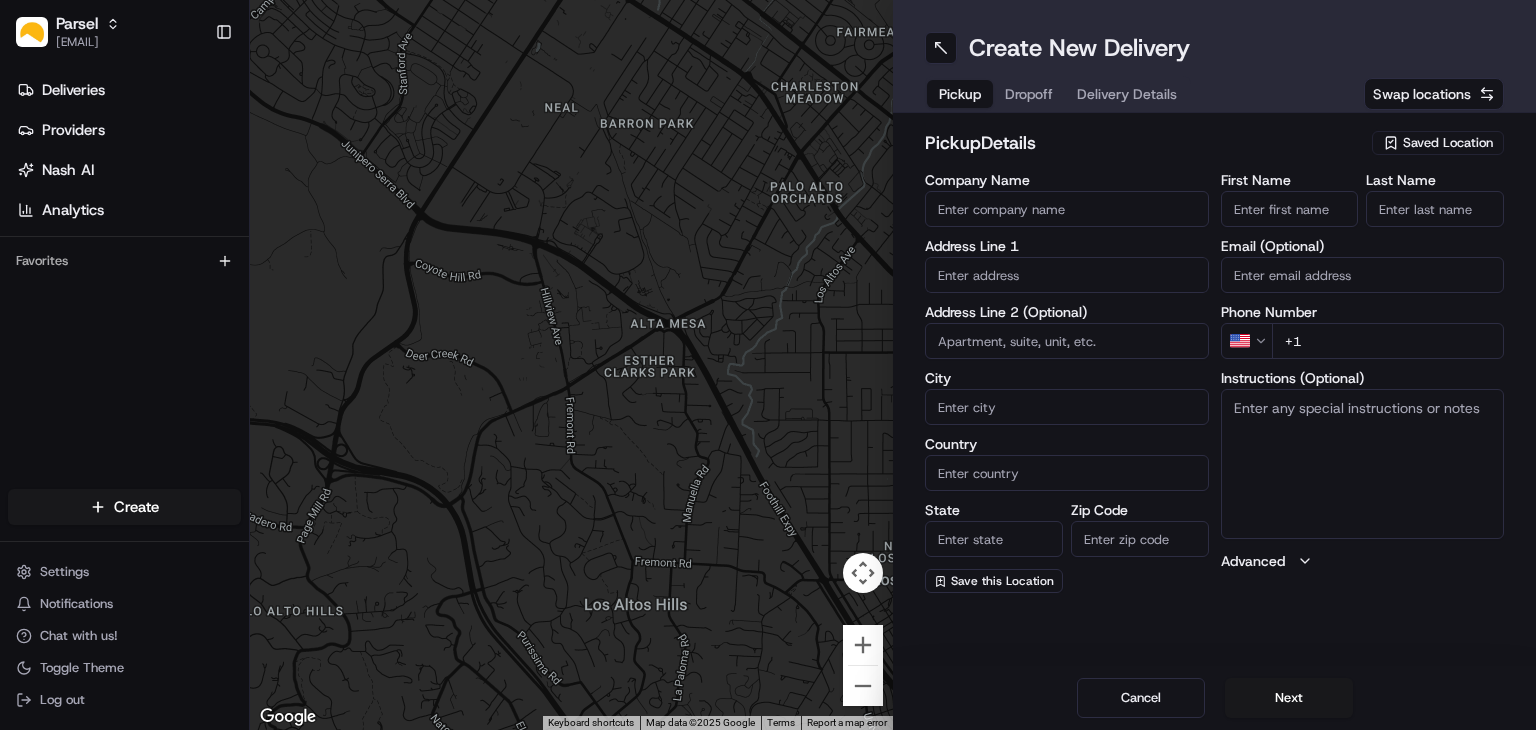 click on "Company Name" at bounding box center (1067, 209) 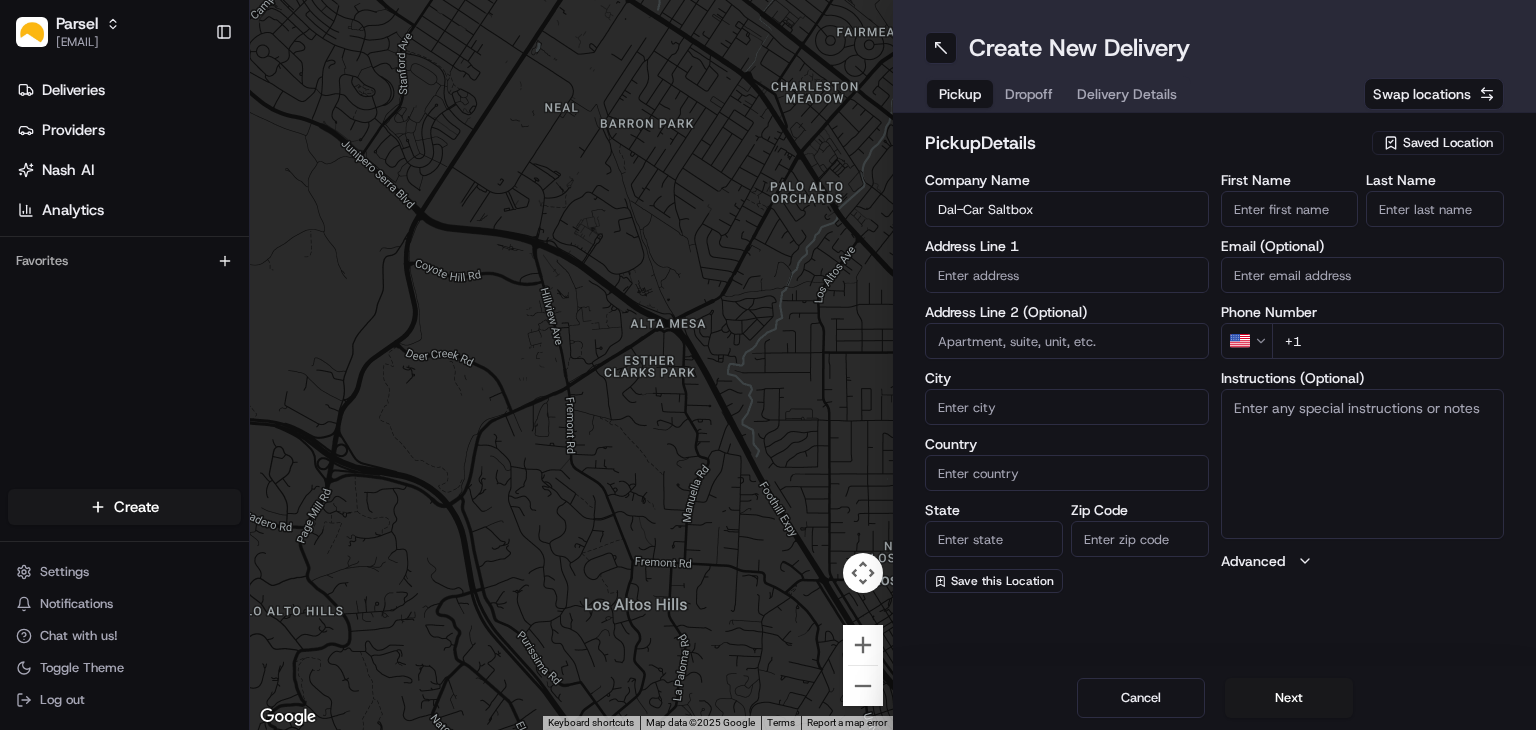 click on "Saved Location" at bounding box center (1448, 143) 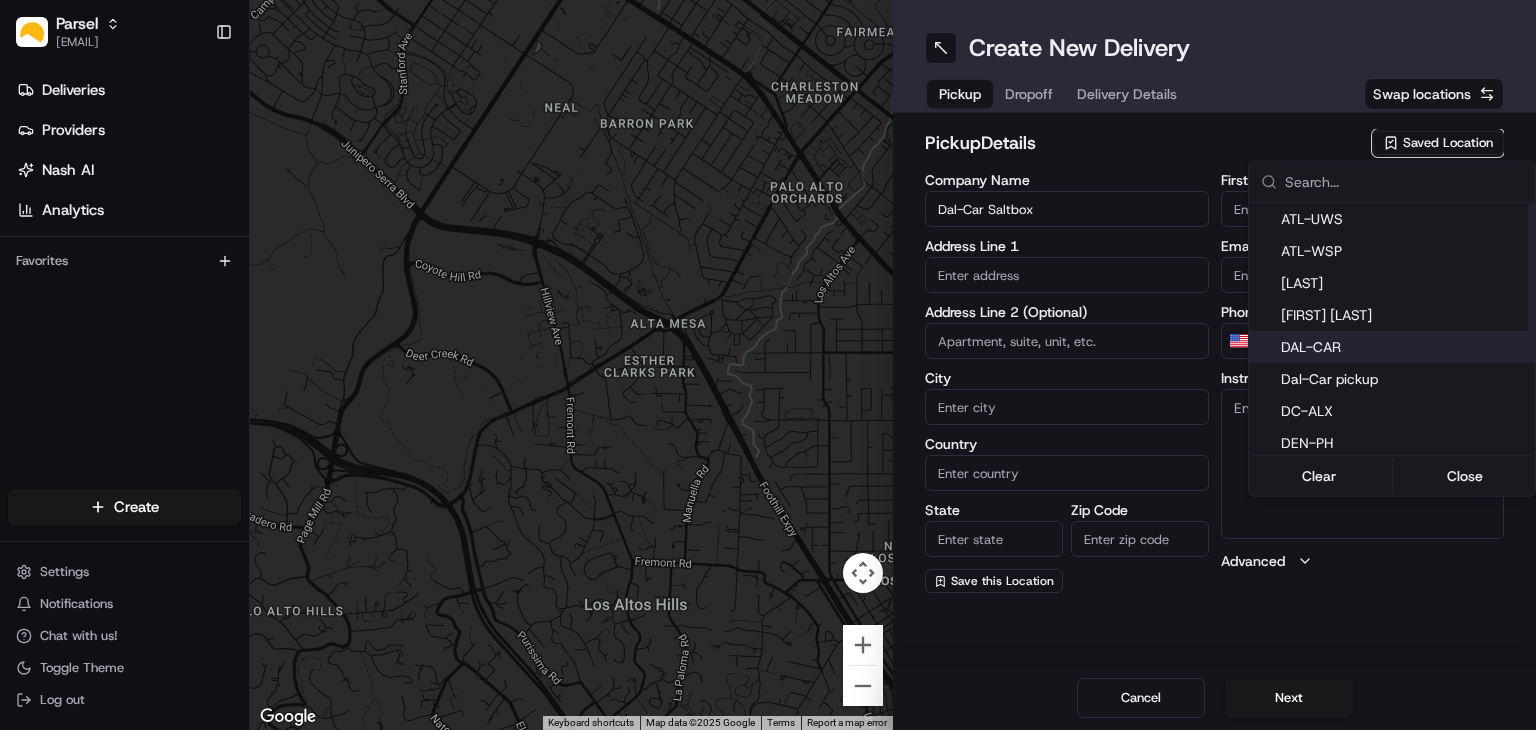 click on "DAL-CAR" at bounding box center (1404, 347) 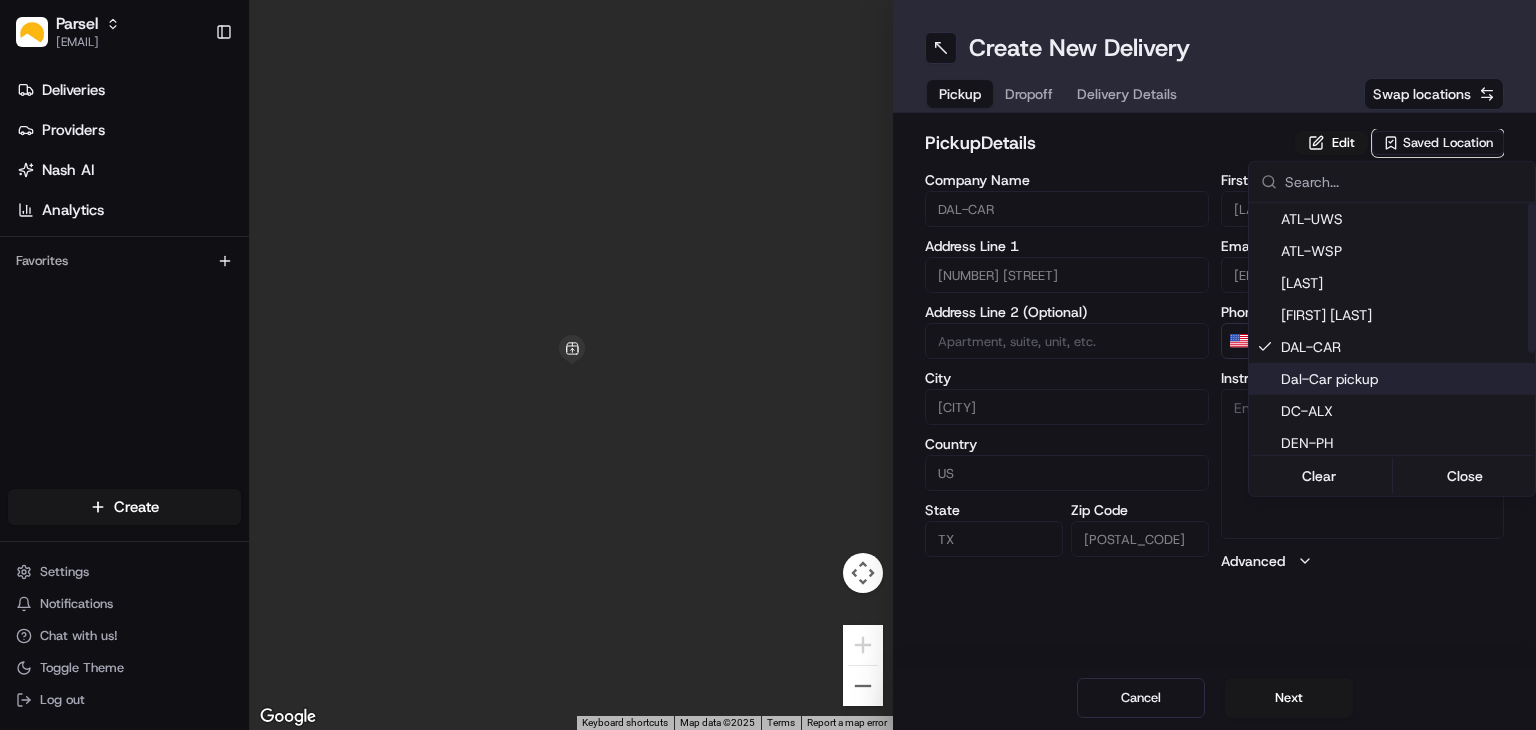 click on "Dal-Car pickup" at bounding box center (1404, 379) 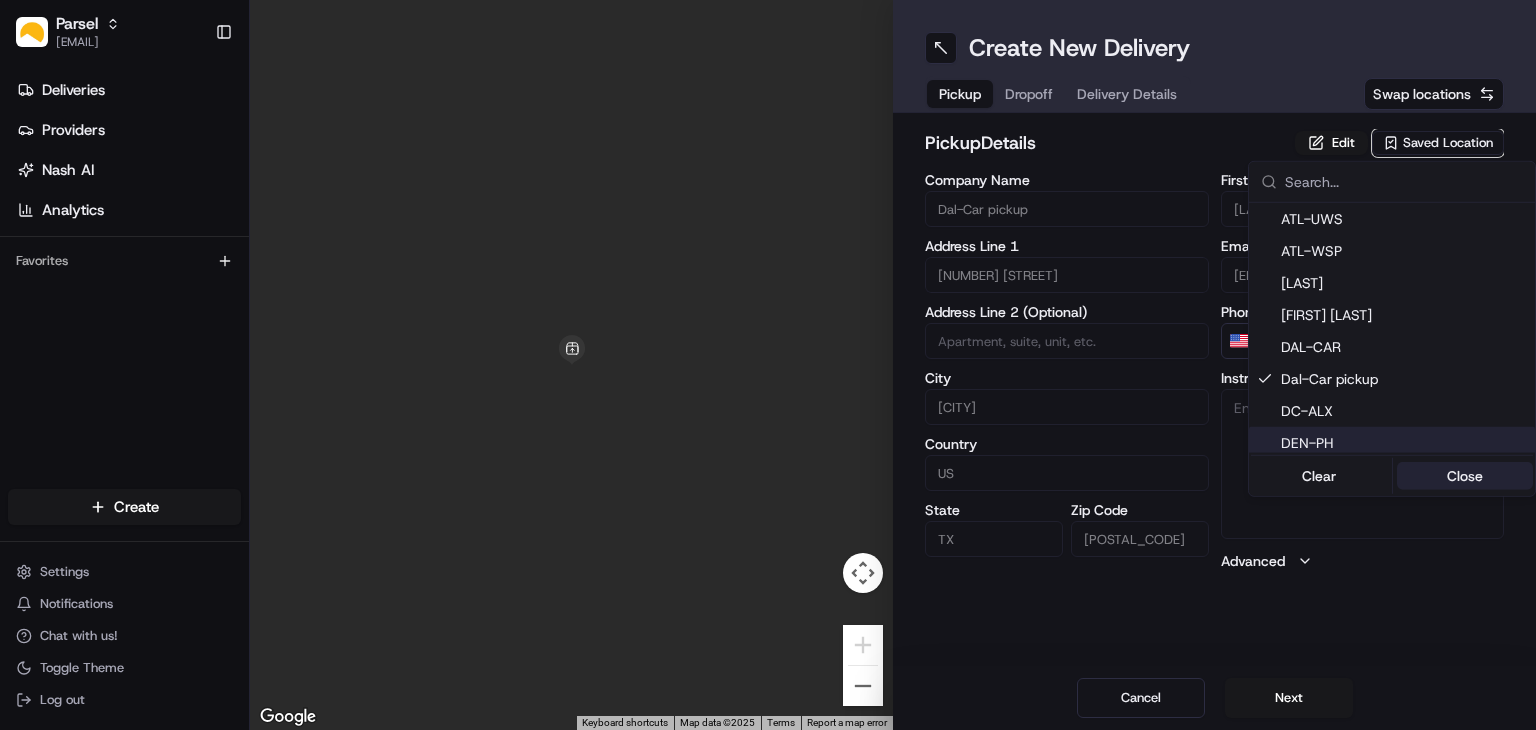 click on "Close" at bounding box center (1465, 476) 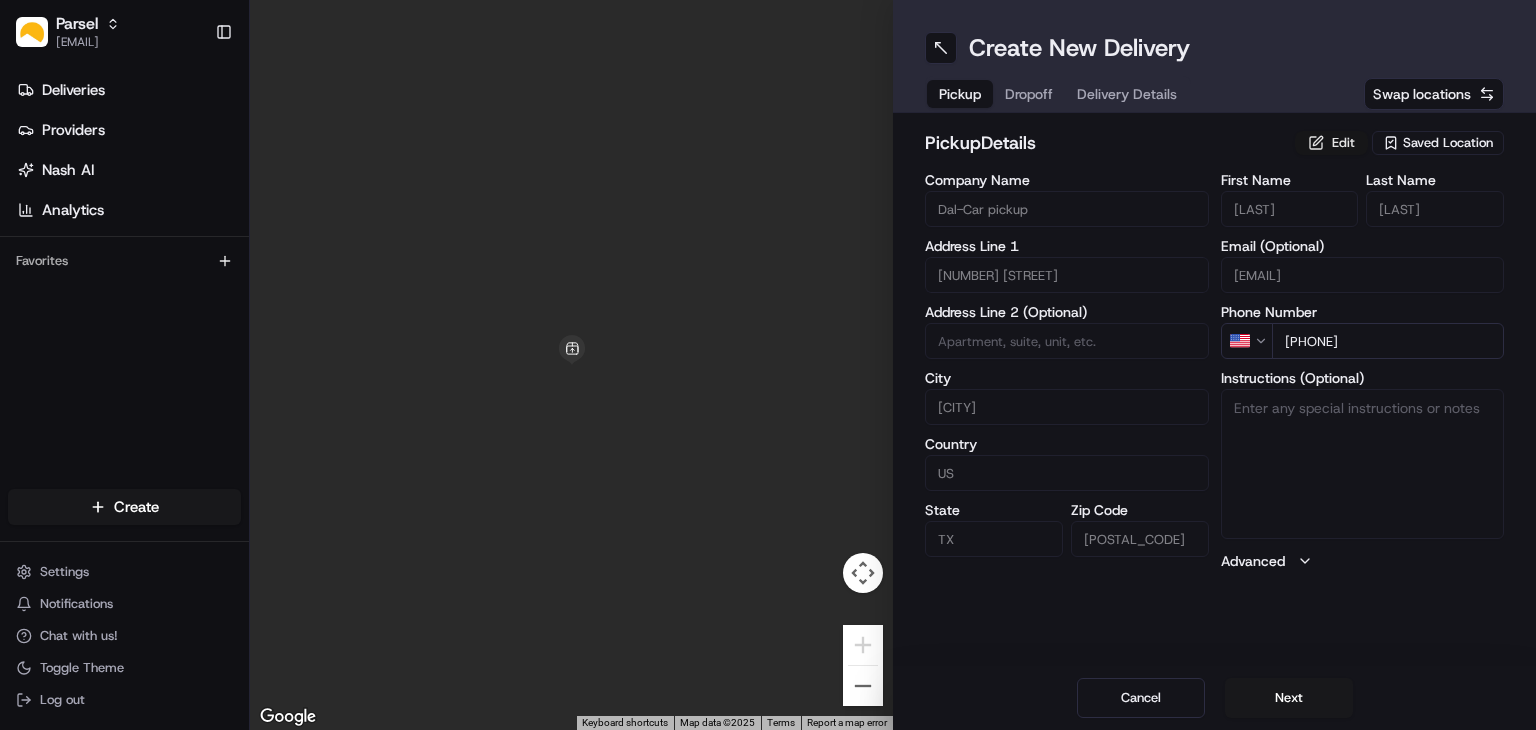 click on "Edit" at bounding box center [1331, 143] 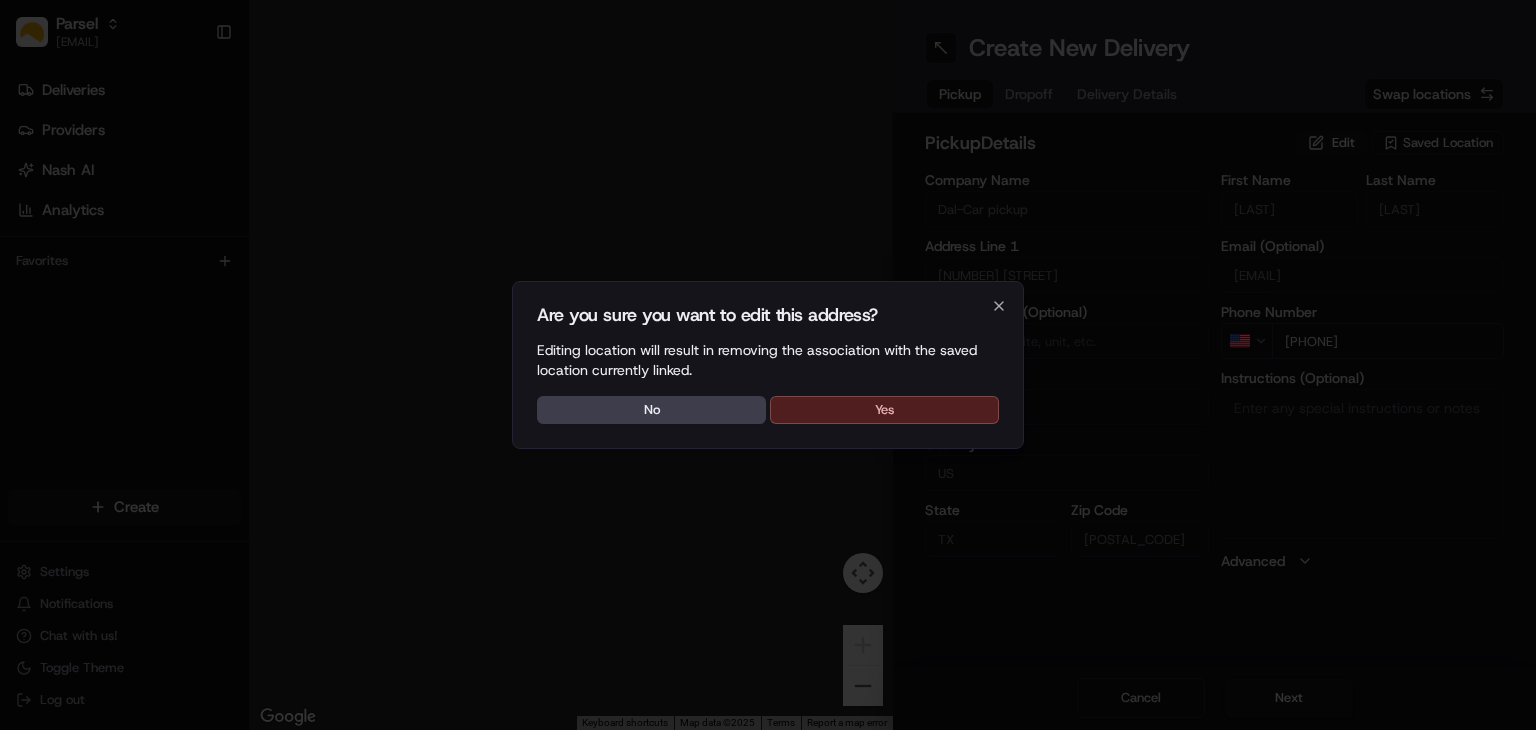 click on "Yes" at bounding box center (884, 410) 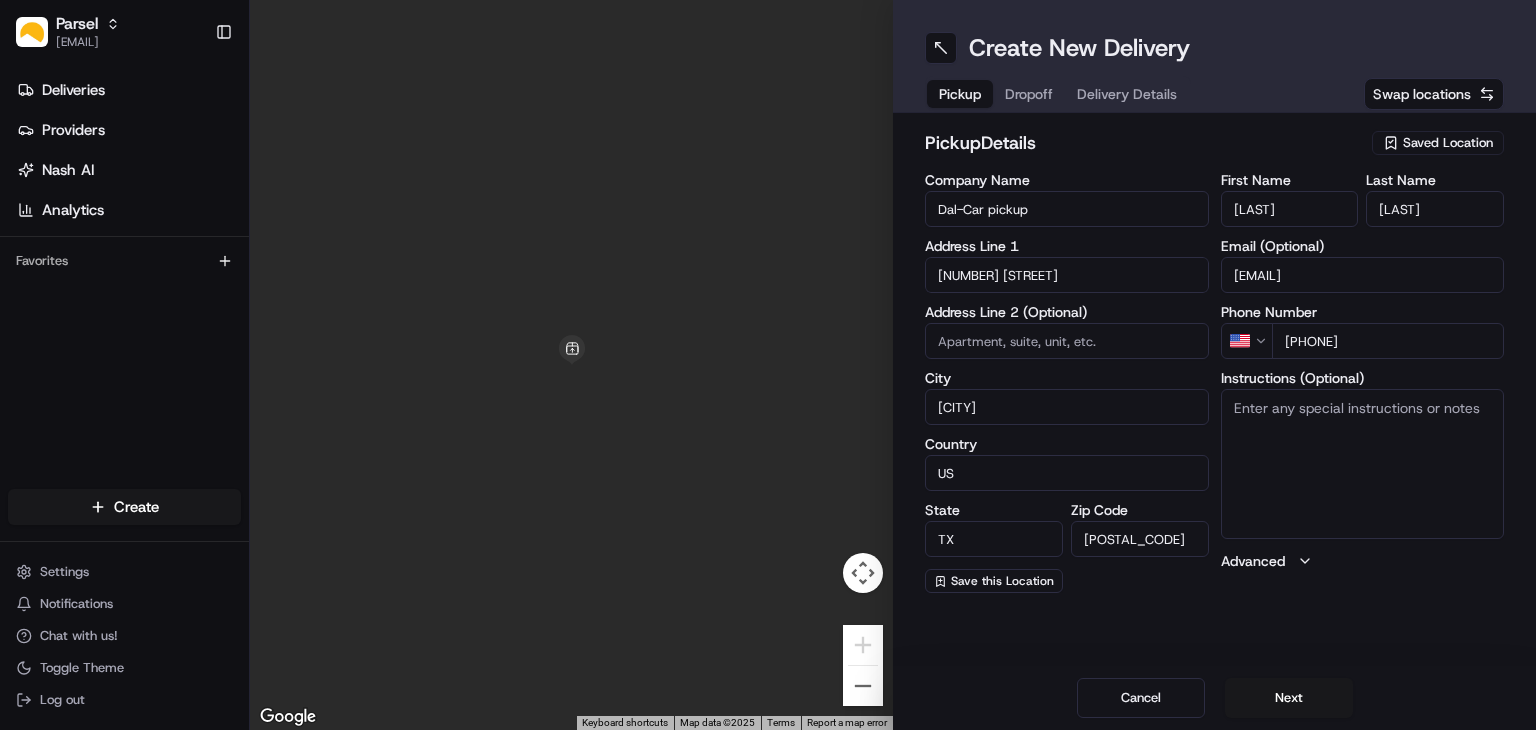 click on "Instructions (Optional)" at bounding box center [1363, 464] 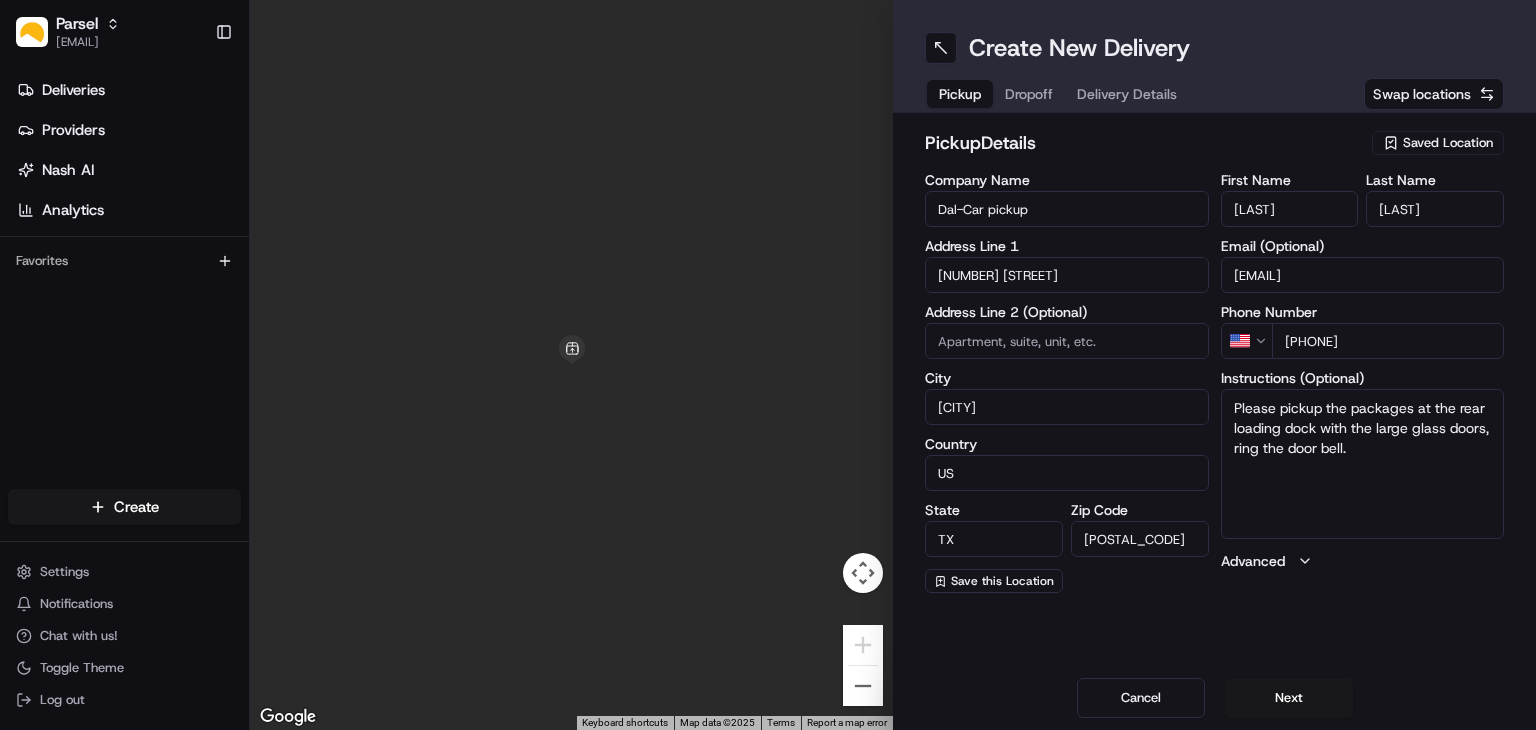 type on "Please pickup the packages at the rear loading dock with the large glass doors, ring the door bell." 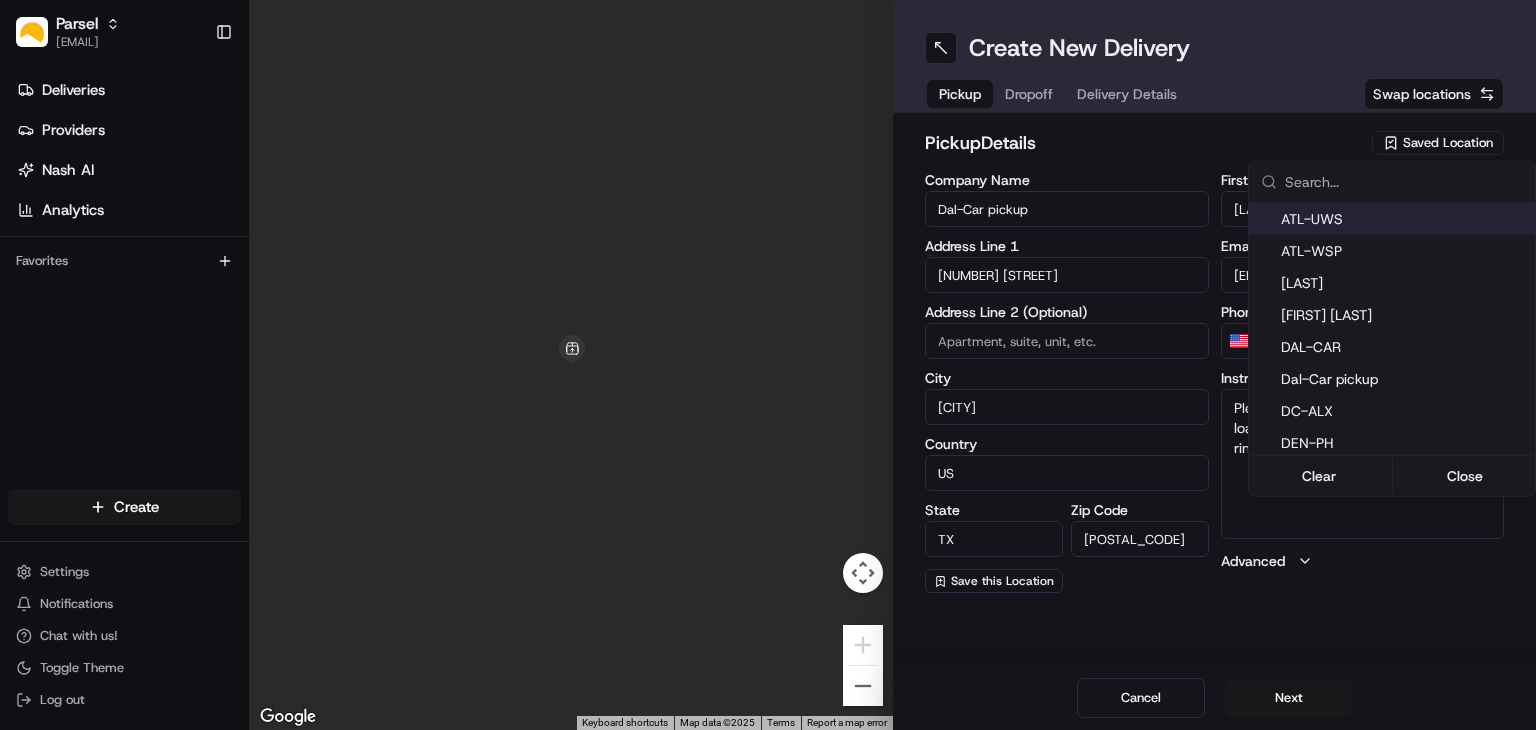 click on "Parsel cameron.langer@saltbox.com Toggle Sidebar Deliveries Providers Nash AI Analytics Favorites Main Menu Members & Organization Organization Users Roles Preferences Customization Tracking Orchestration Automations Dispatch Strategy Locations Pickup Locations Dropoff Locations Billing Billing Refund Requests Integrations Notification Triggers Webhooks API Keys Request Logs Create Settings Notifications Chat with us! Toggle Theme Log out ← Move left → Move right ↑ Move up ↓ Move down + Zoom in - Zoom out Home Jump left by 75% End Jump right by 75% Page Up Jump up by 75% Page Down Jump down by 75% Keyboard shortcuts Map Data Map data ©2025 Map data ©2025 2 m  Click to toggle between metric and imperial units Terms Report a map error Create New Delivery Pickup Dropoff Delivery Details Swap locations pickup  Details Saved Location Company Name Dal-Car pickup Address Line 1 1501 Randolph St Address Line 2 (Optional) City Carrollton Country US State TX Zip Code 75006 Save this Location" at bounding box center (768, 365) 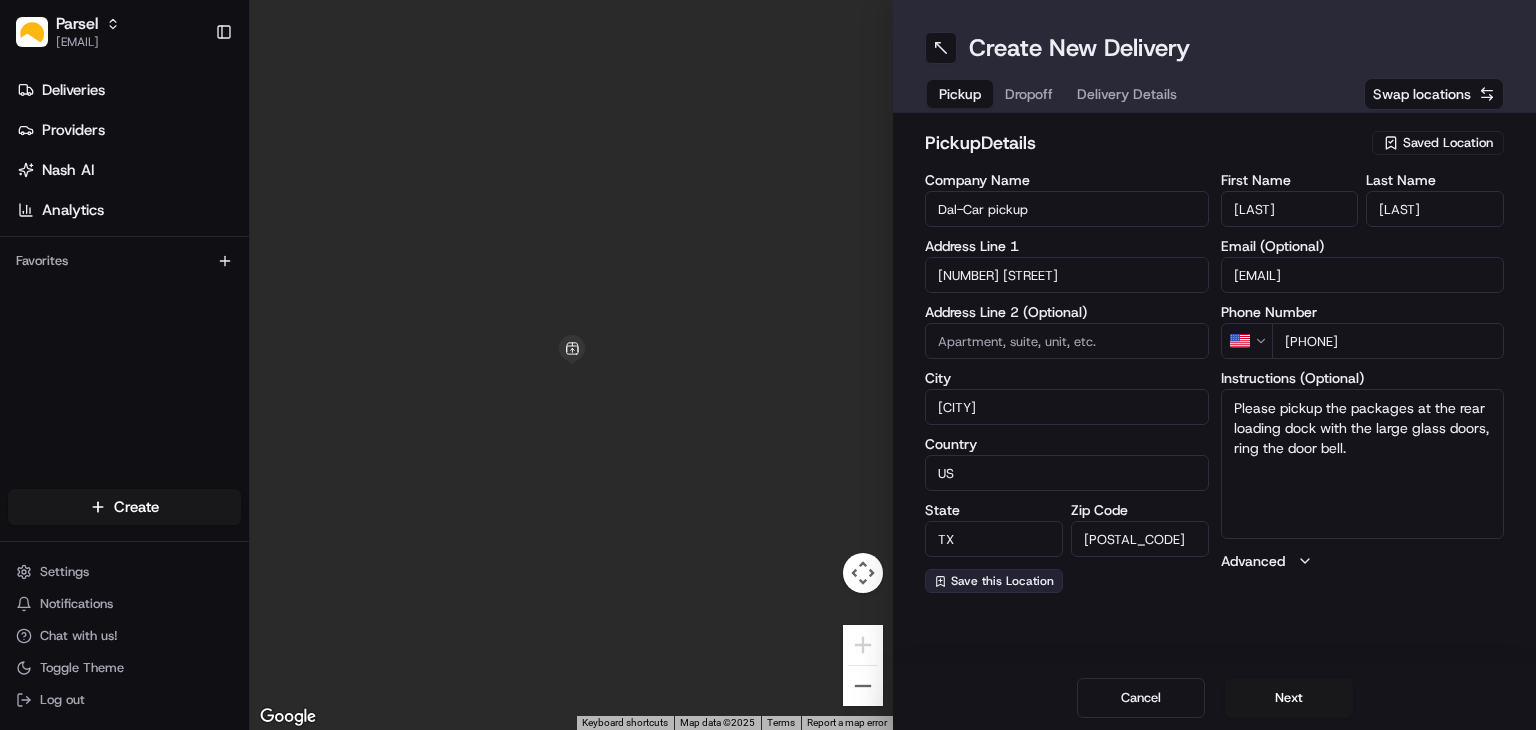 click on "Save this Location" at bounding box center (1002, 581) 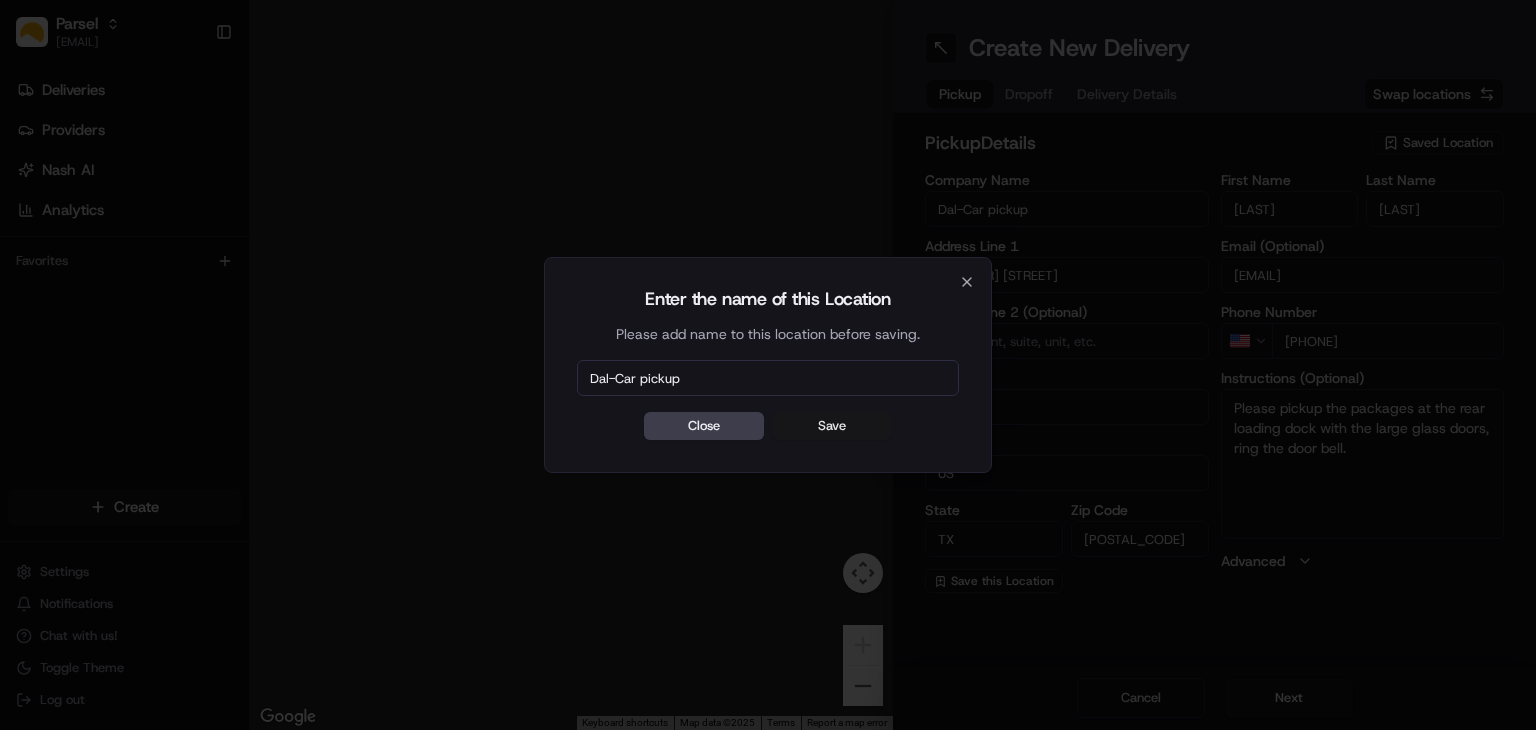 click on "Save" at bounding box center [832, 426] 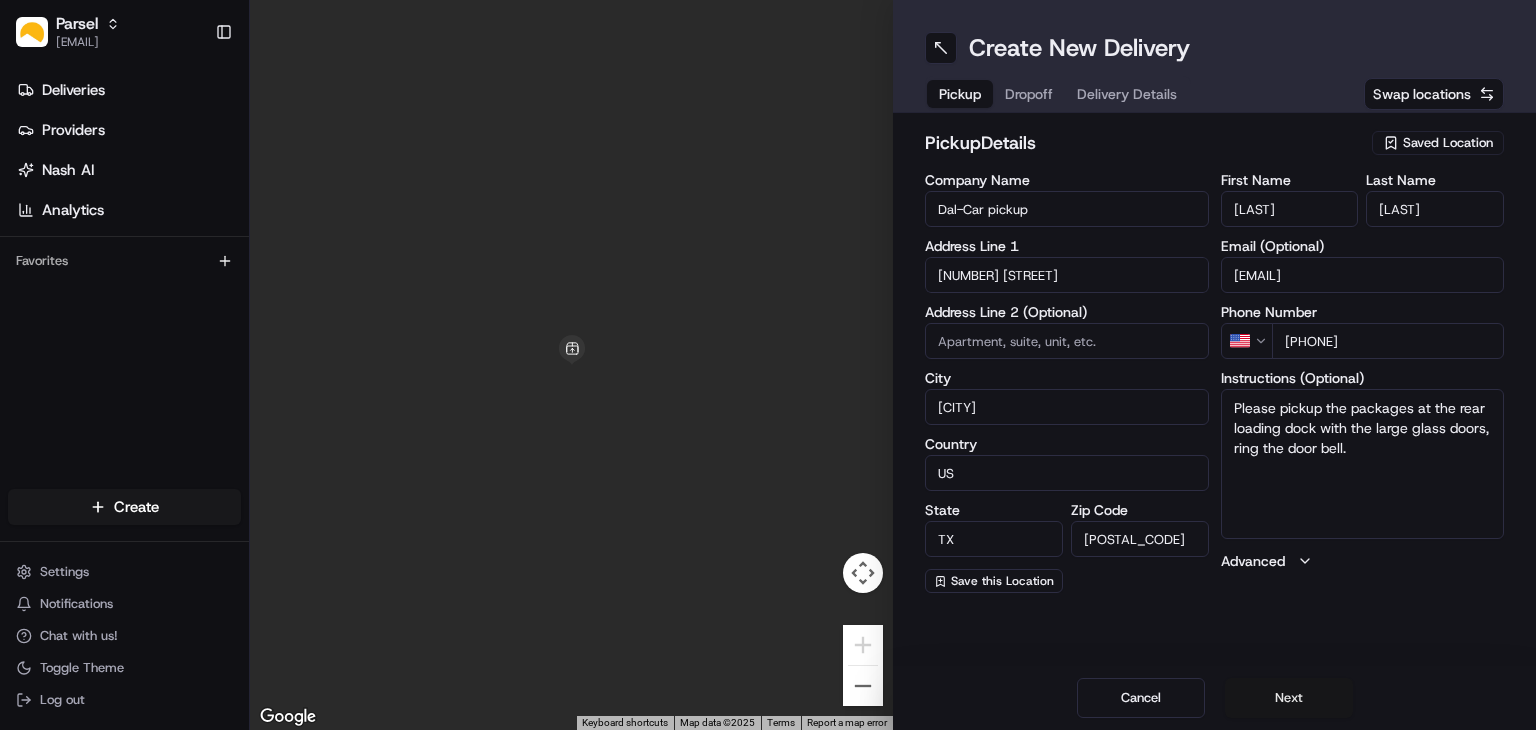 click on "Next" at bounding box center (1289, 698) 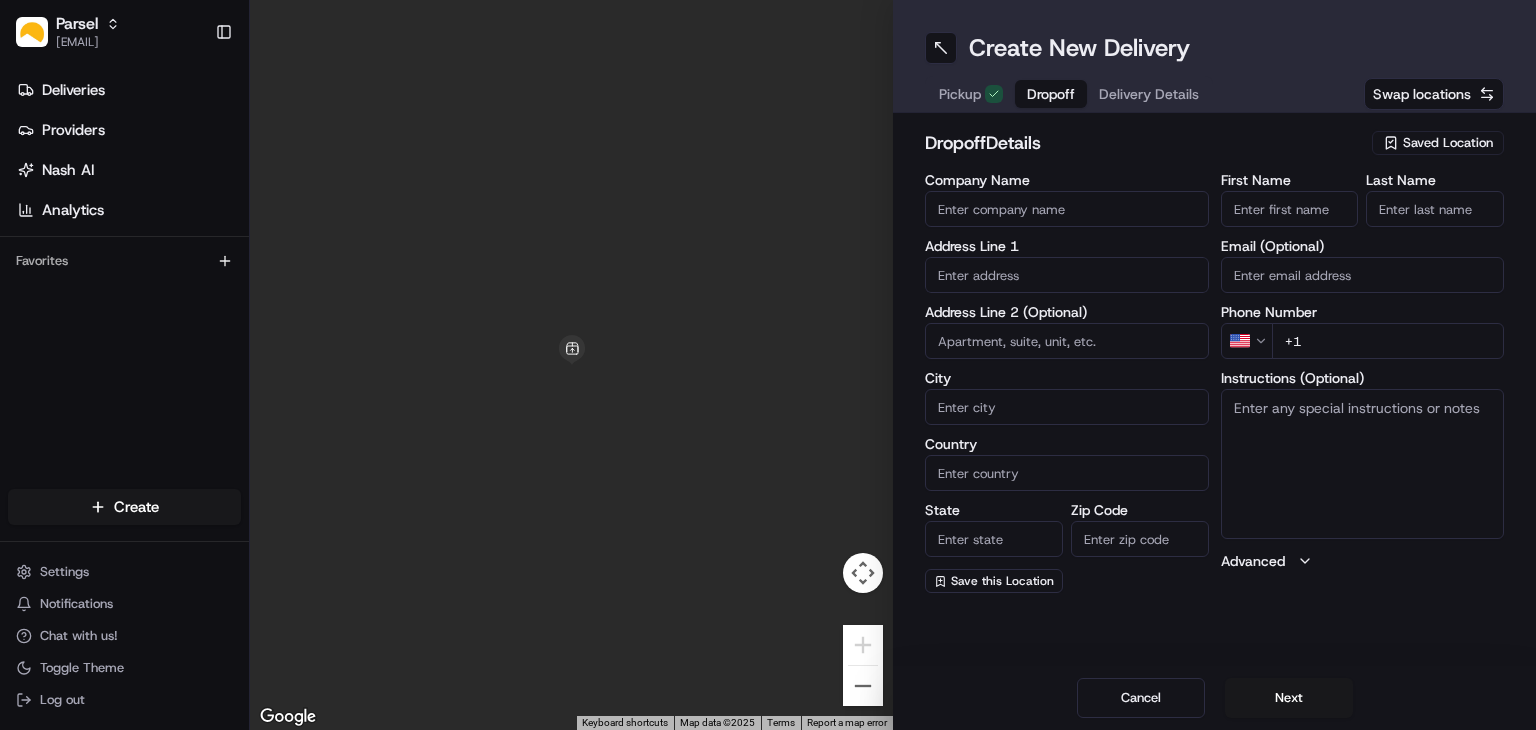 click on "Company Name" at bounding box center [1067, 209] 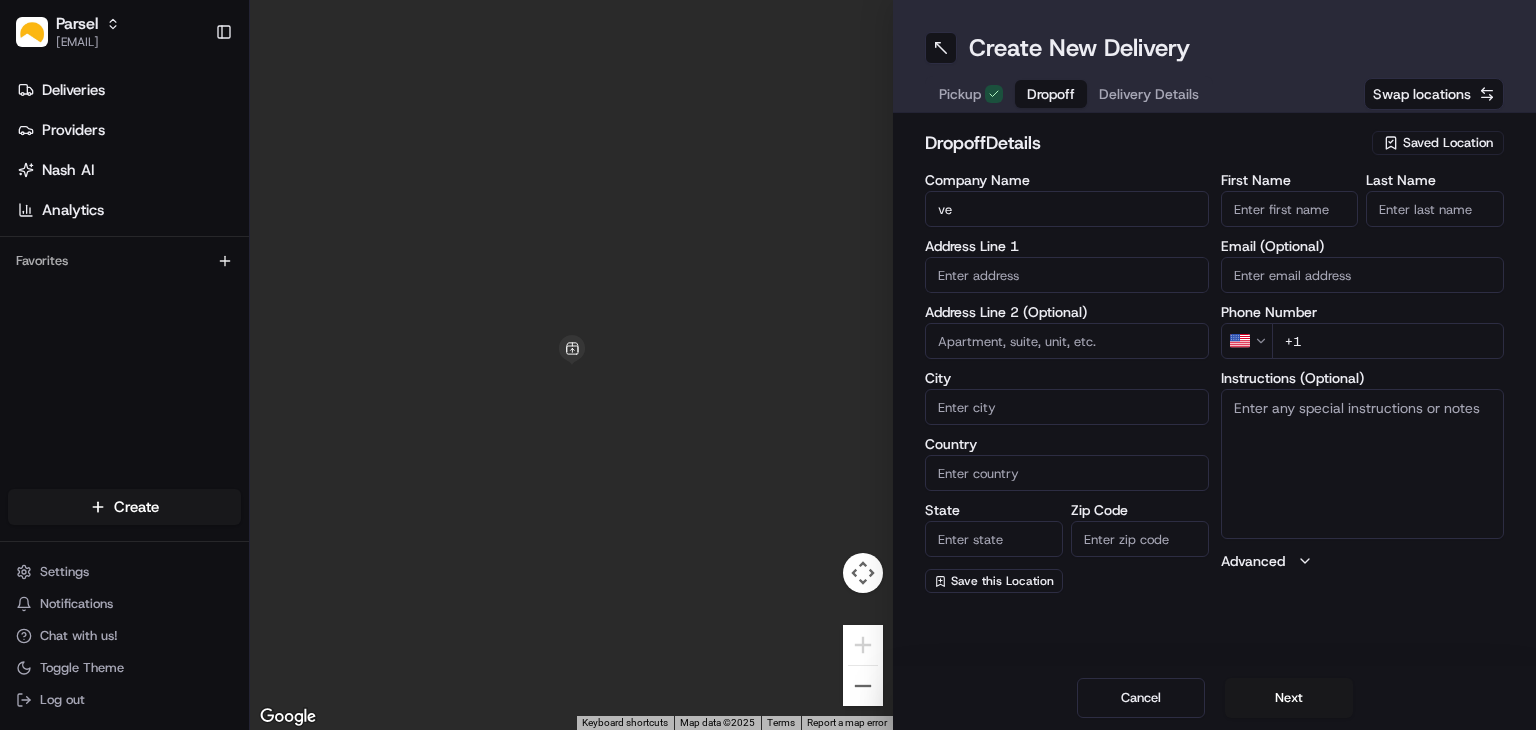 type on "v" 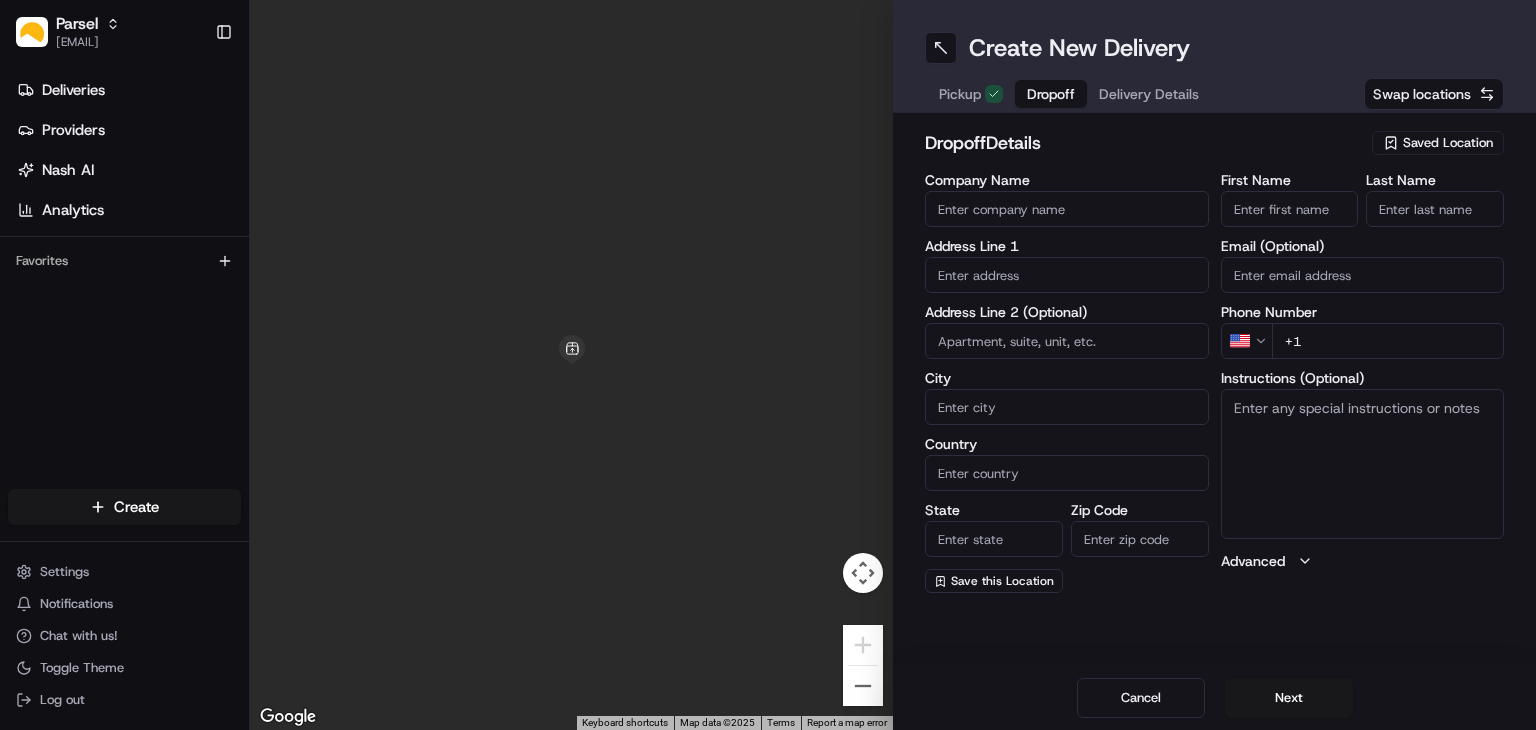 click on "Saved Location" at bounding box center [1448, 143] 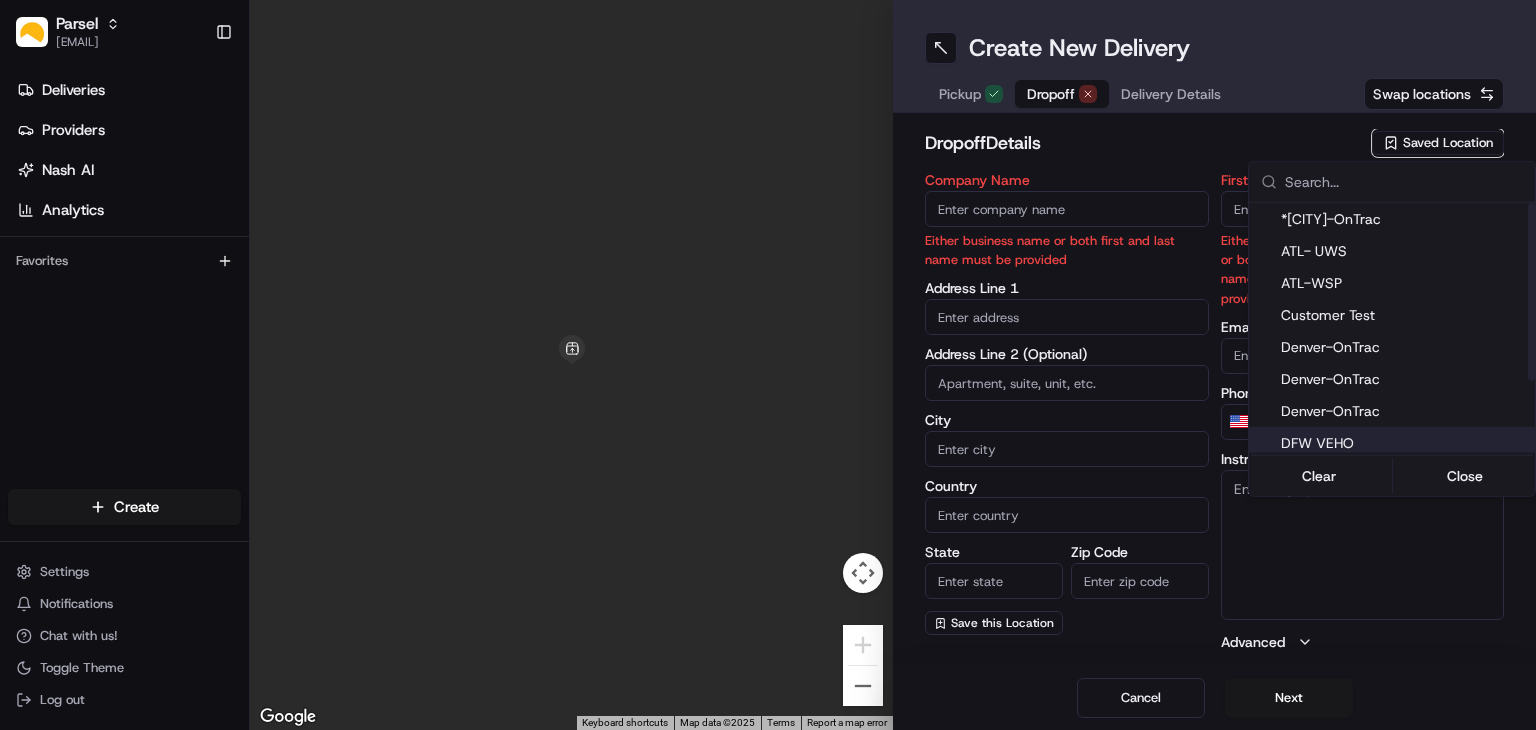 click on "DFW VEHO" at bounding box center (1404, 443) 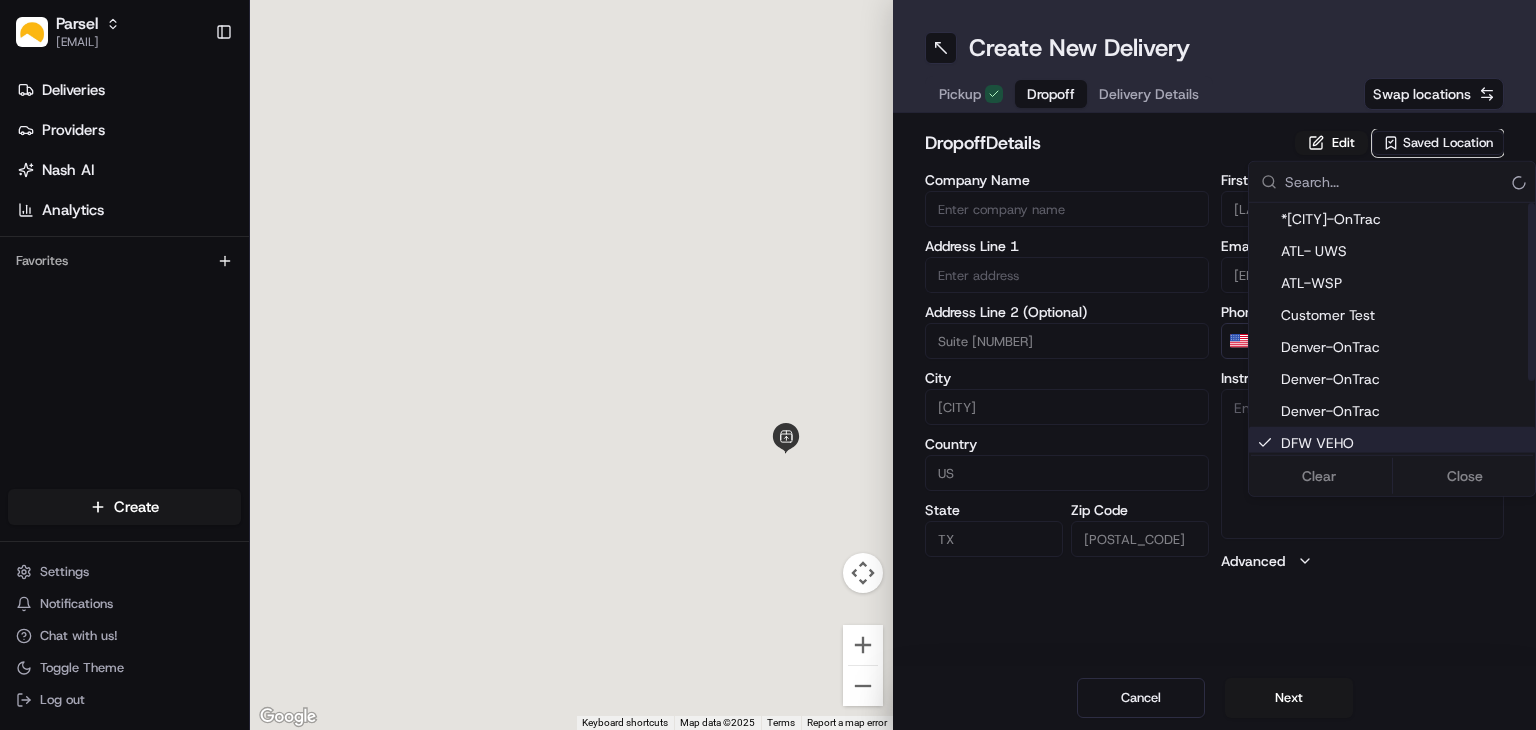 type on "DFW VEHO" 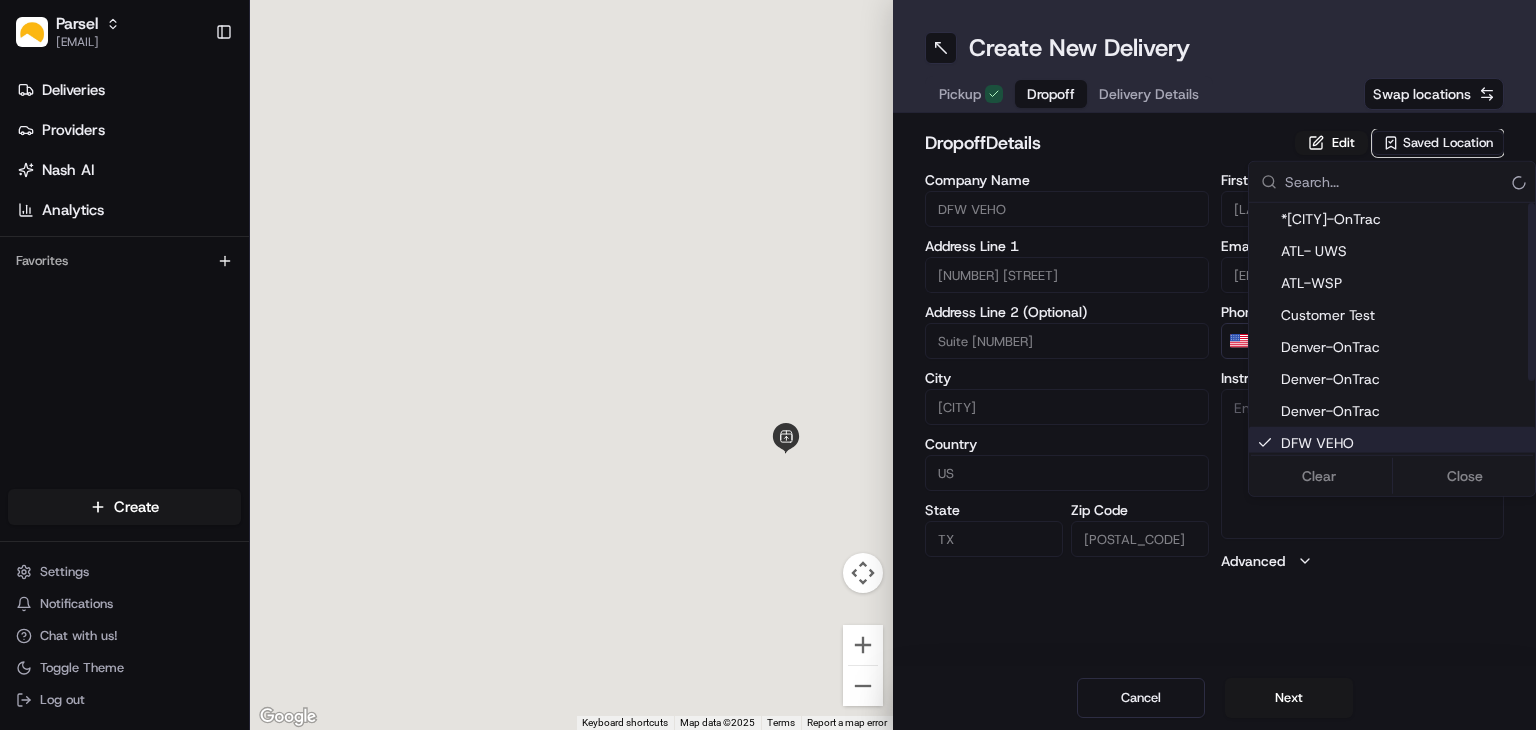 type on "[PHONE]" 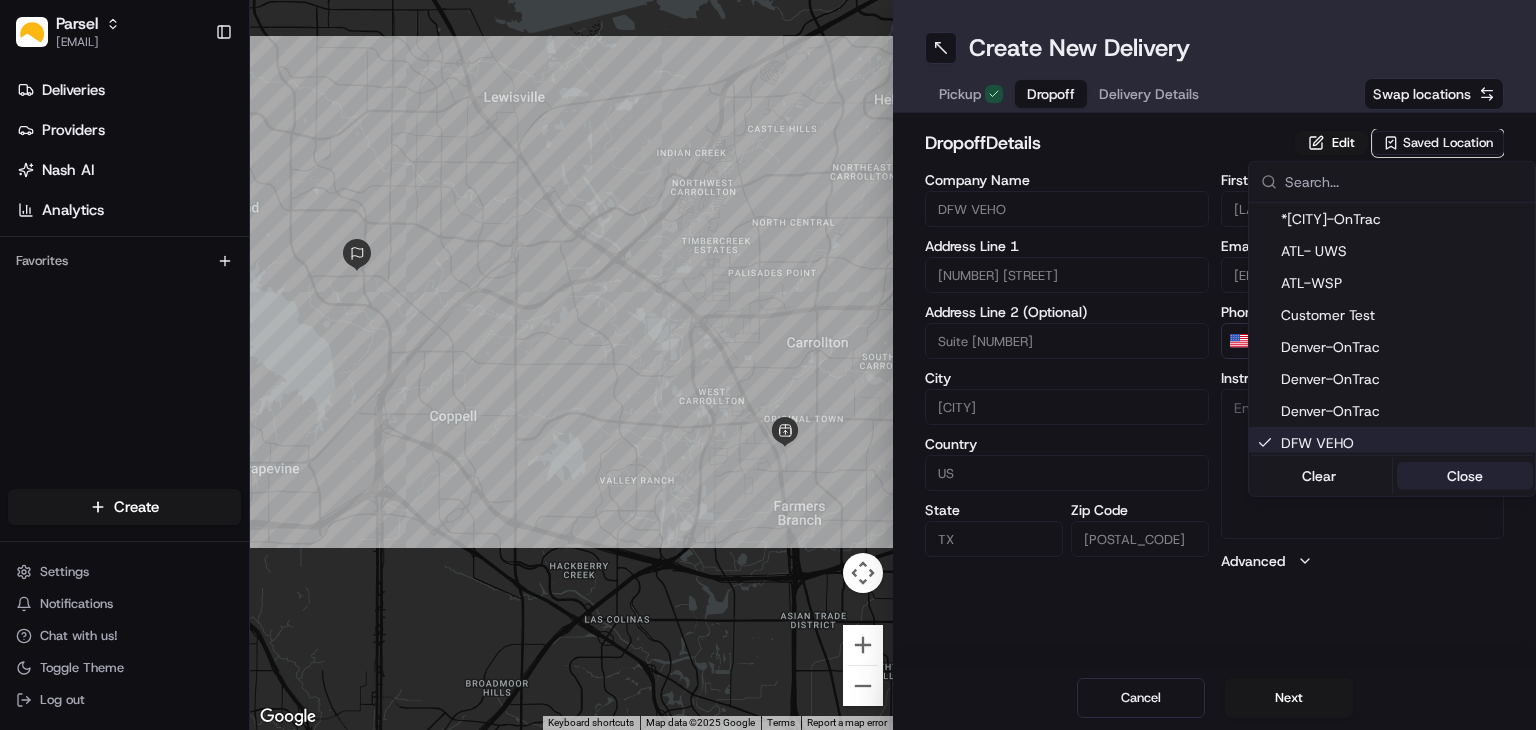 click on "Close" at bounding box center (1465, 476) 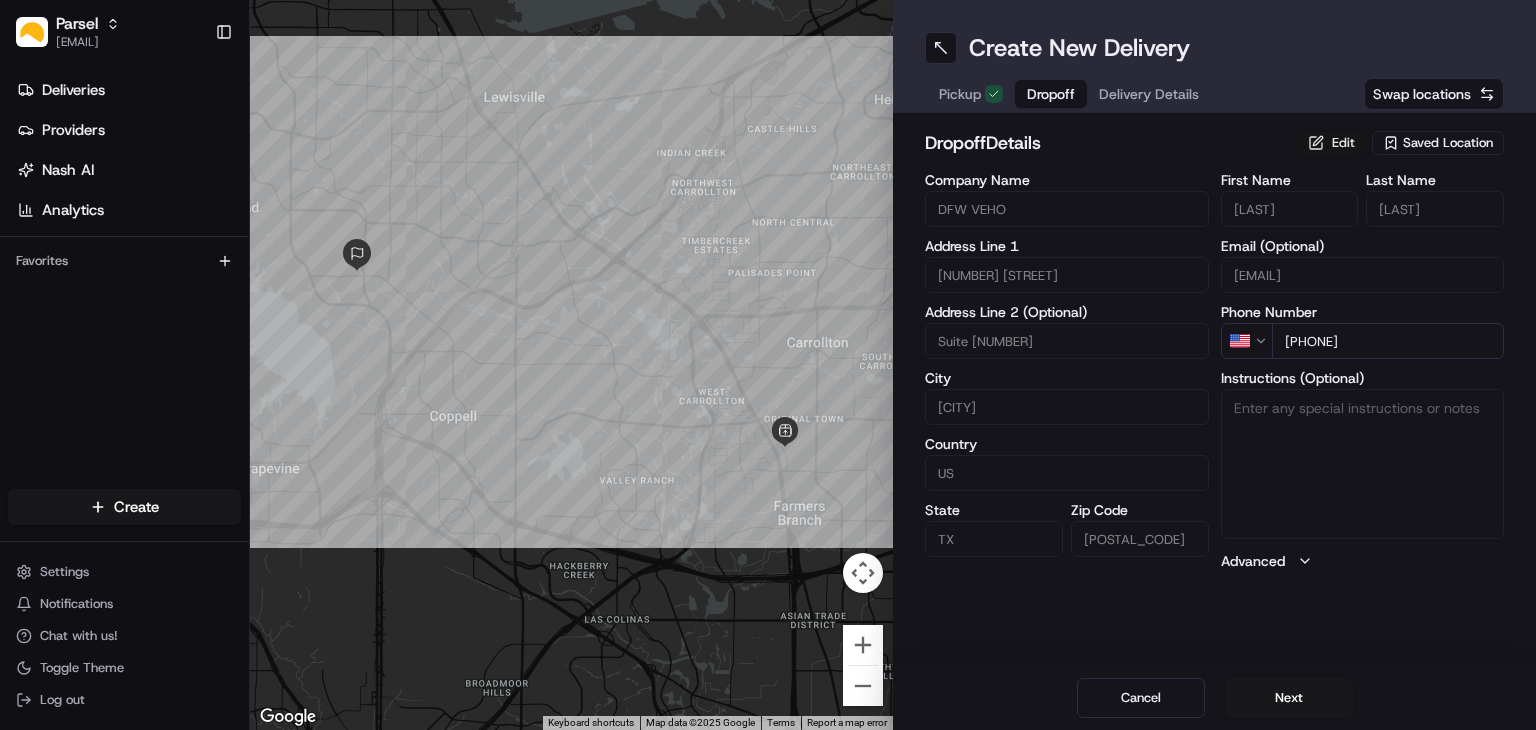 click on "Edit" at bounding box center (1331, 143) 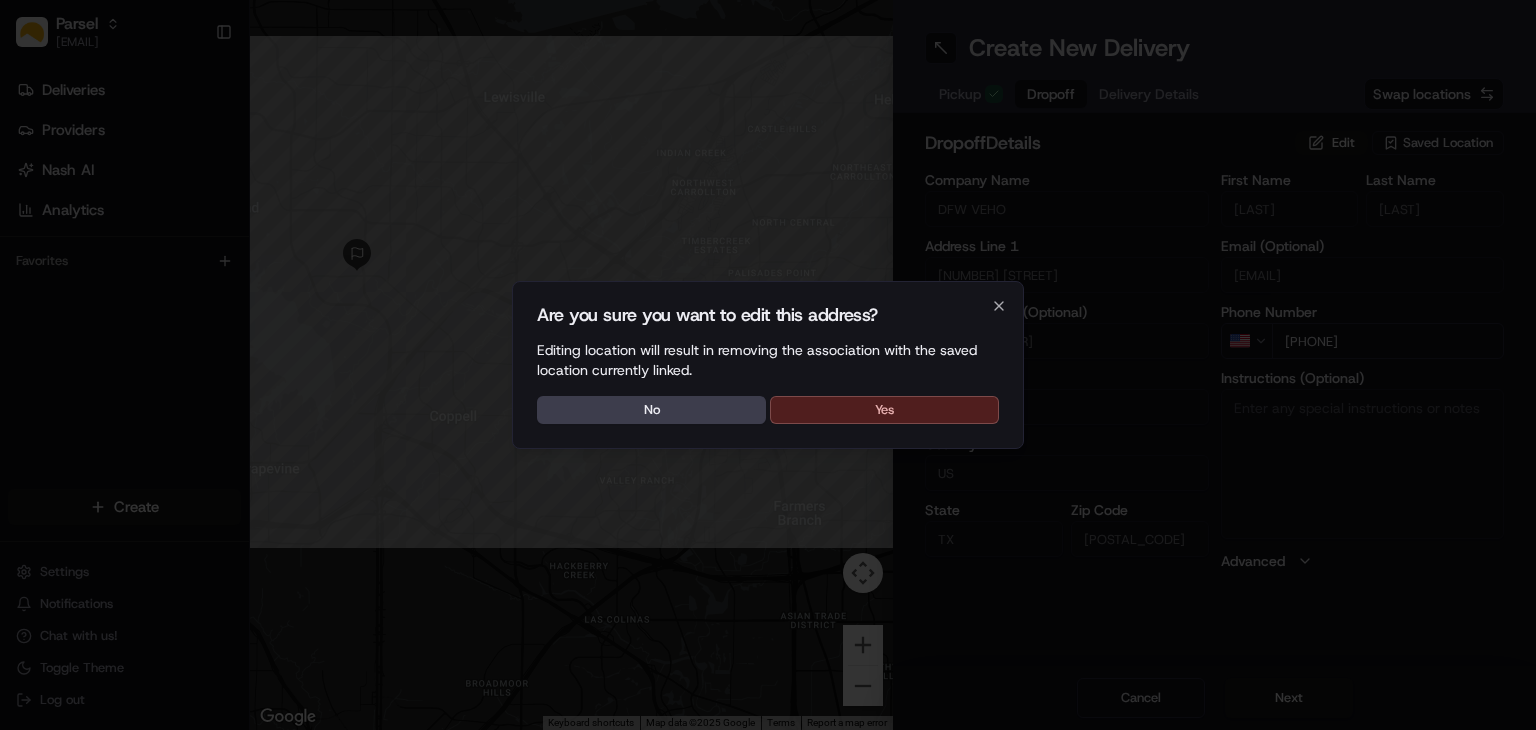 click on "Yes" at bounding box center (884, 410) 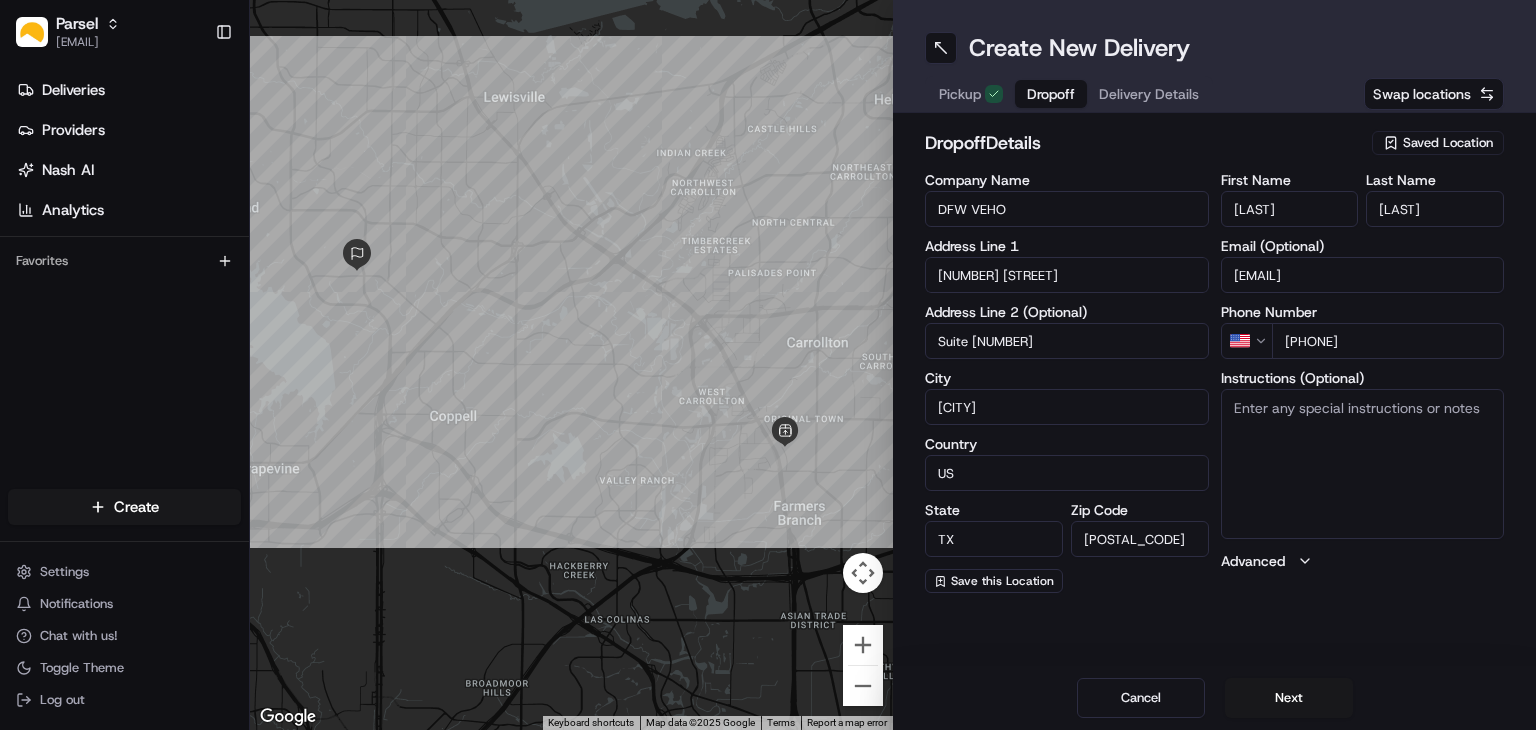 click on "Instructions (Optional)" at bounding box center (1363, 464) 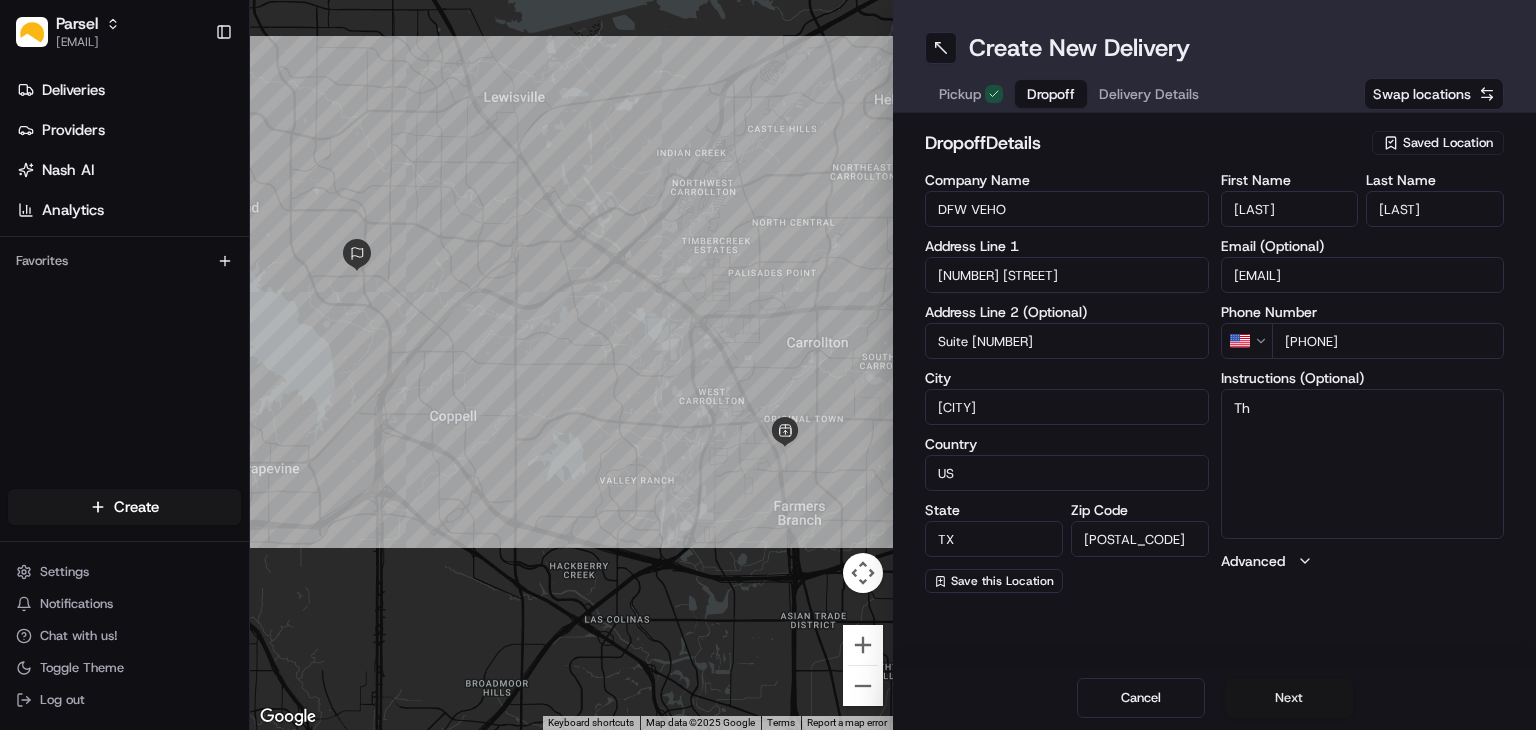 type on "T" 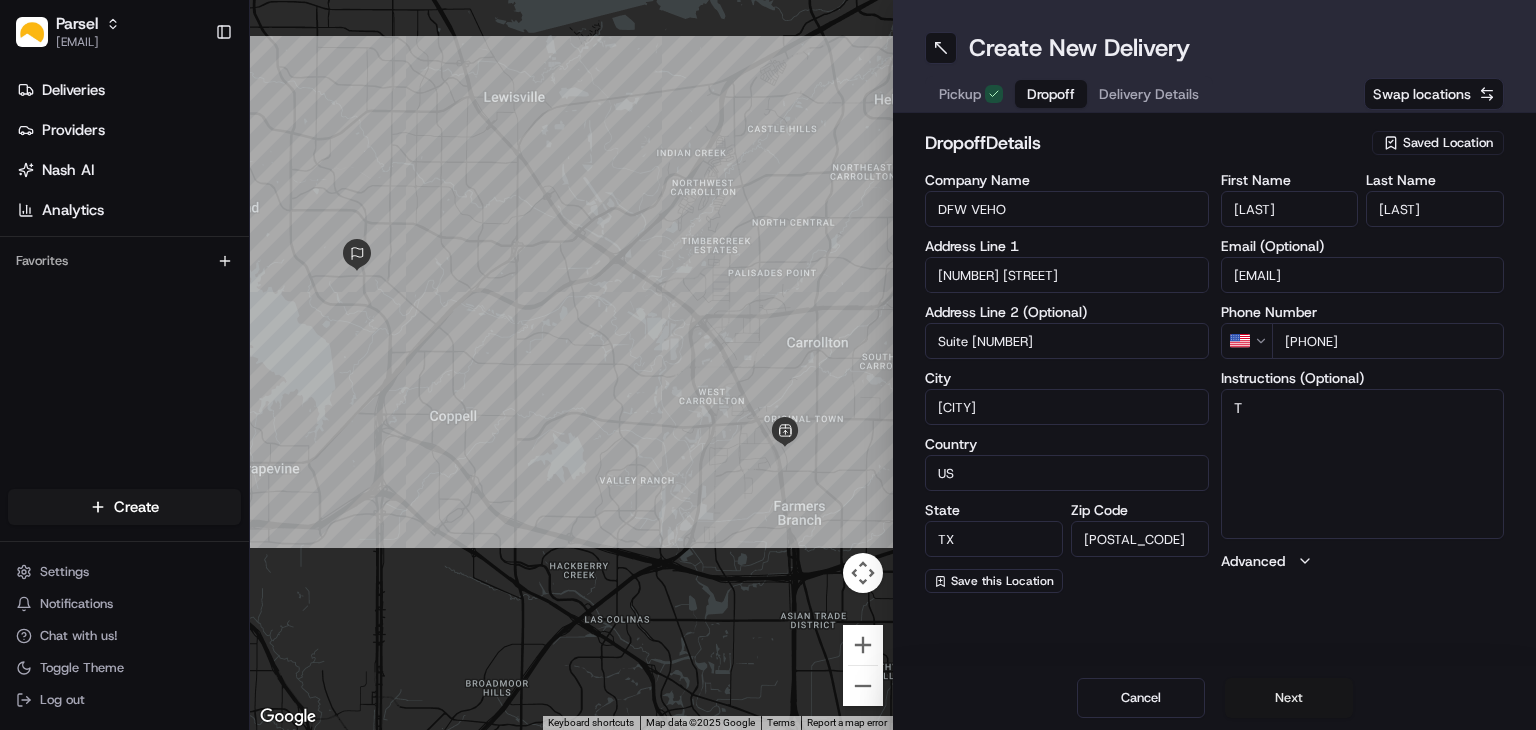 type 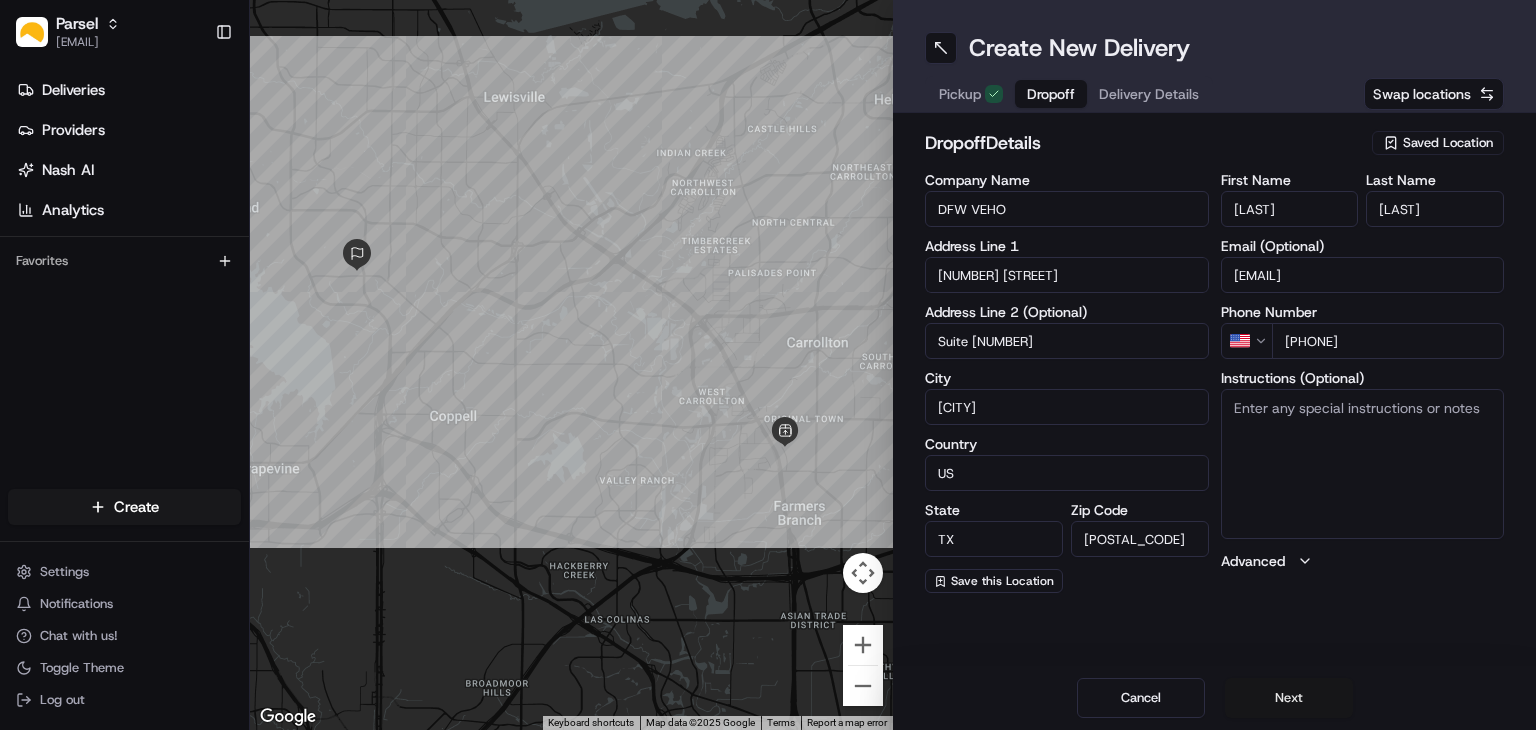 click on "Next" at bounding box center (1289, 698) 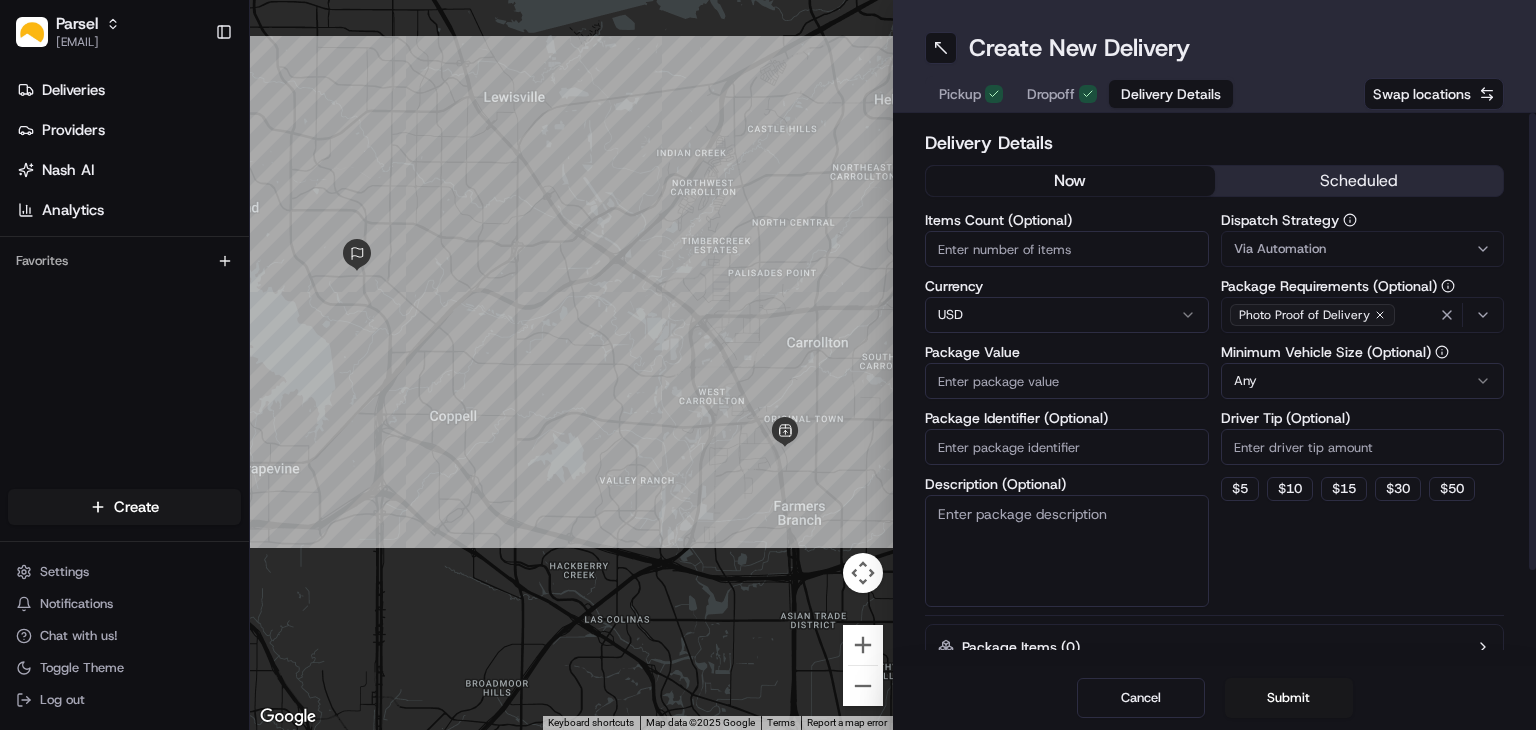click on "Items Count (Optional)" at bounding box center (1067, 249) 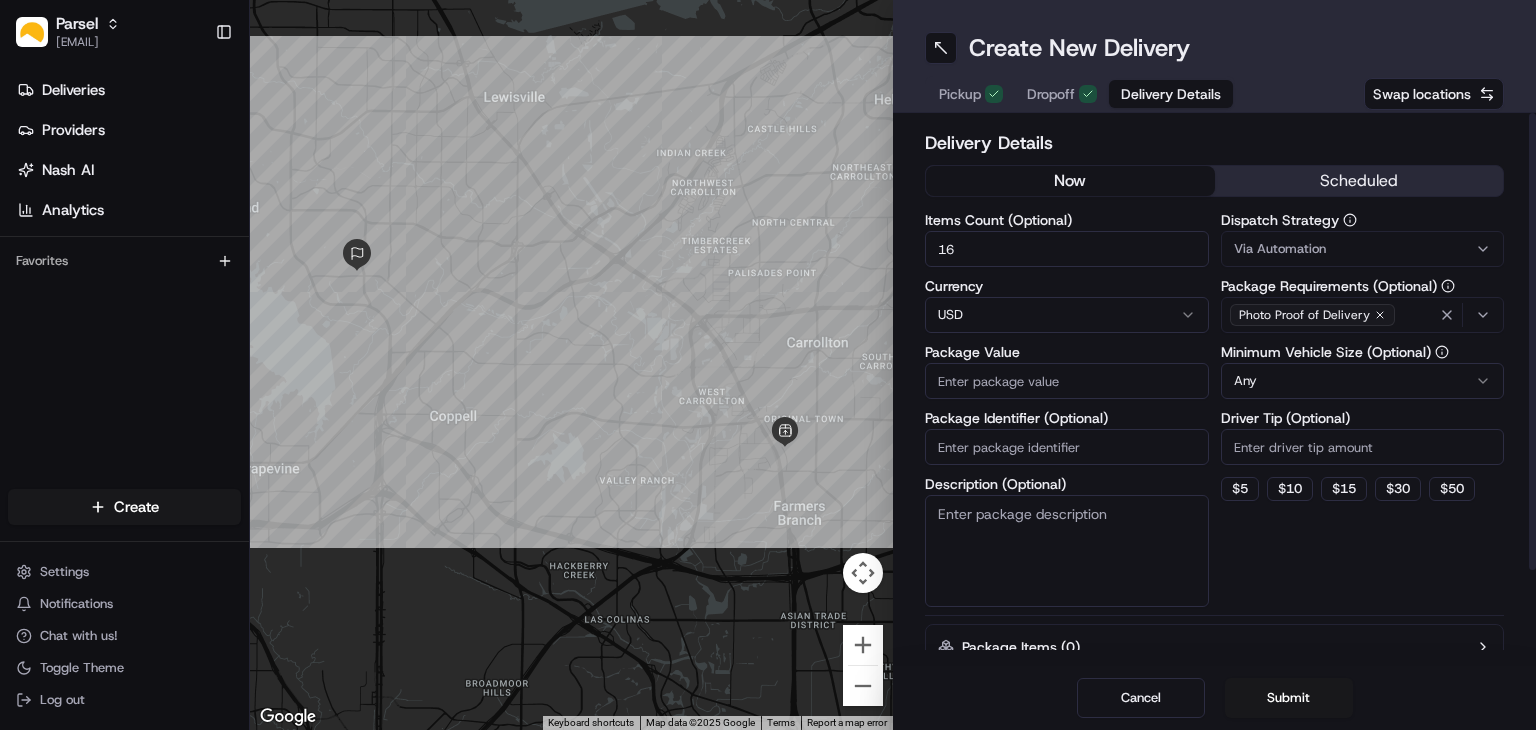 type on "16" 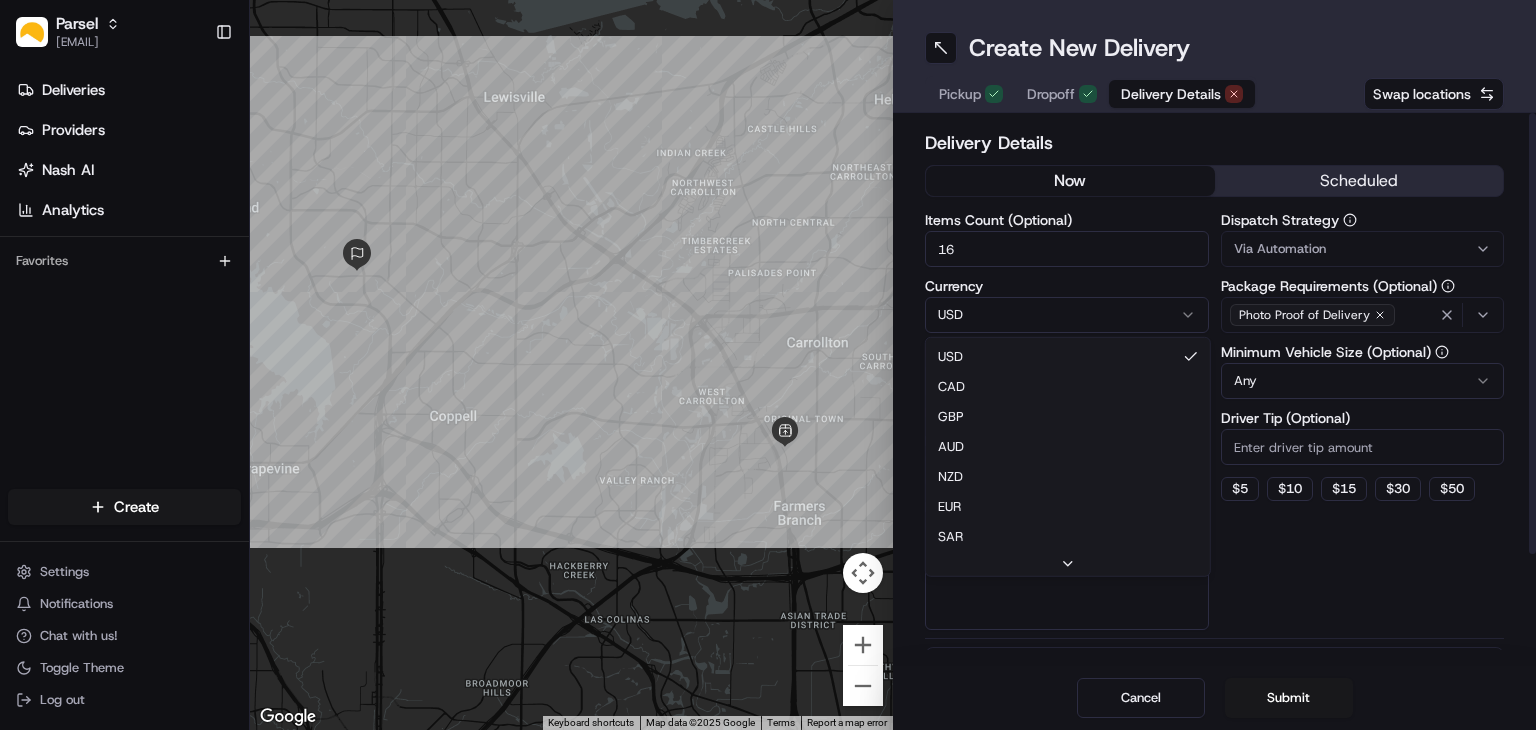 click on "Parsel cameron.langer@saltbox.com Toggle Sidebar Deliveries Providers Nash AI Analytics Favorites Main Menu Members & Organization Organization Users Roles Preferences Customization Tracking Orchestration Automations Dispatch Strategy Locations Pickup Locations Dropoff Locations Billing Billing Refund Requests Integrations Notification Triggers Webhooks API Keys Request Logs Create Settings Notifications Chat with us! Toggle Theme Log out ← Move left → Move right ↑ Move up ↓ Move down + Zoom in - Zoom out Home Jump left by 75% End Jump right by 75% Page Up Jump up by 75% Page Down Jump down by 75% Keyboard shortcuts Map Data Map data ©2025 Google Map data ©2025 Google 2 km  Click to toggle between metric and imperial units Terms Report a map error Create New Delivery Pickup Dropoff Delivery Details Swap locations Delivery Details now scheduled Items Count (Optional) 16 Currency USD USD CAD GBP AUD NZD EUR SAR MXN AED JPY Package Value Must be a number Package Identifier (Optional) $" at bounding box center [768, 365] 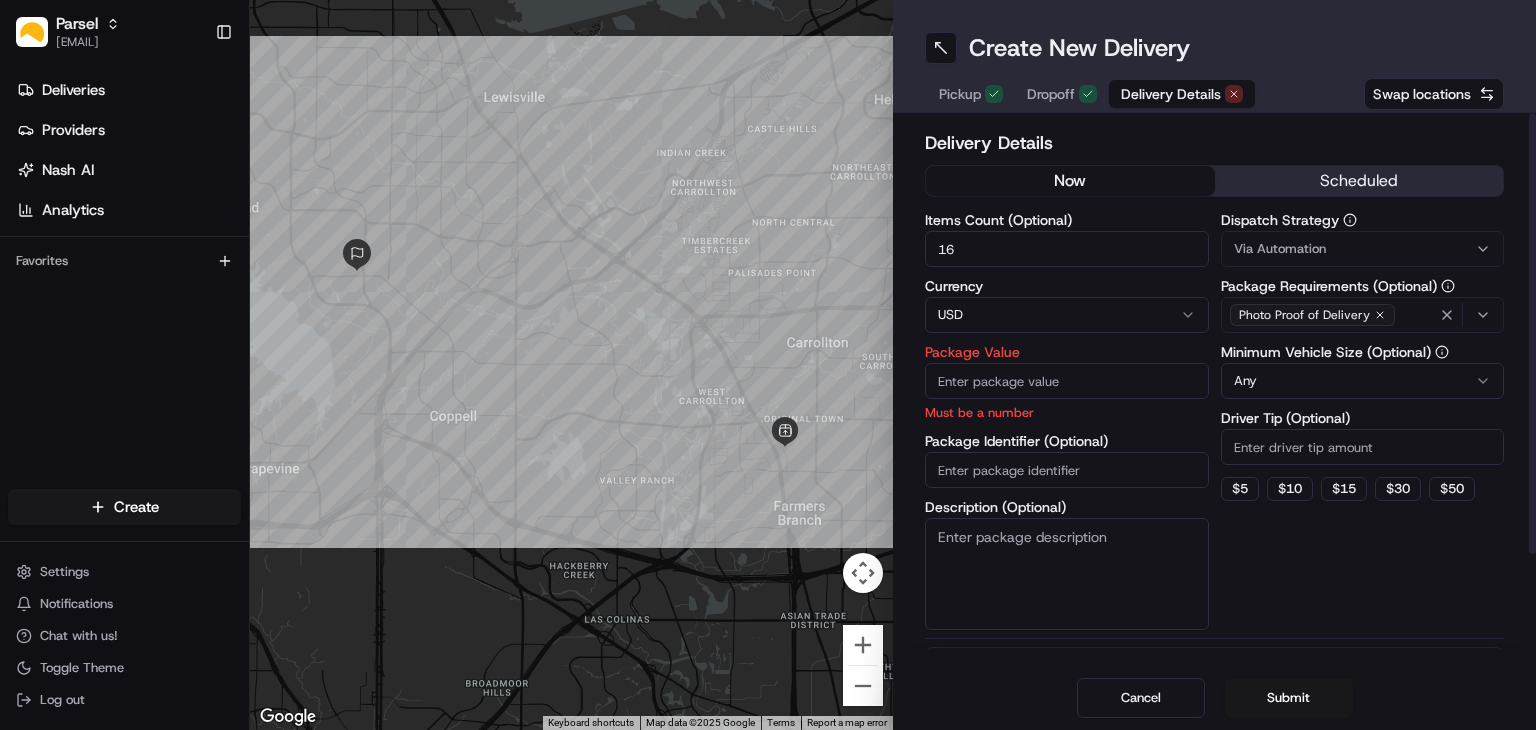 click on "Package Value" at bounding box center [1067, 381] 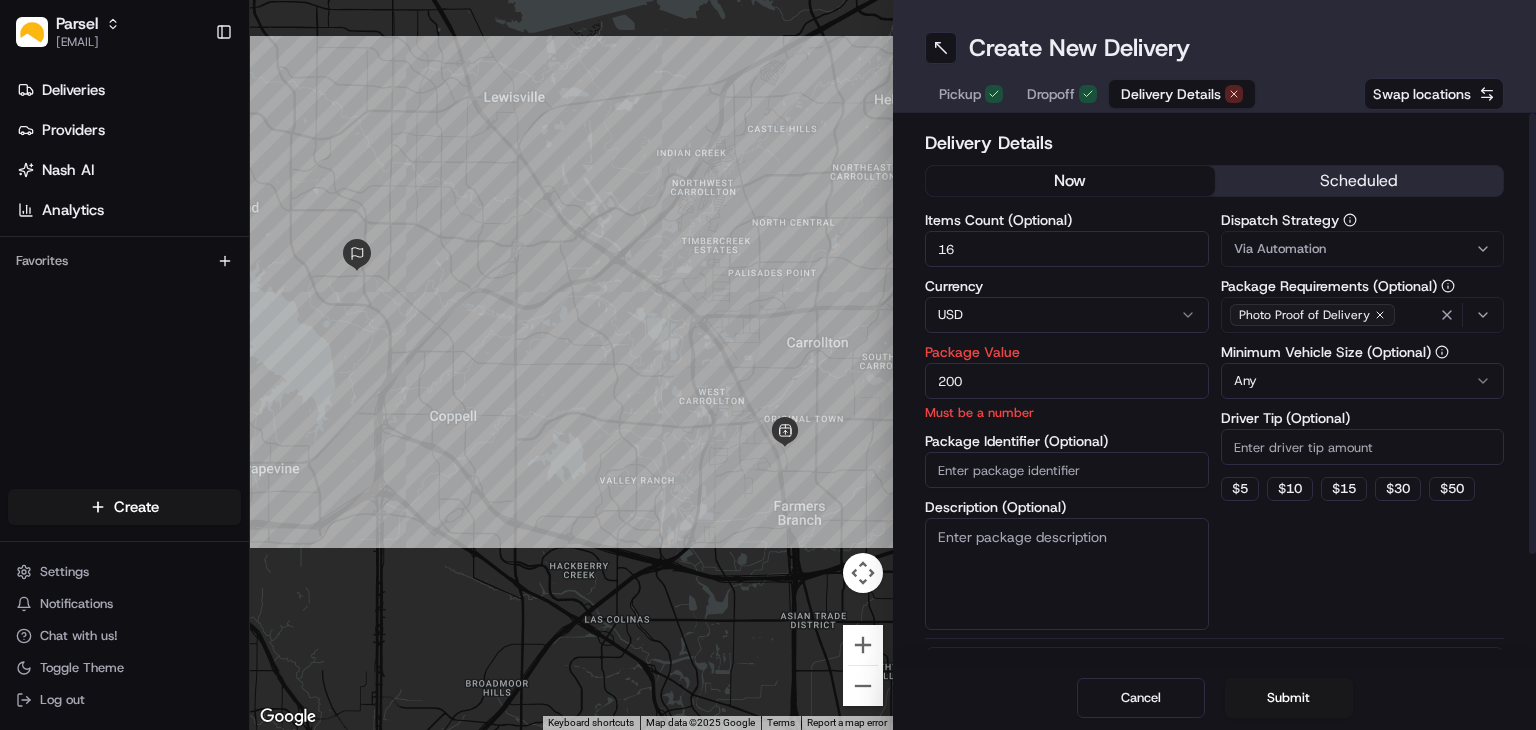 type on "200" 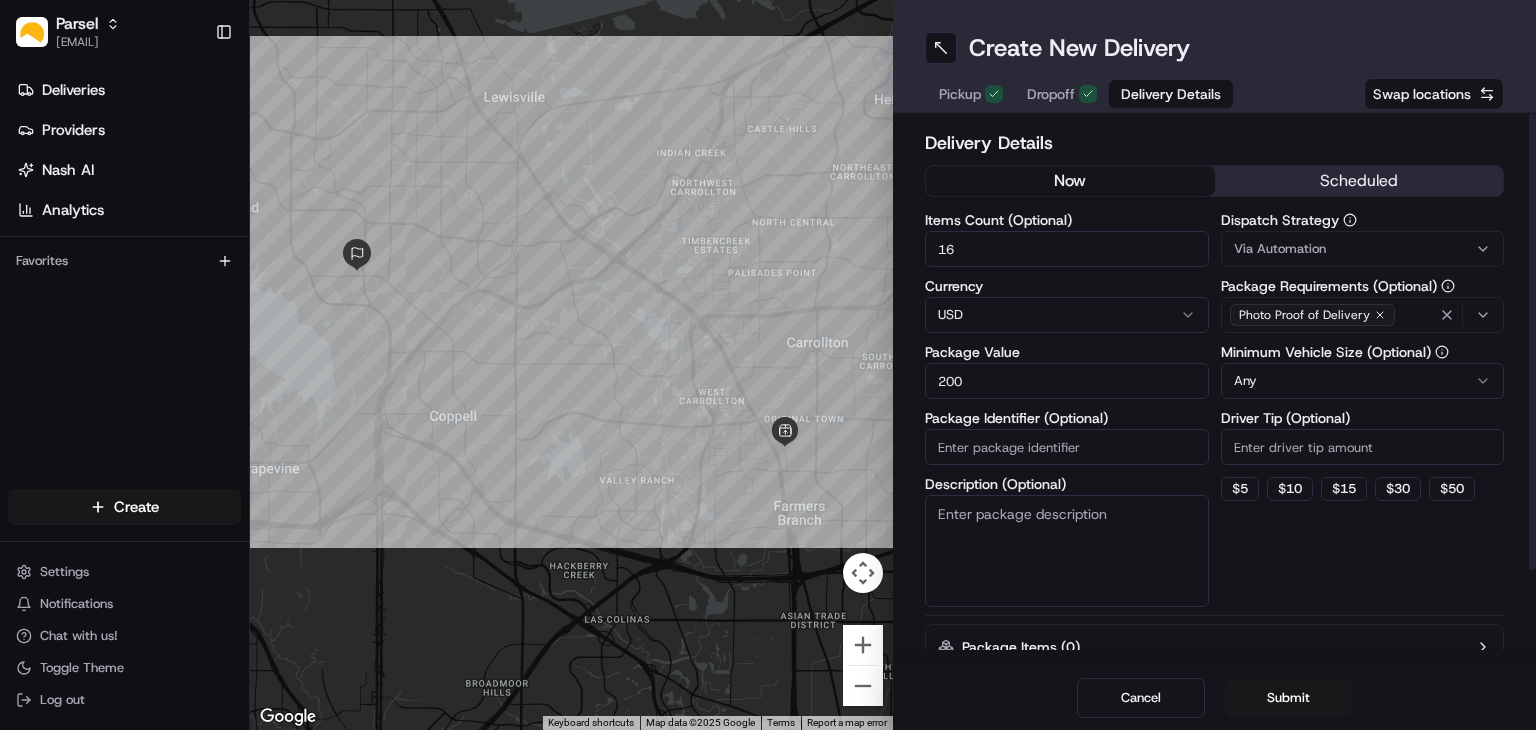 click on "Package Identifier (Optional)" at bounding box center (1067, 447) 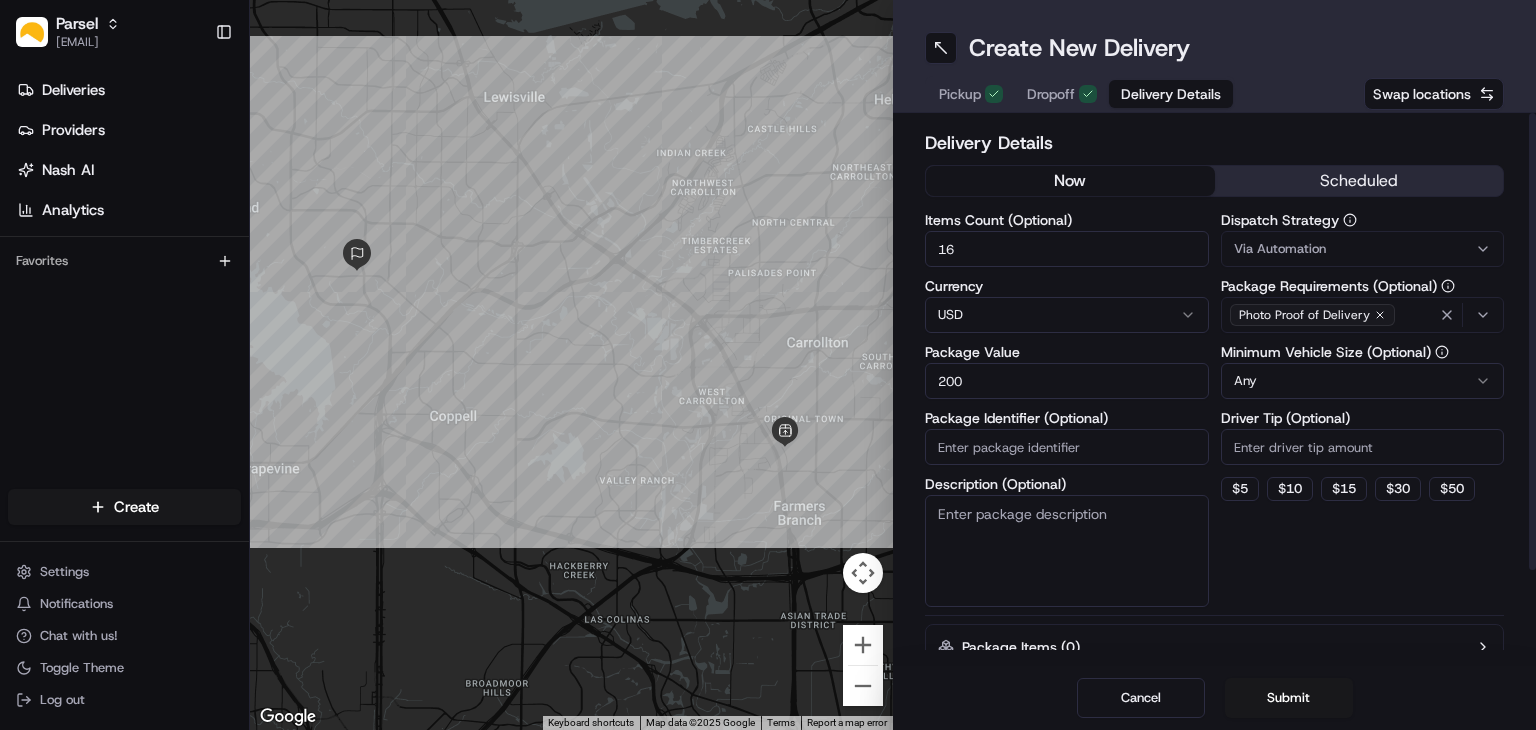 type on "1" 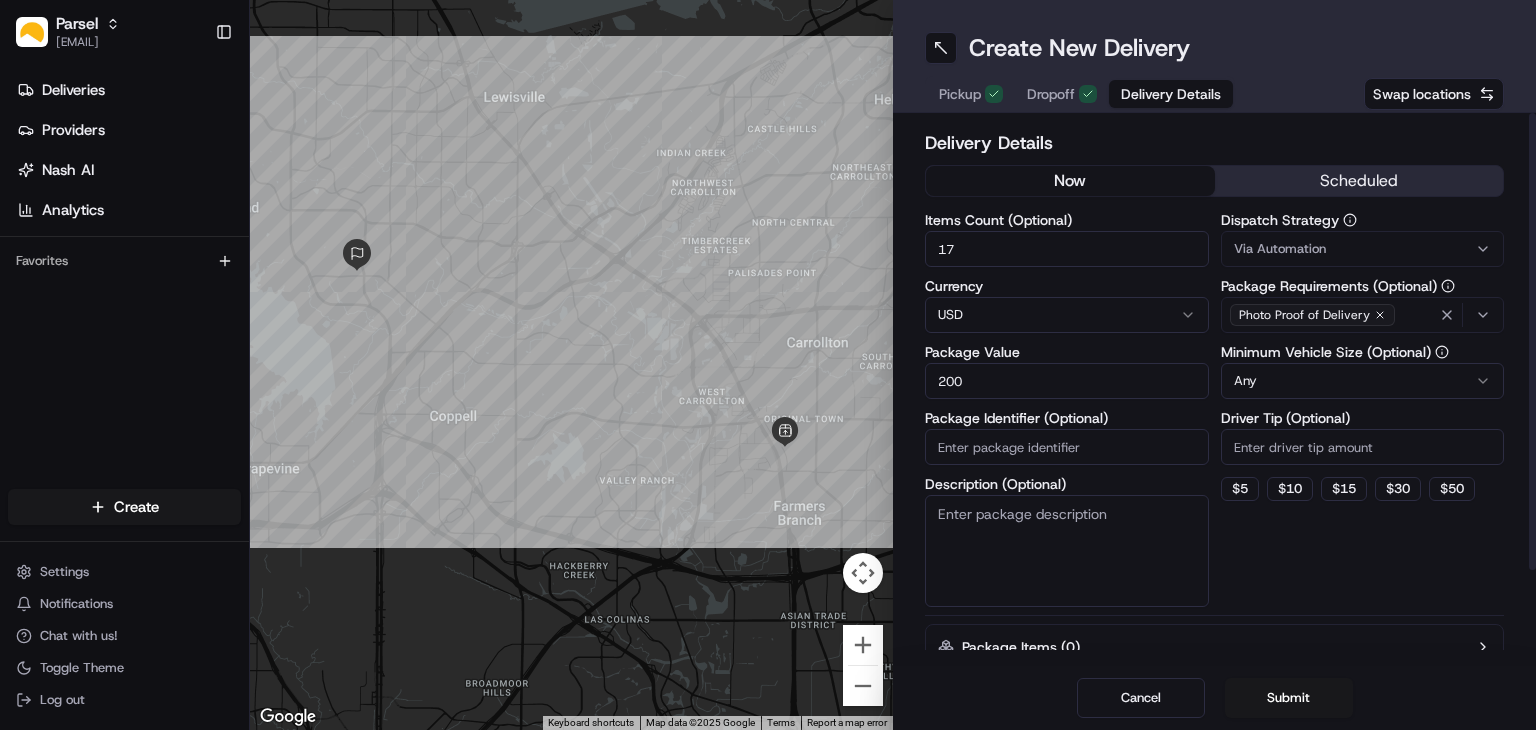 type on "17" 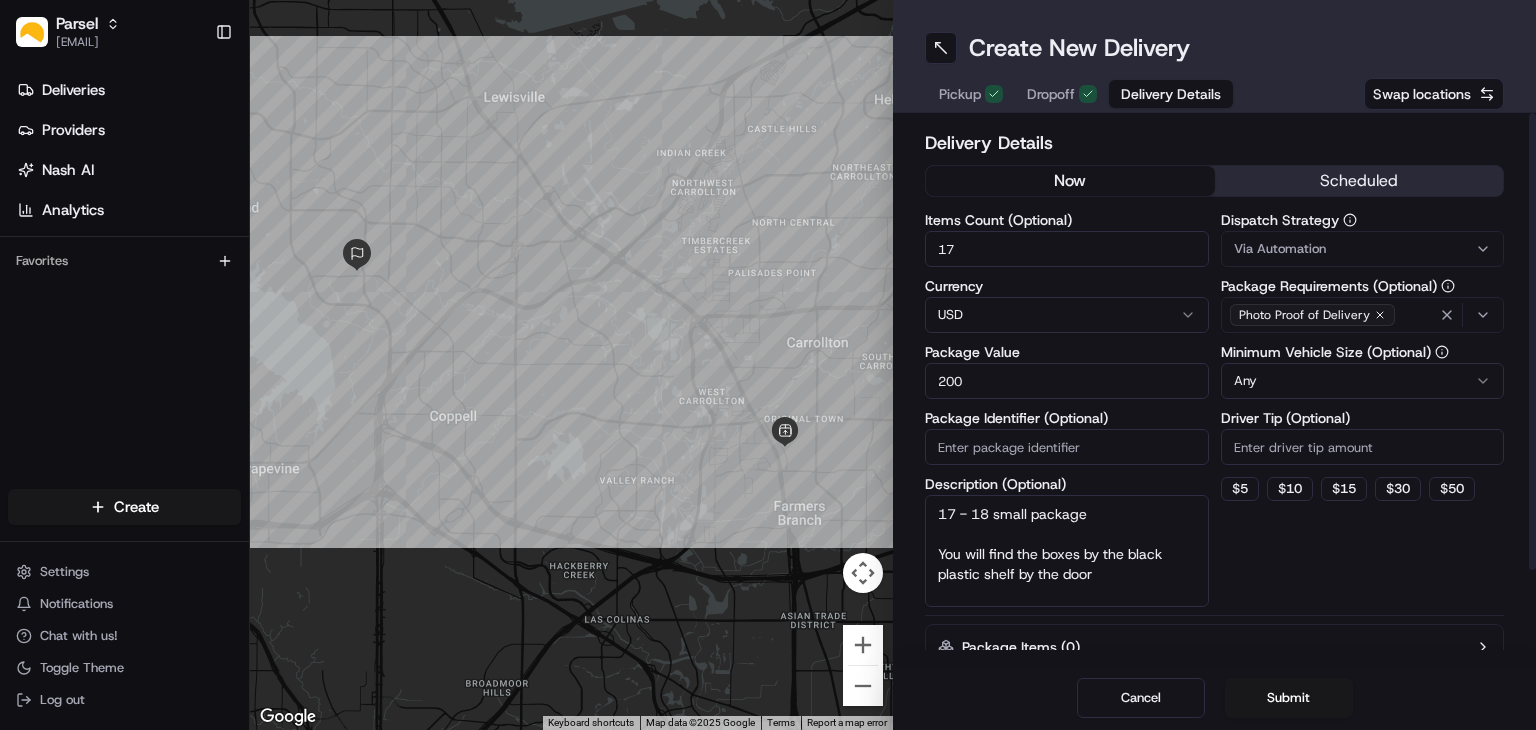 click on "17 - 18 small package
You will find the boxes by the black plastic shelf by the door" at bounding box center (1067, 551) 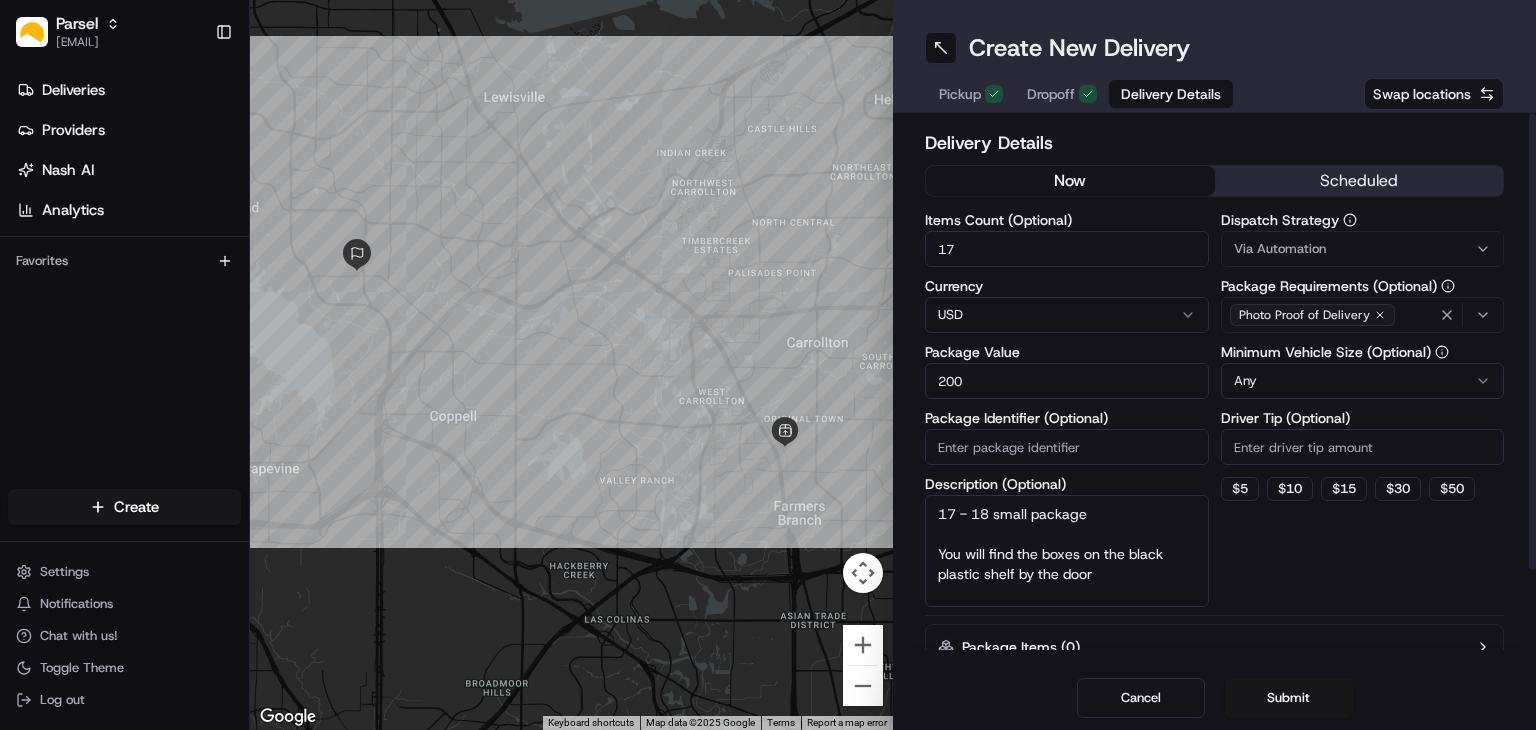 click on "17 - 18 small package
You will find the boxes on the black plastic shelf by the door" at bounding box center [1067, 551] 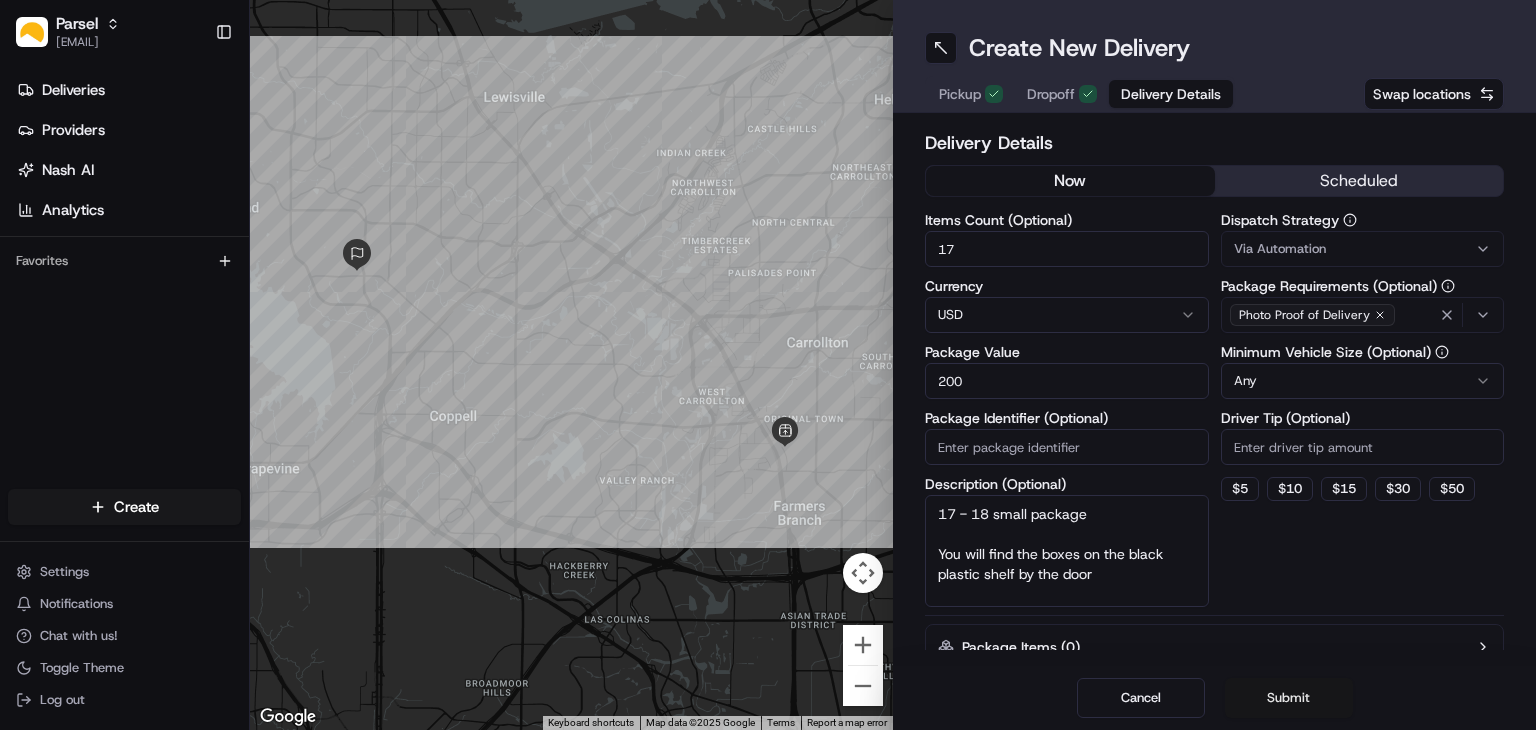type on "17 - 18 small package
You will find the boxes on the black plastic shelf by the door" 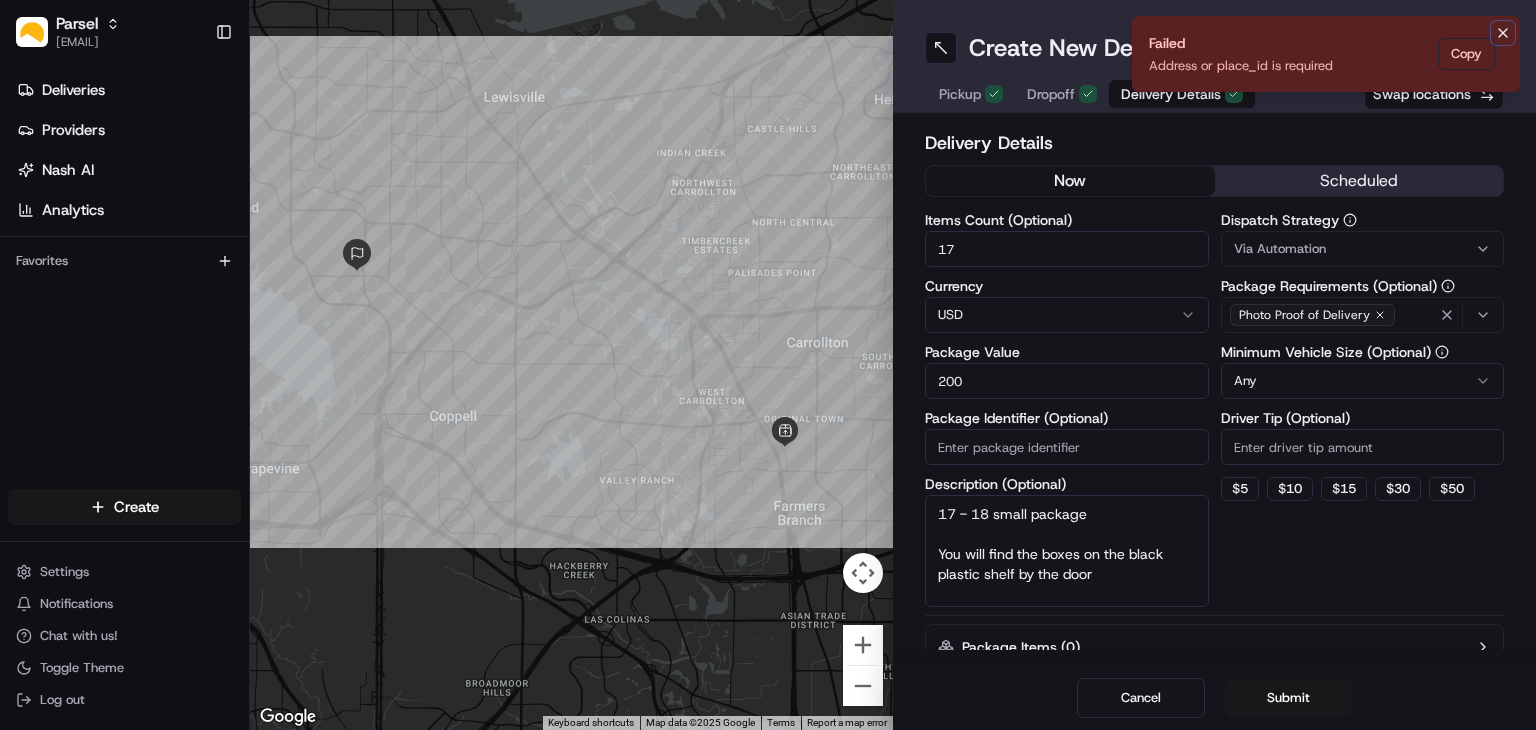 click 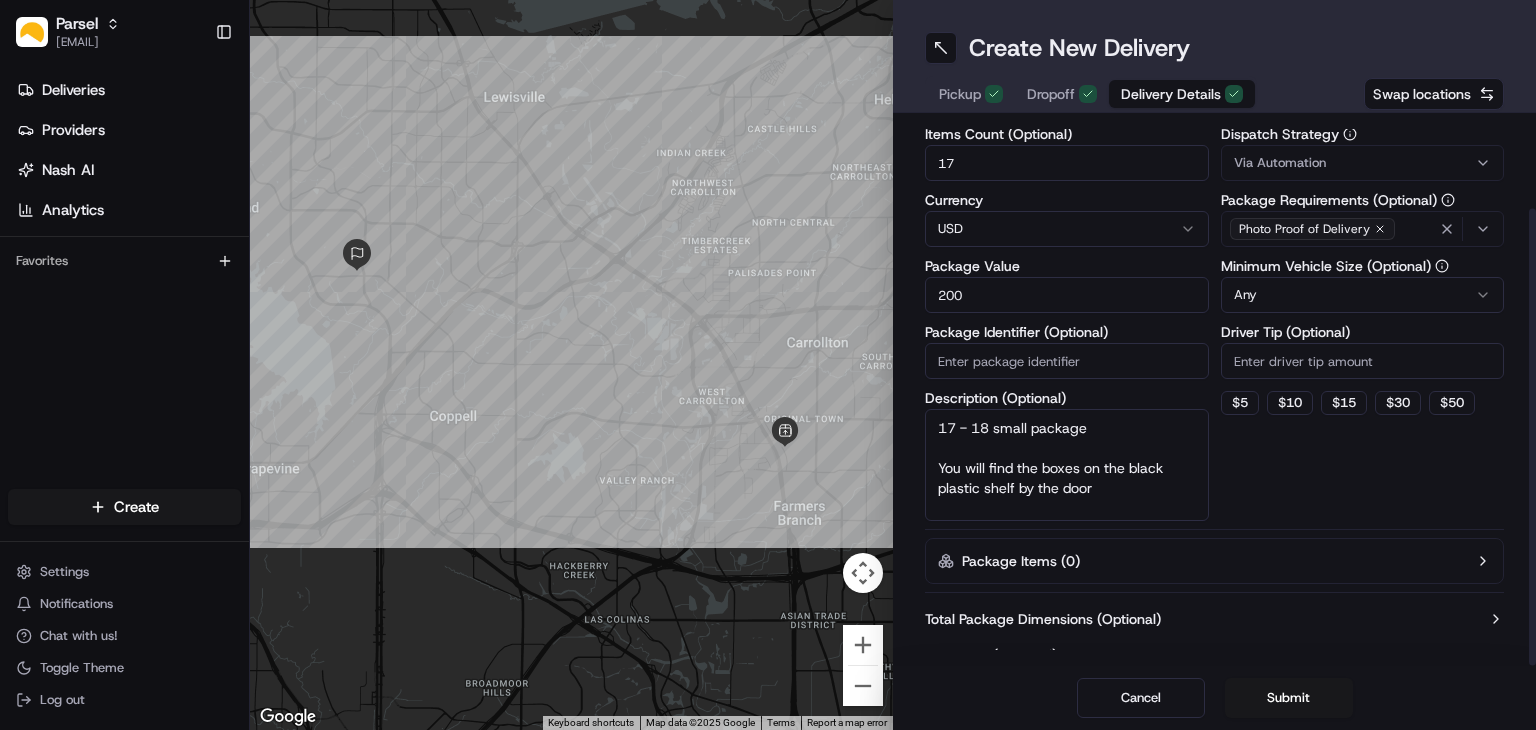 scroll, scrollTop: 108, scrollLeft: 0, axis: vertical 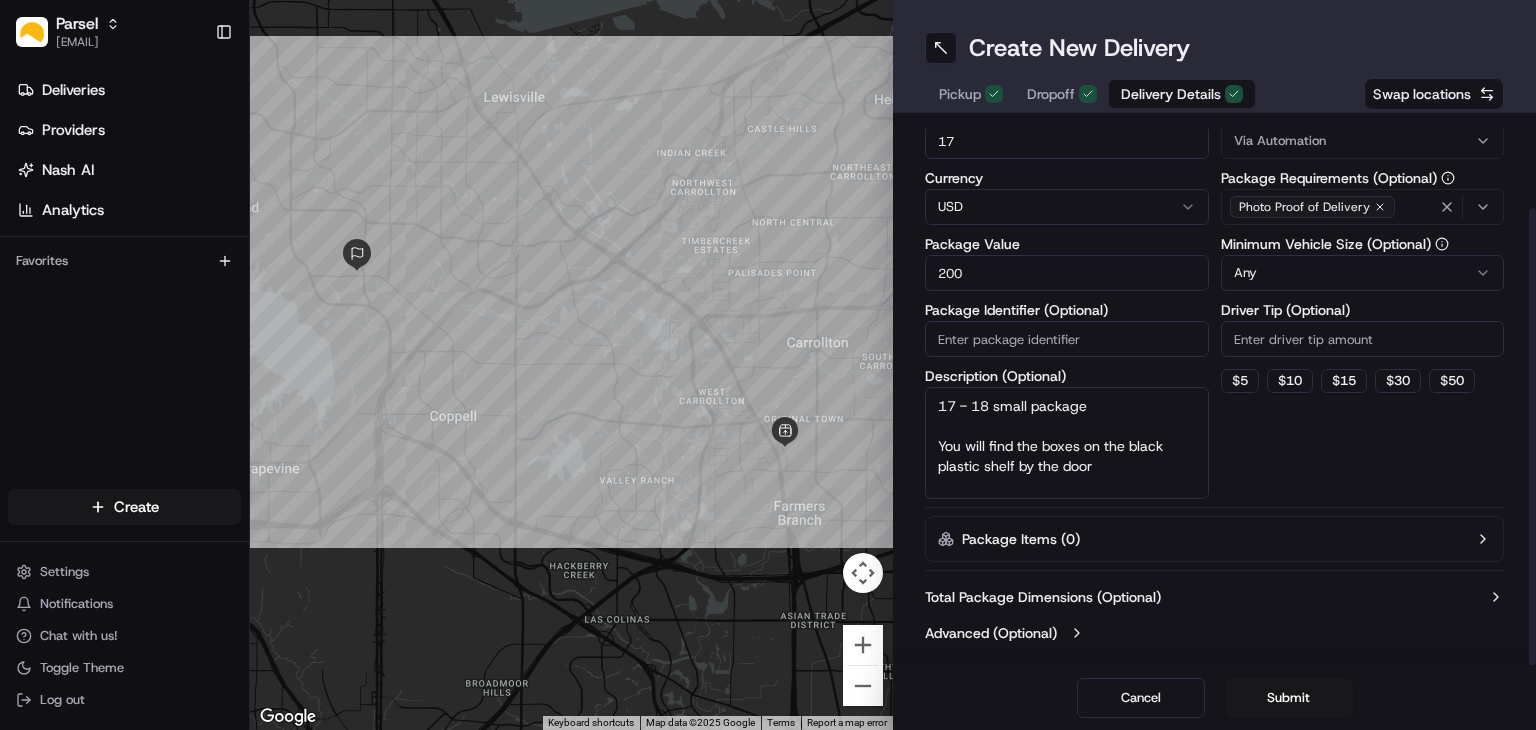 drag, startPoint x: 1534, startPoint y: 545, endPoint x: 1524, endPoint y: 701, distance: 156.32019 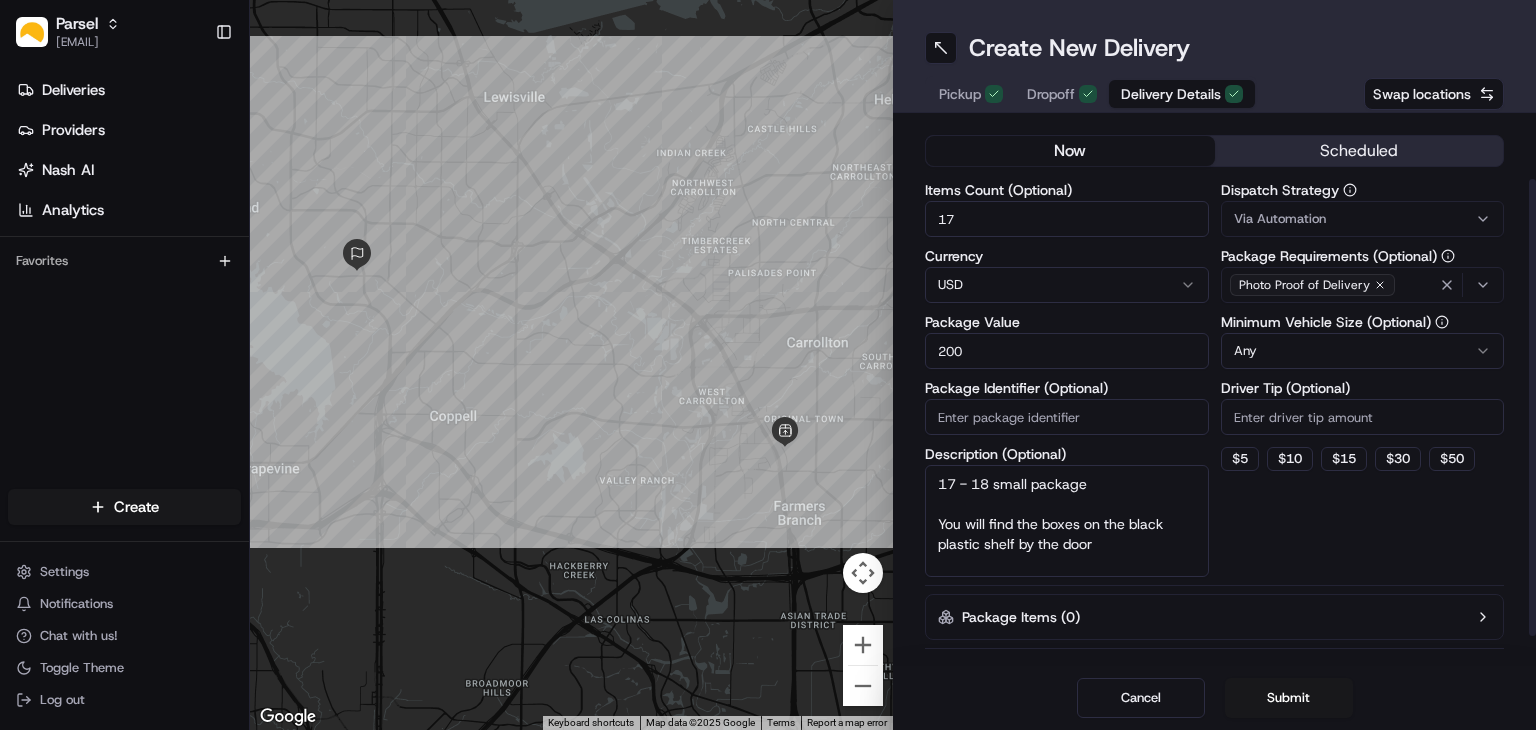 scroll, scrollTop: 0, scrollLeft: 0, axis: both 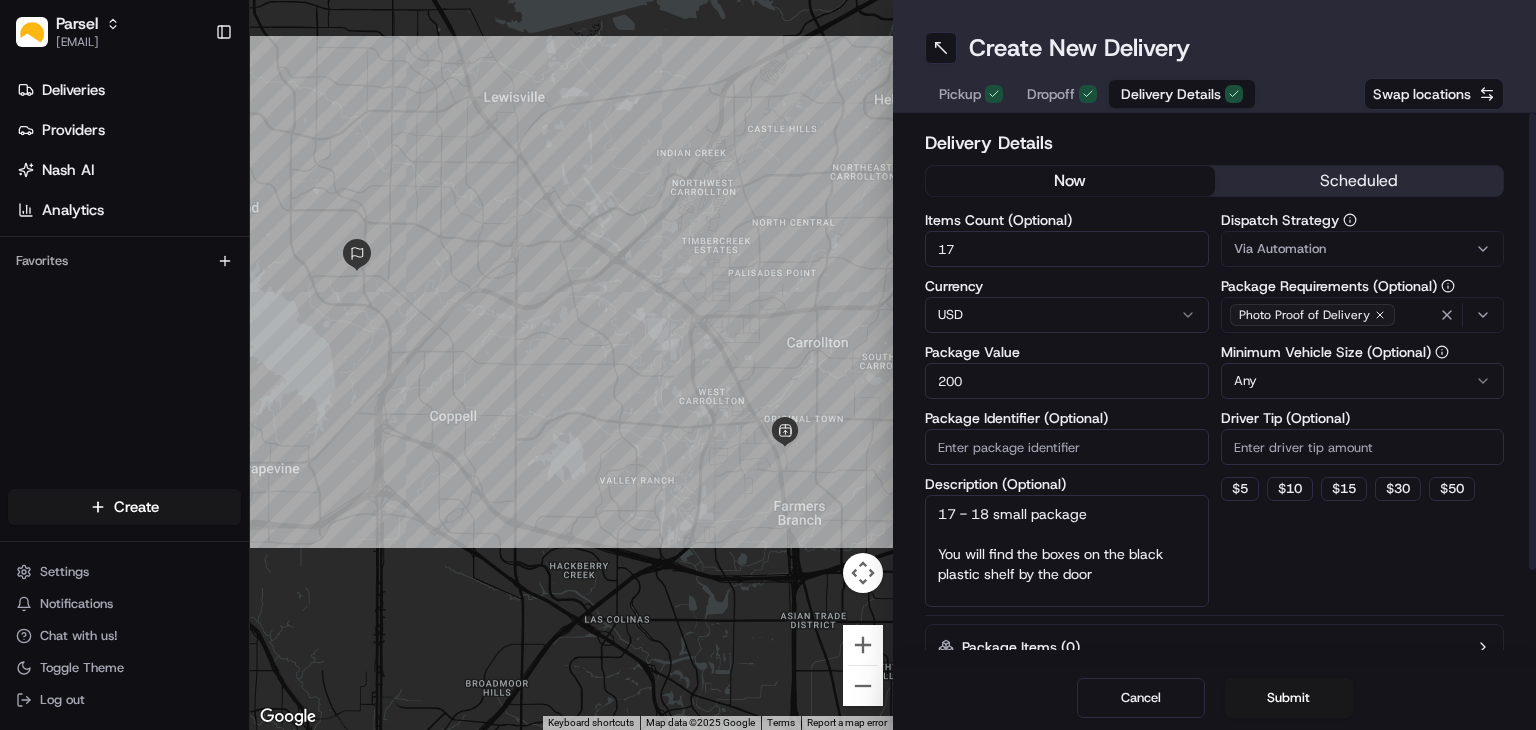 drag, startPoint x: 1535, startPoint y: 460, endPoint x: 1535, endPoint y: 302, distance: 158 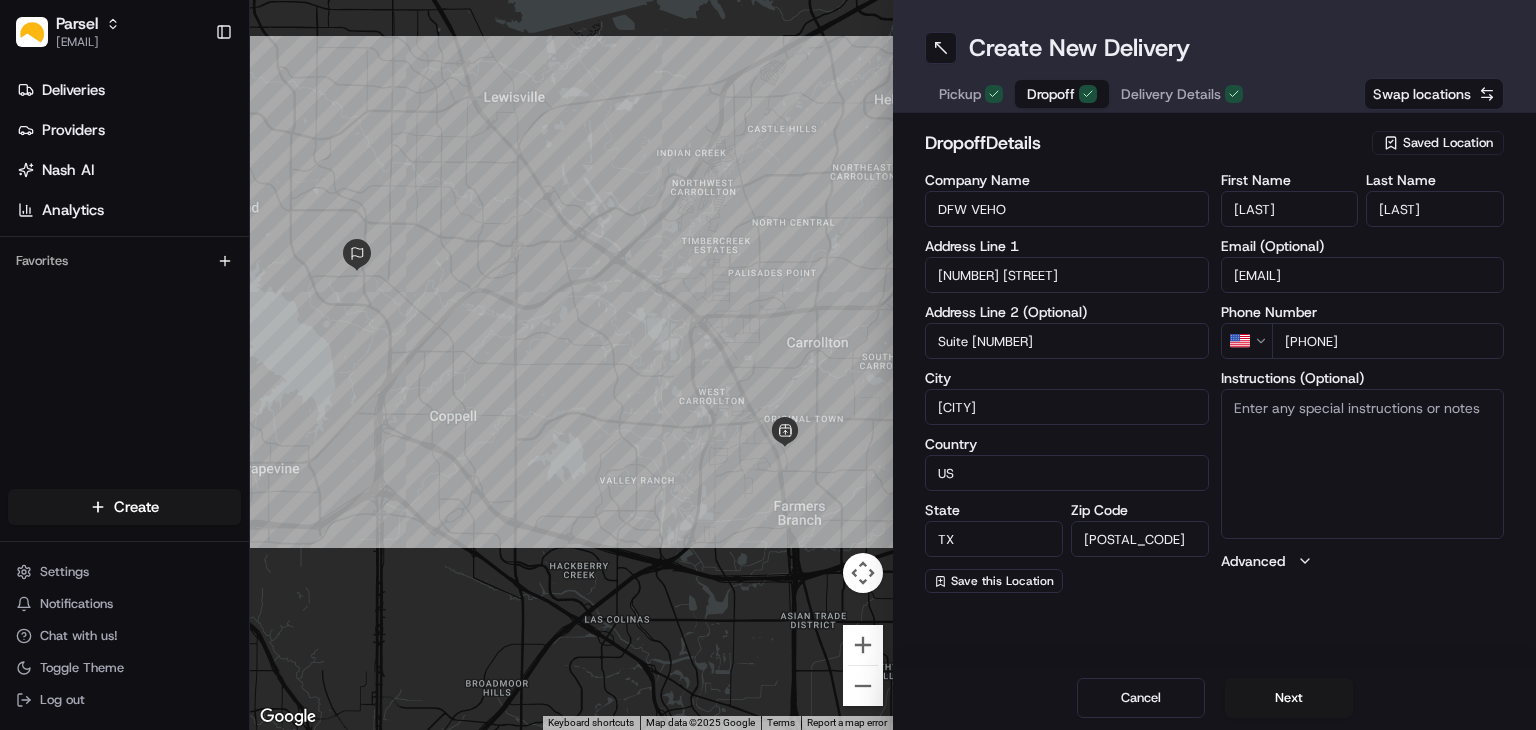 click on "Dropoff" at bounding box center (1051, 94) 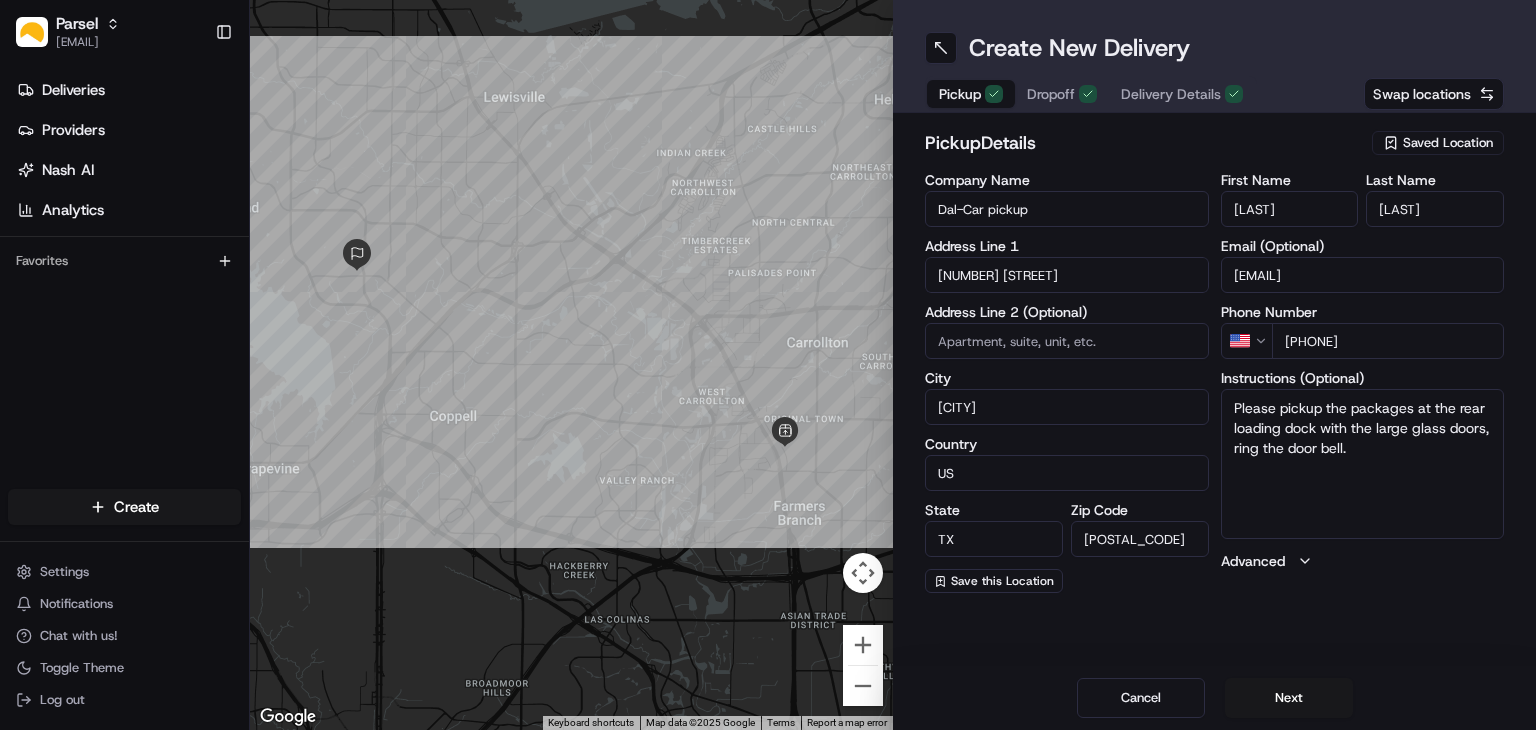 click on "Pickup" at bounding box center (960, 94) 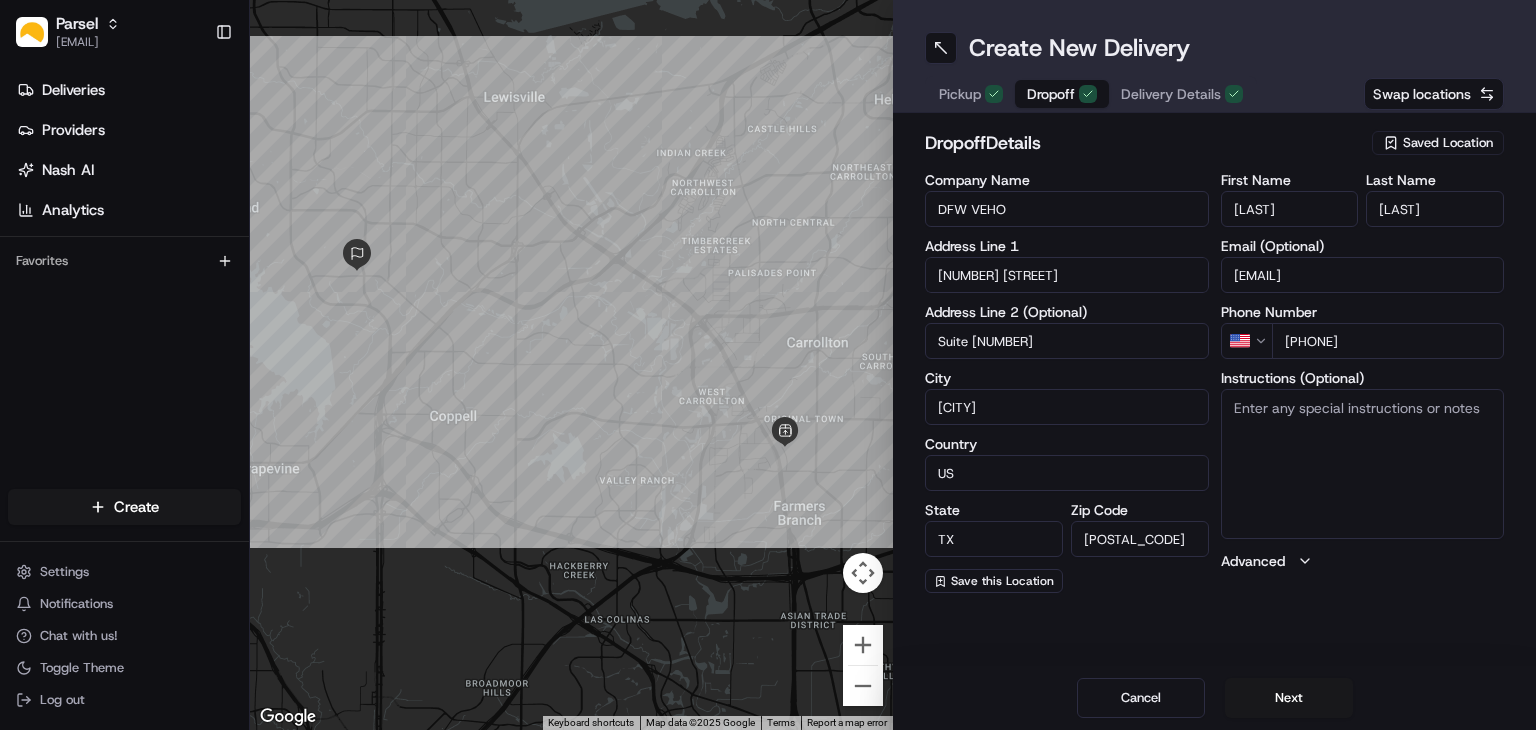 click on "Dropoff" at bounding box center (1051, 94) 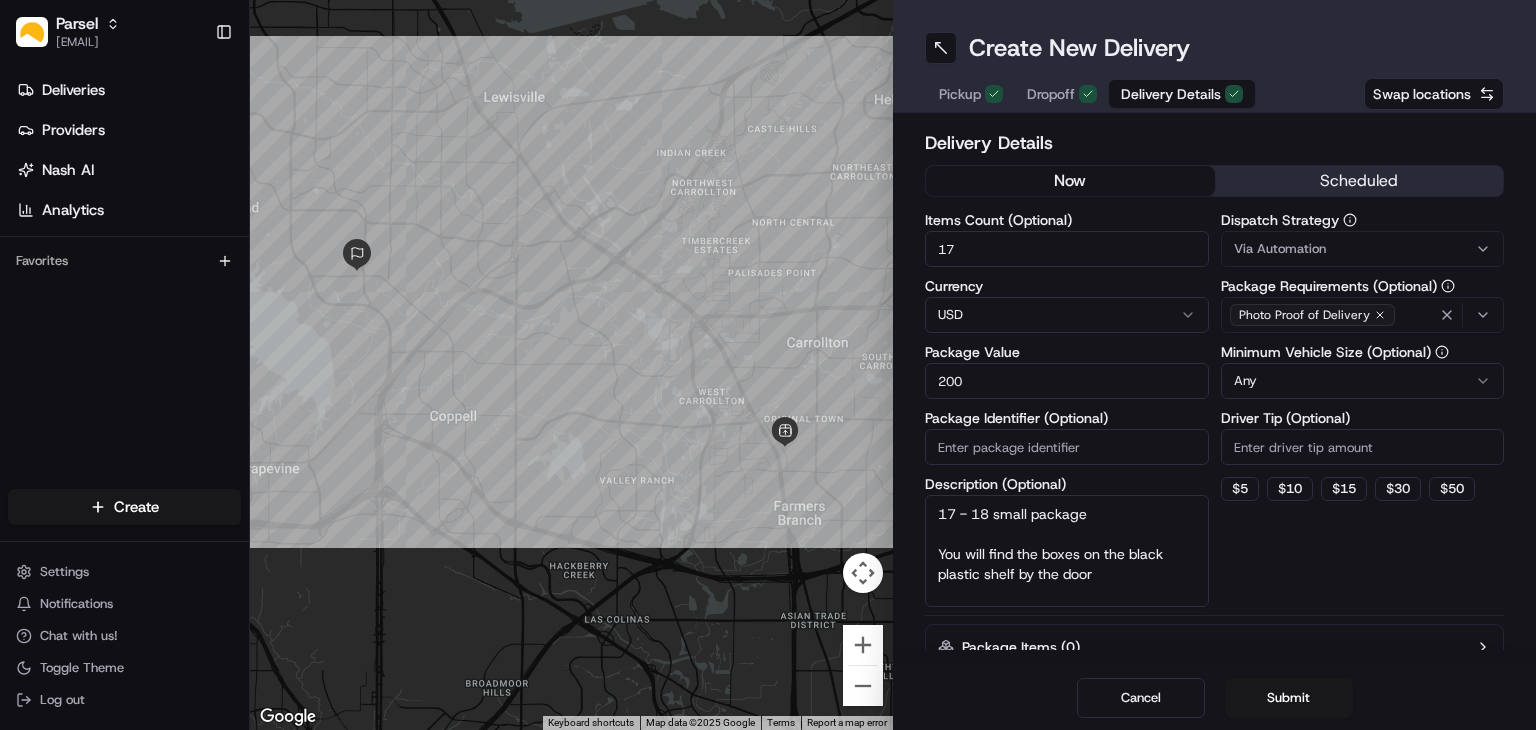 click on "Delivery Details" at bounding box center (1171, 94) 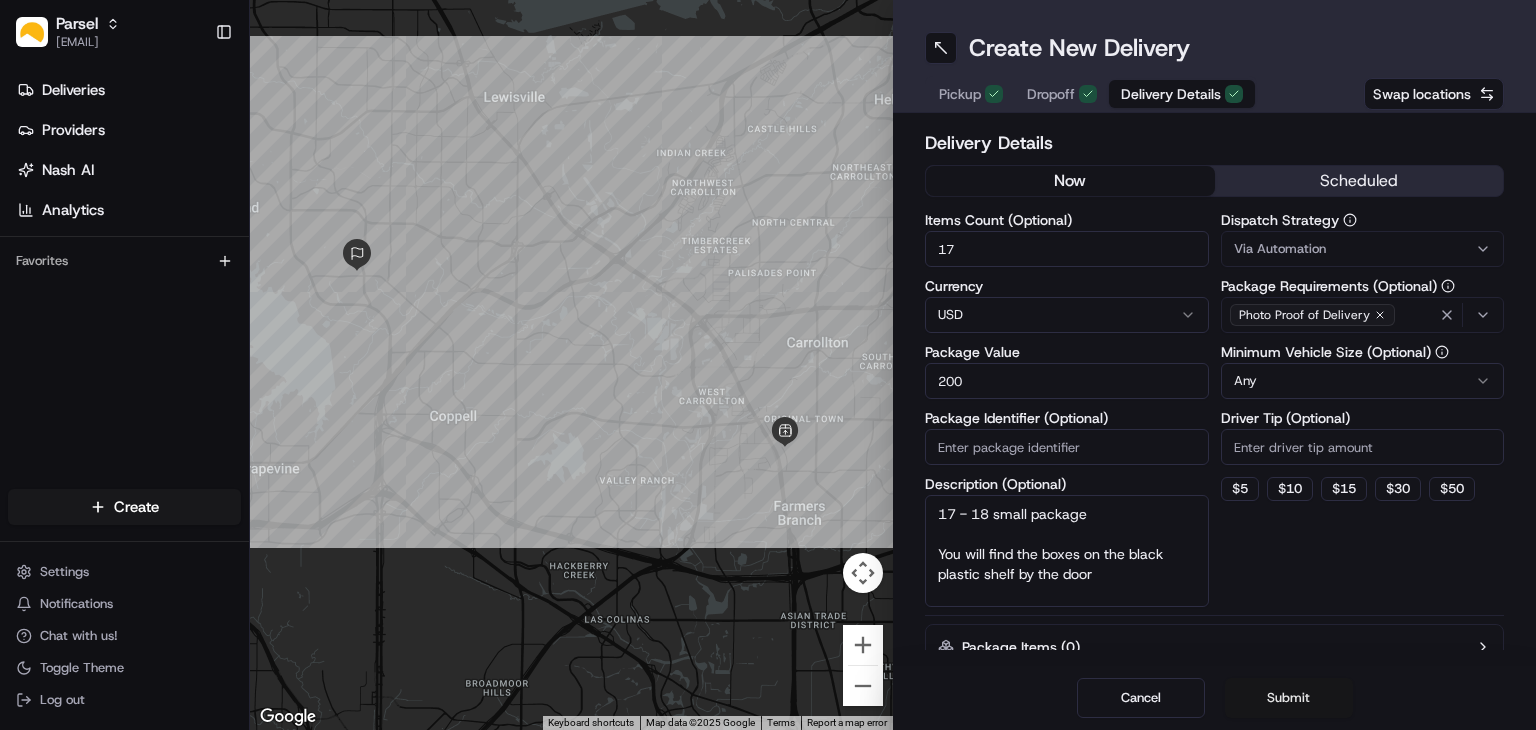 click on "Submit" at bounding box center (1289, 698) 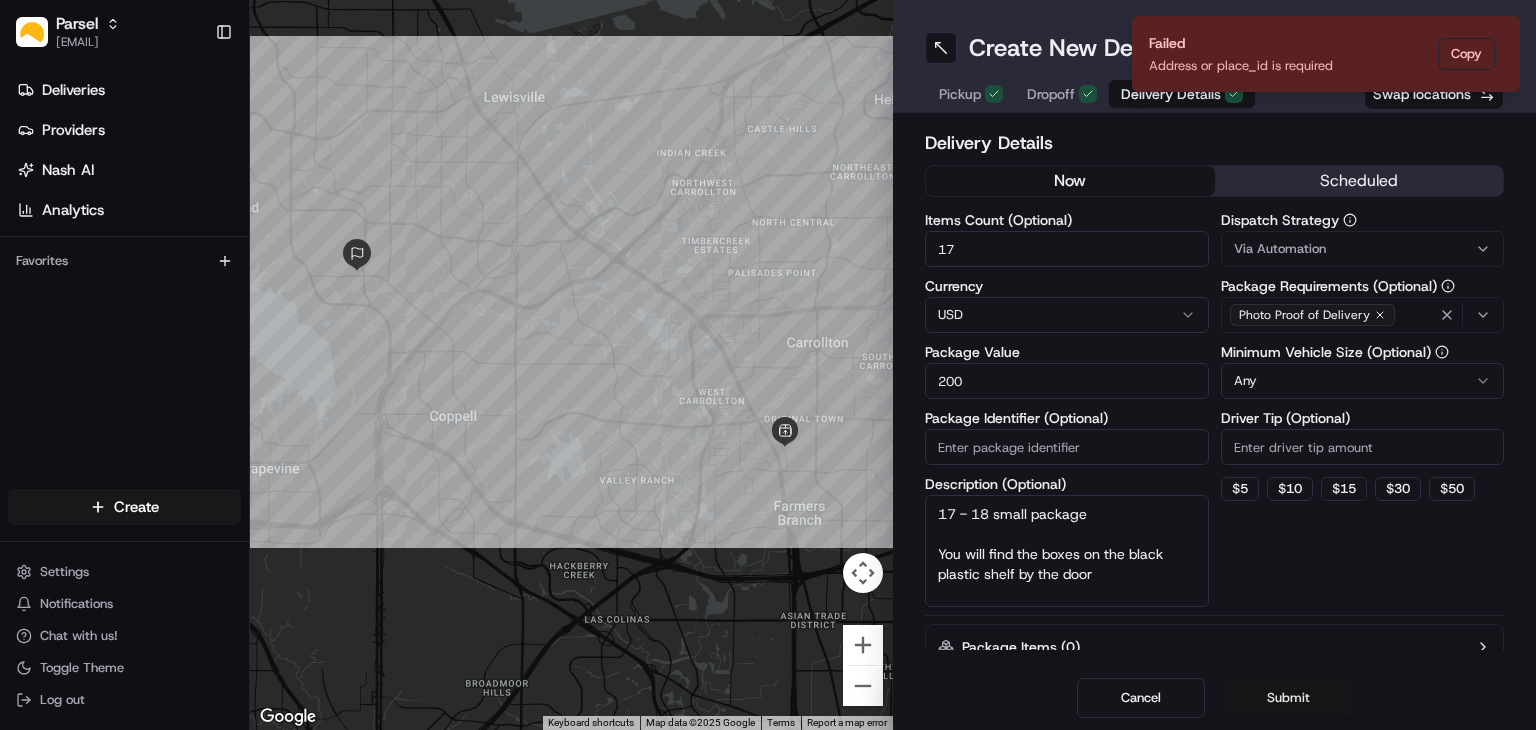 click on "Submit" at bounding box center [1289, 698] 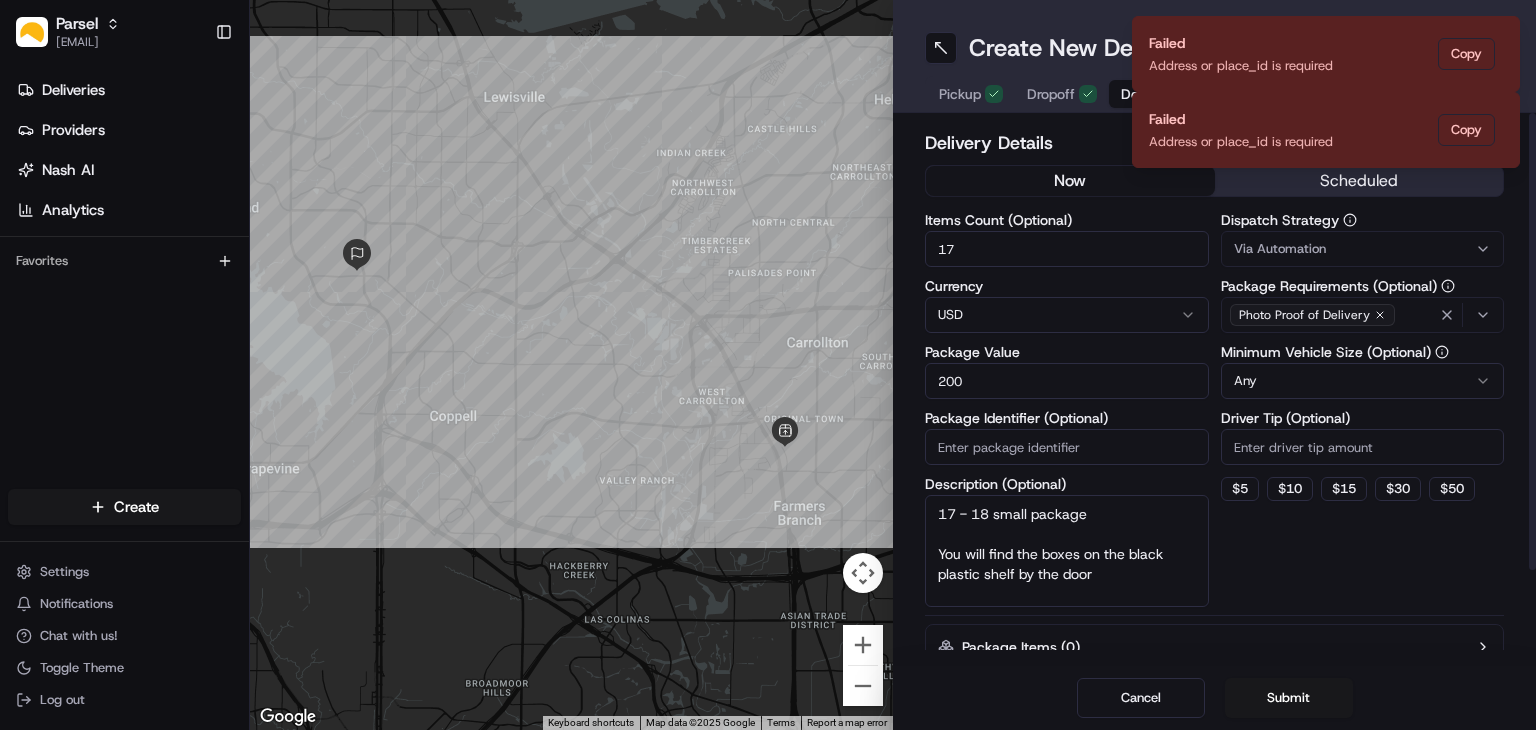 click on "Dispatch Strategy Via Automation Package Requirements (Optional) Photo Proof of Delivery Minimum Vehicle Size (Optional) Any Driver Tip (Optional) $ 5 $ 10 $ 15 $ 30 $ 50" at bounding box center [1363, 410] 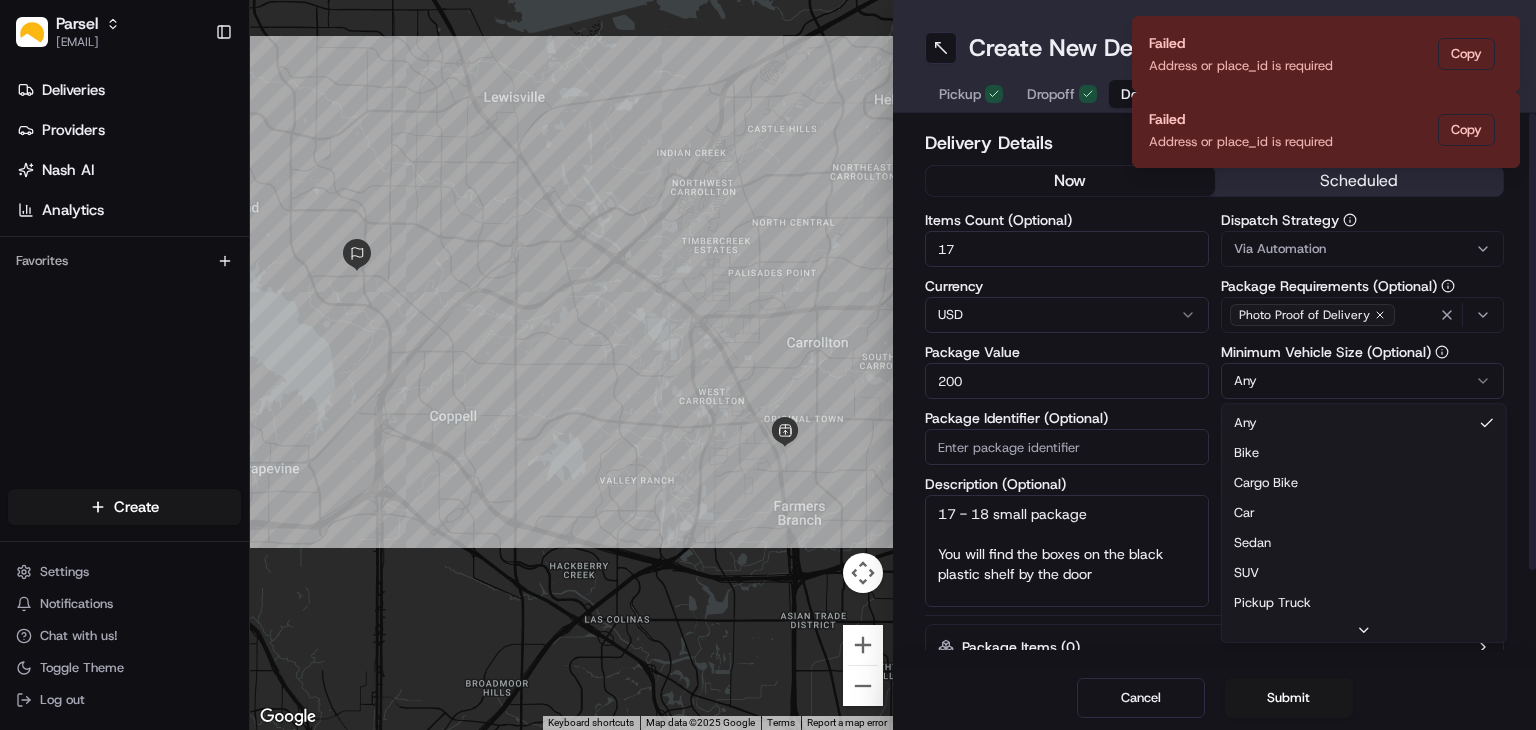 click on "Parsel cameron.langer@saltbox.com Toggle Sidebar Deliveries Providers Nash AI Analytics Favorites Main Menu Members & Organization Organization Users Roles Preferences Customization Tracking Orchestration Automations Dispatch Strategy Locations Pickup Locations Dropoff Locations Billing Billing Refund Requests Integrations Notification Triggers Webhooks API Keys Request Logs Create Settings Notifications Chat with us! Toggle Theme Log out ← Move left → Move right ↑ Move up ↓ Move down + Zoom in - Zoom out Home Jump left by 75% End Jump right by 75% Page Up Jump up by 75% Page Down Jump down by 75% Keyboard shortcuts Map Data Map data ©2025 Google Map data ©2025 Google 2 km  Click to toggle between metric and imperial units Terms Report a map error Create New Delivery Pickup Dropoff Delivery Details Swap locations Delivery Details now scheduled Items Count (Optional) 17 Currency USD Package Value 200 Package Identifier (Optional) Description (Optional) Dispatch Strategy Any Any Bike" at bounding box center (768, 365) 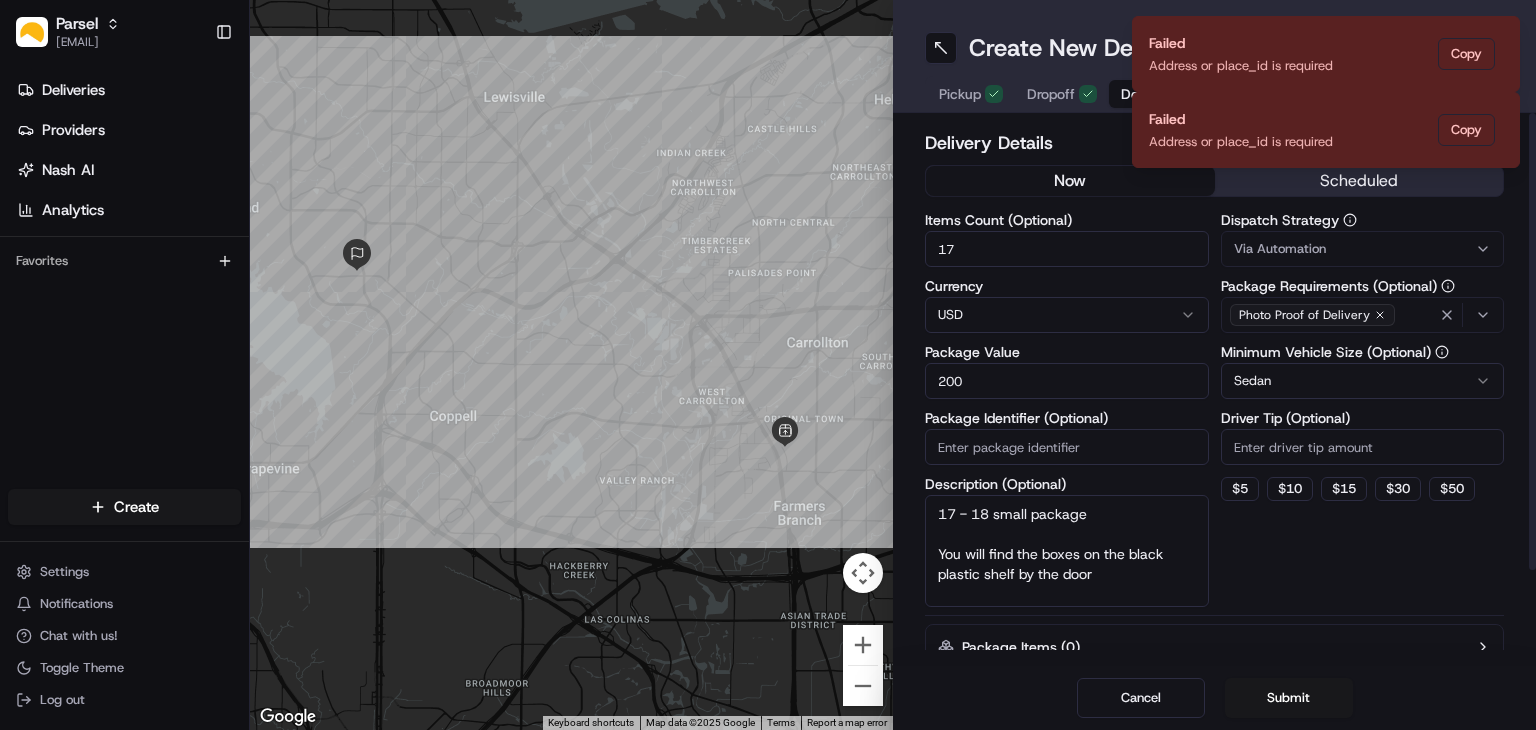 click on "Package Items ( 0 )" at bounding box center (1214, 647) 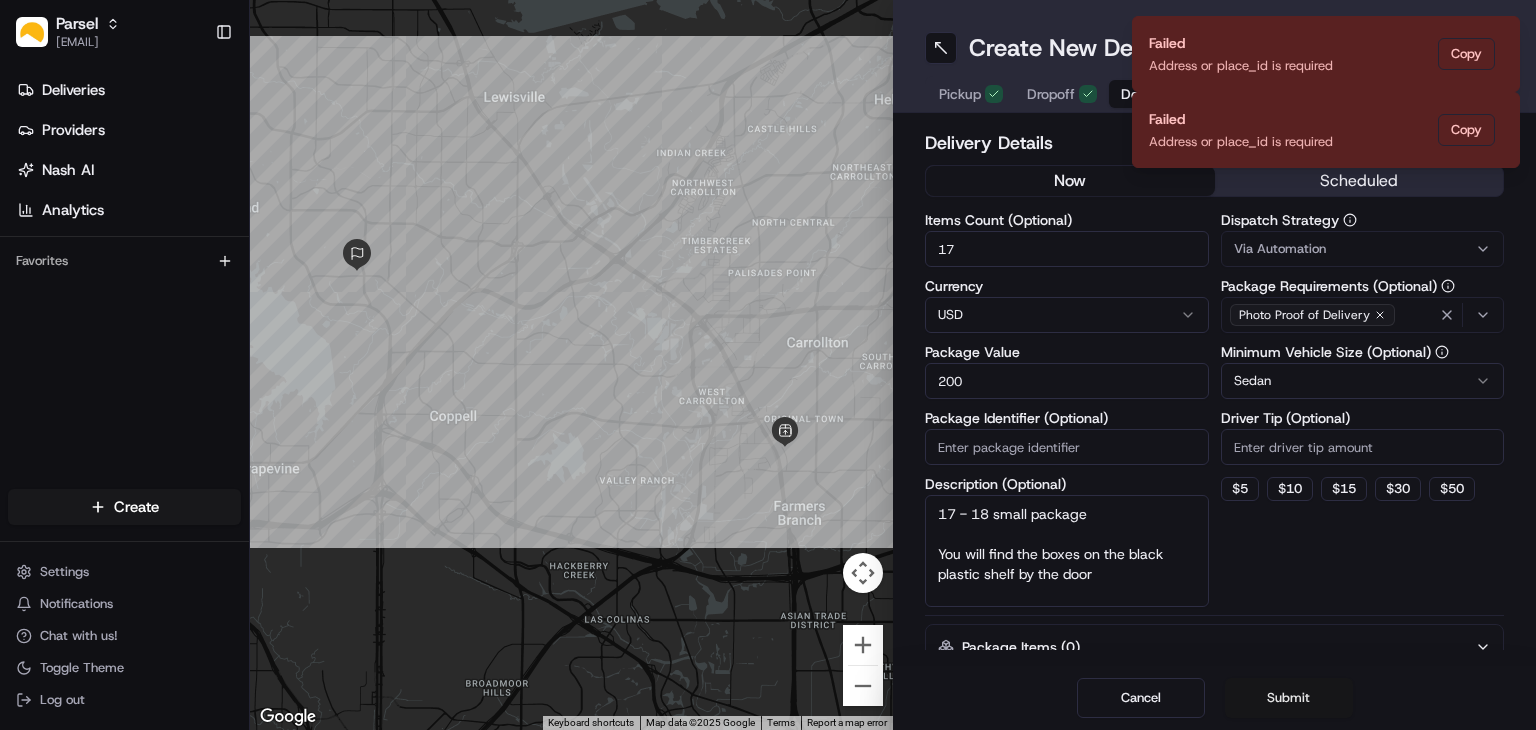 click on "Submit" at bounding box center [1289, 698] 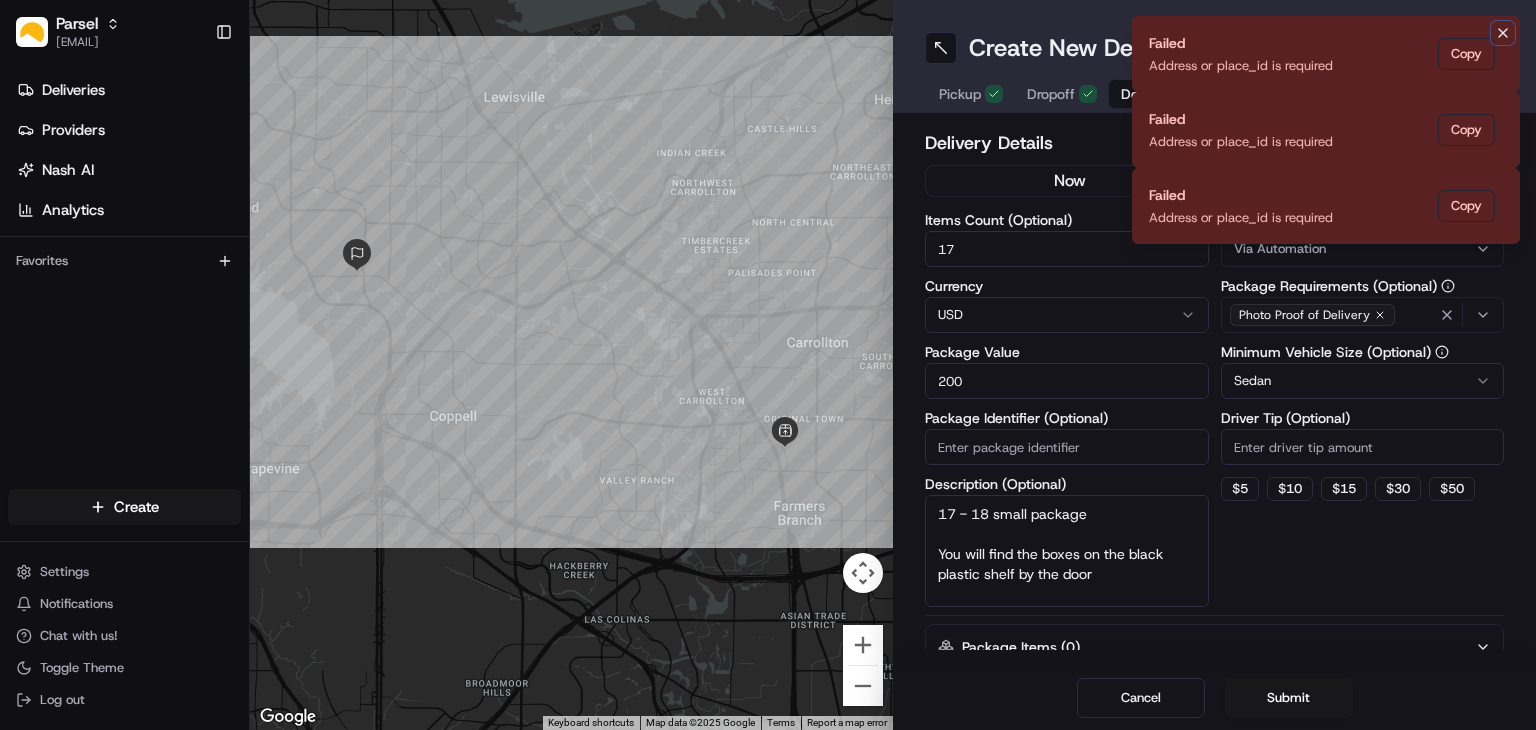 click 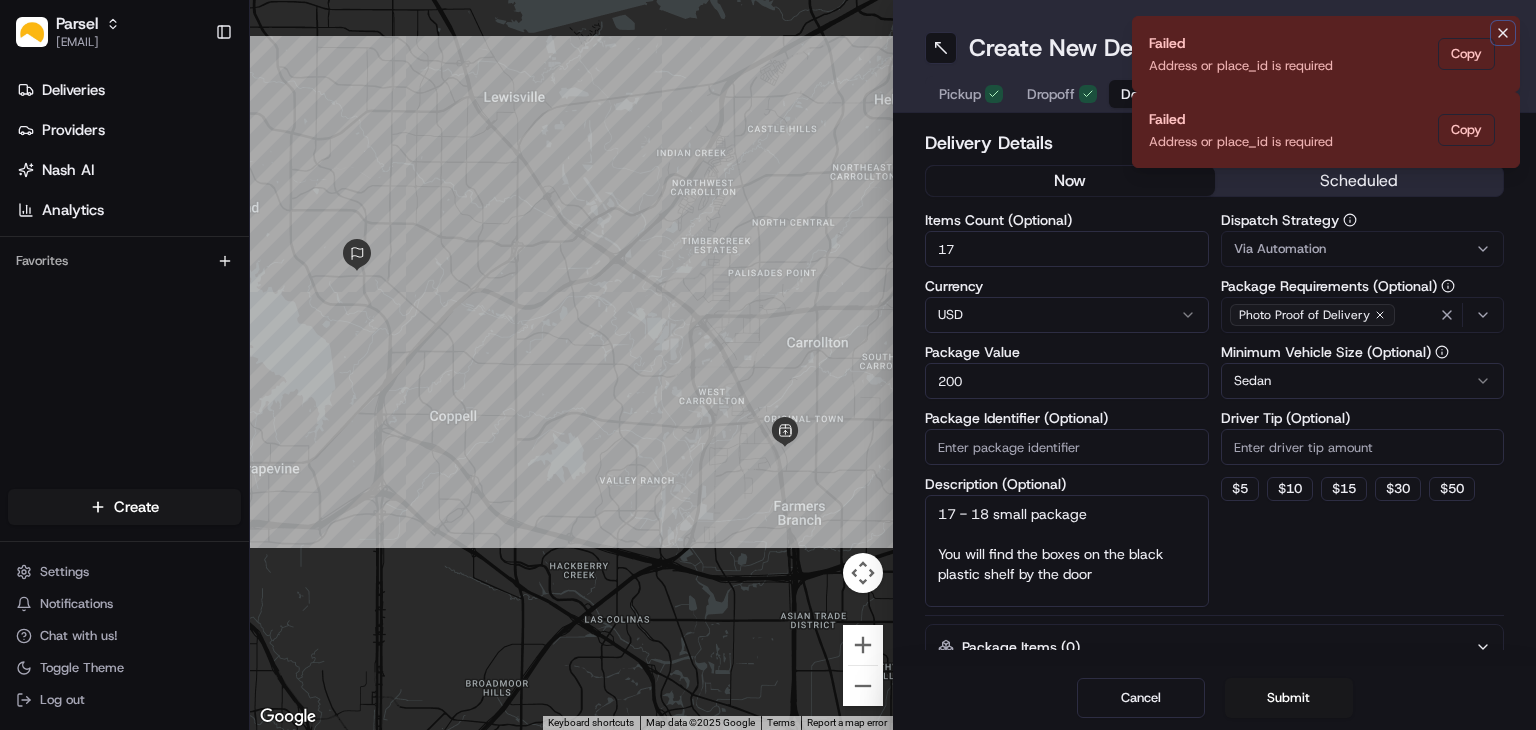 click 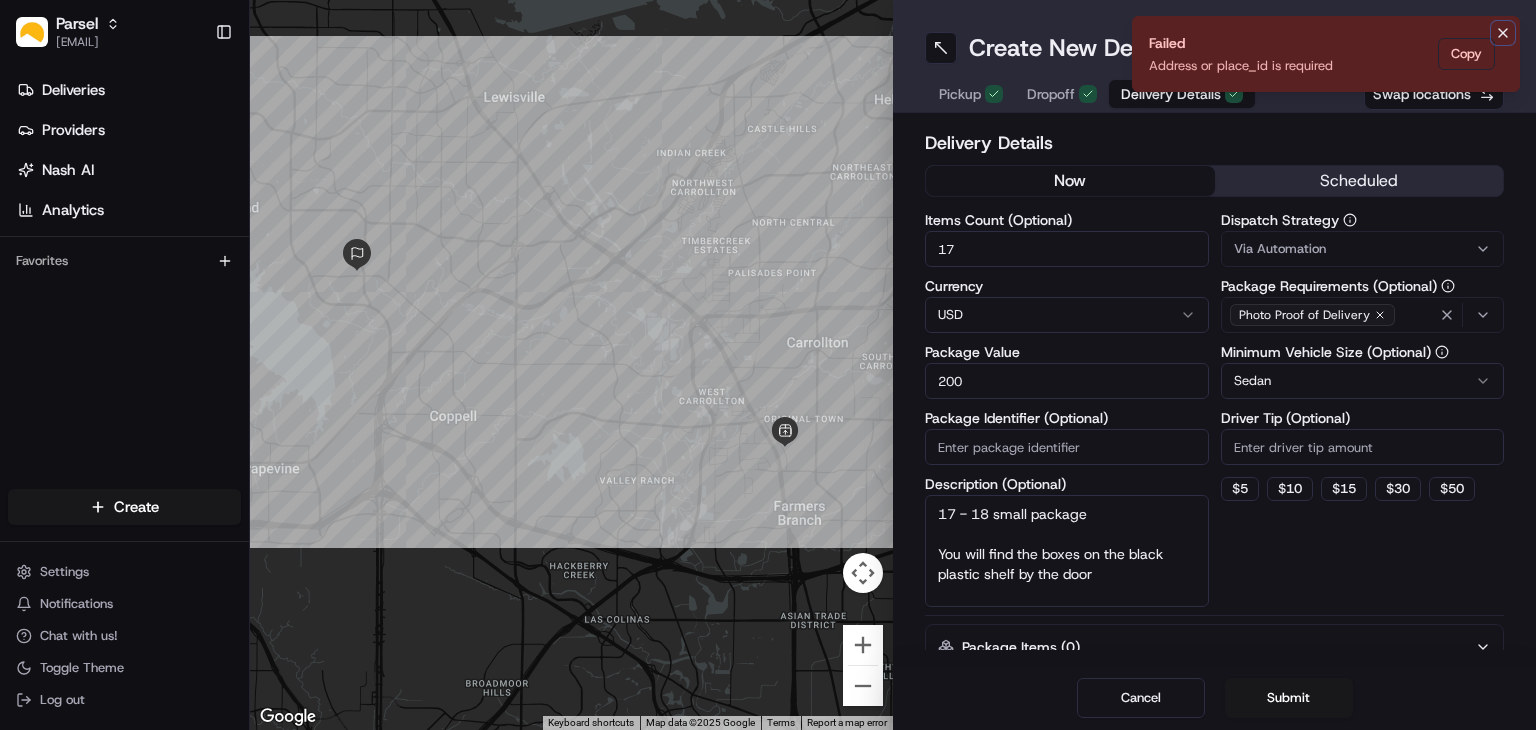 click 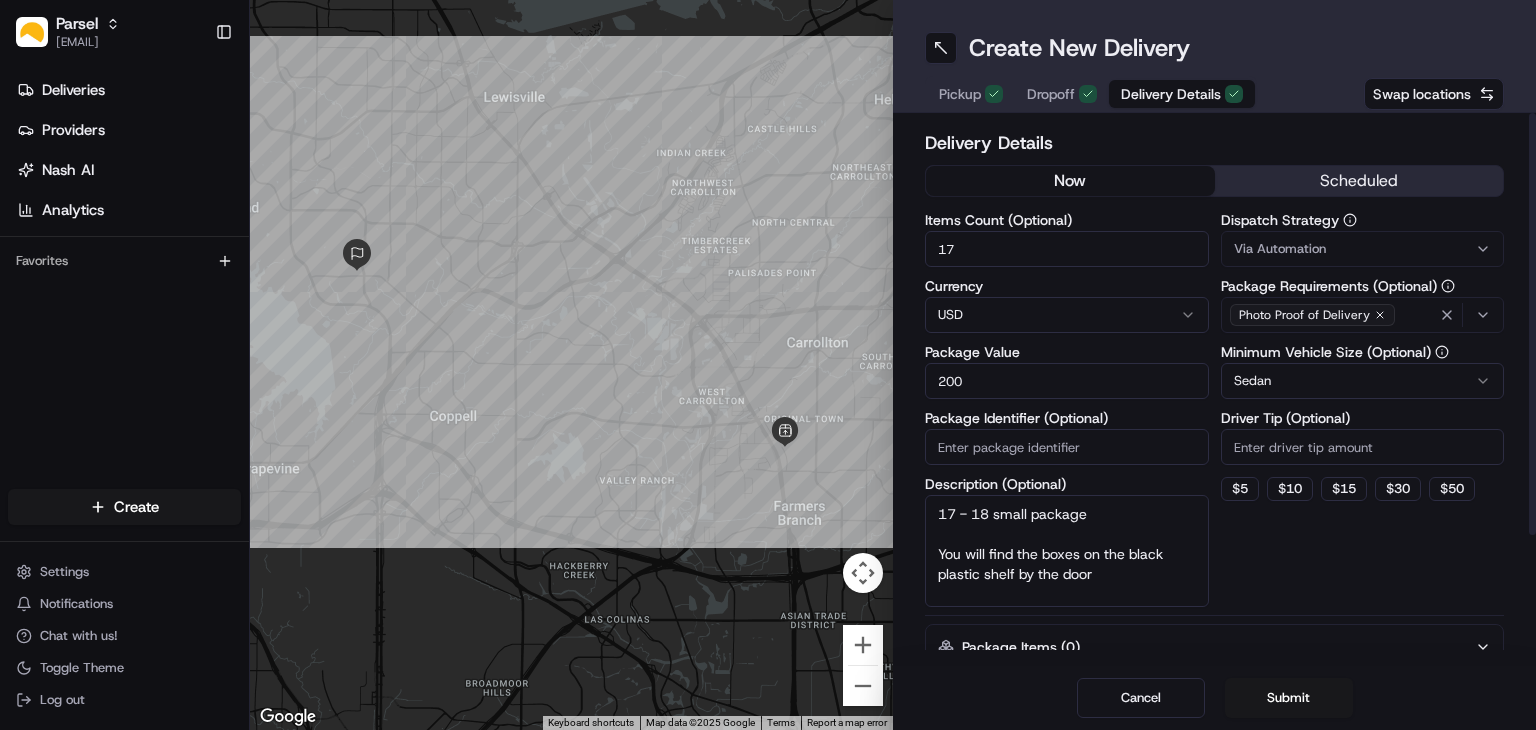 click on "Via Automation" at bounding box center [1363, 249] 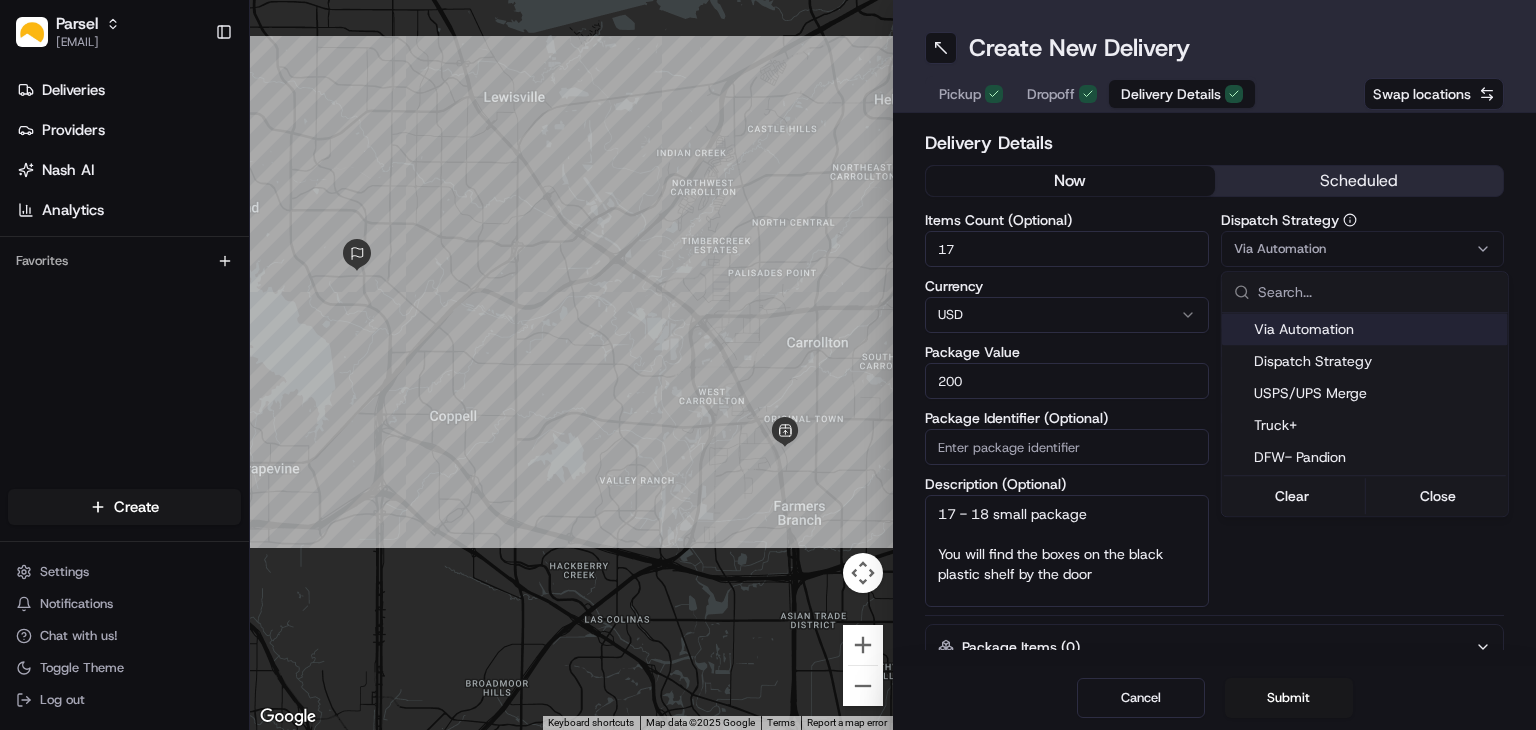 click on "Parsel cameron.langer@saltbox.com Toggle Sidebar Deliveries Providers Nash AI Analytics Favorites Main Menu Members & Organization Organization Users Roles Preferences Customization Tracking Orchestration Automations Dispatch Strategy Locations Pickup Locations Dropoff Locations Billing Billing Refund Requests Integrations Notification Triggers Webhooks API Keys Request Logs Create Settings Notifications Chat with us! Toggle Theme Log out ← Move left → Move right ↑ Move up ↓ Move down + Zoom in - Zoom out Home Jump left by 75% End Jump right by 75% Page Up Jump up by 75% Page Down Jump down by 75% Keyboard shortcuts Map Data Map data ©2025 Google Map data ©2025 Google 2 km  Click to toggle between metric and imperial units Terms Report a map error Create New Delivery Pickup Dropoff Delivery Details Swap locations Delivery Details now scheduled Items Count (Optional) 17 Currency USD Package Value 200 Package Identifier (Optional) Description (Optional) Dispatch Strategy Sedan $ 5 $ $" at bounding box center (768, 365) 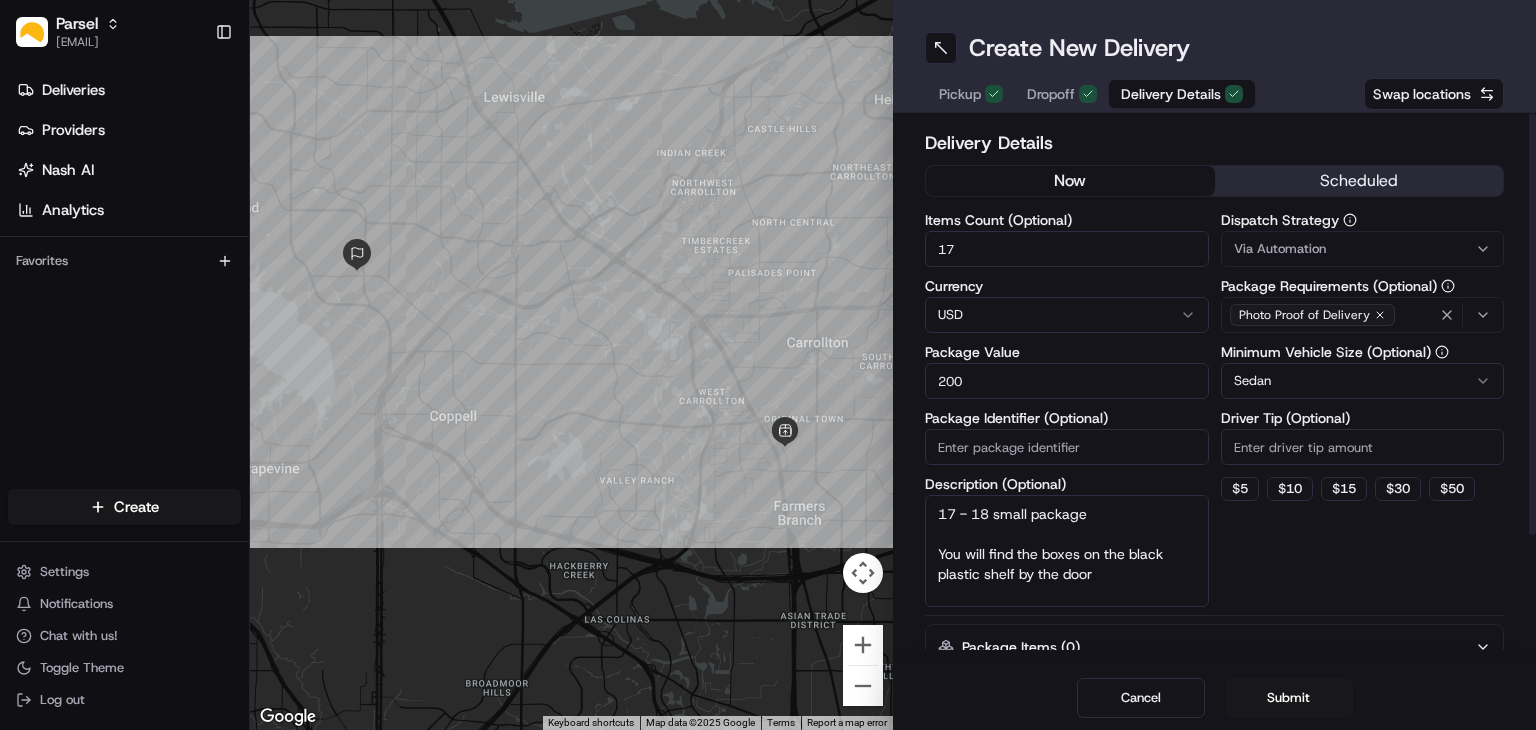 click on "Driver Tip (Optional)" at bounding box center (1363, 447) 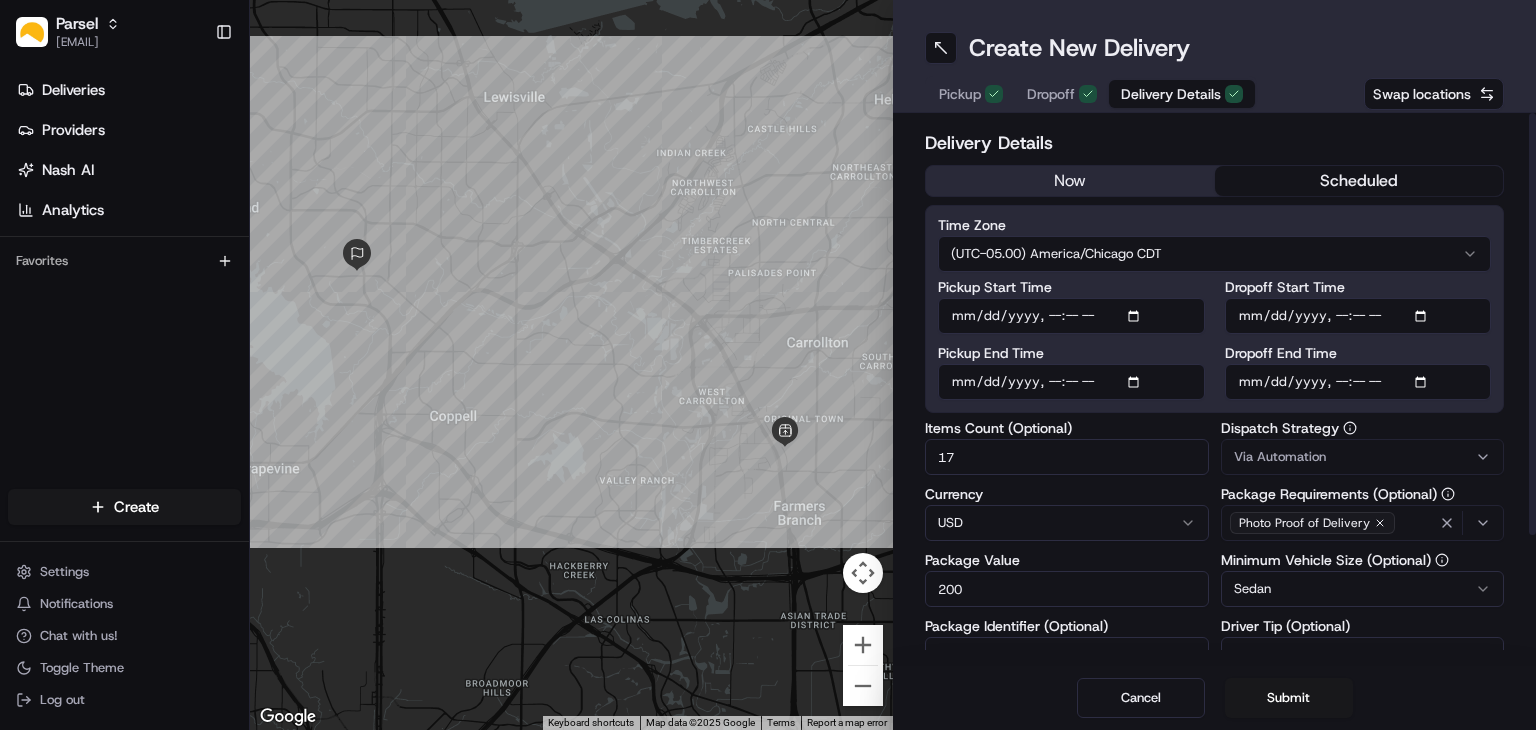 click on "scheduled" at bounding box center (1359, 181) 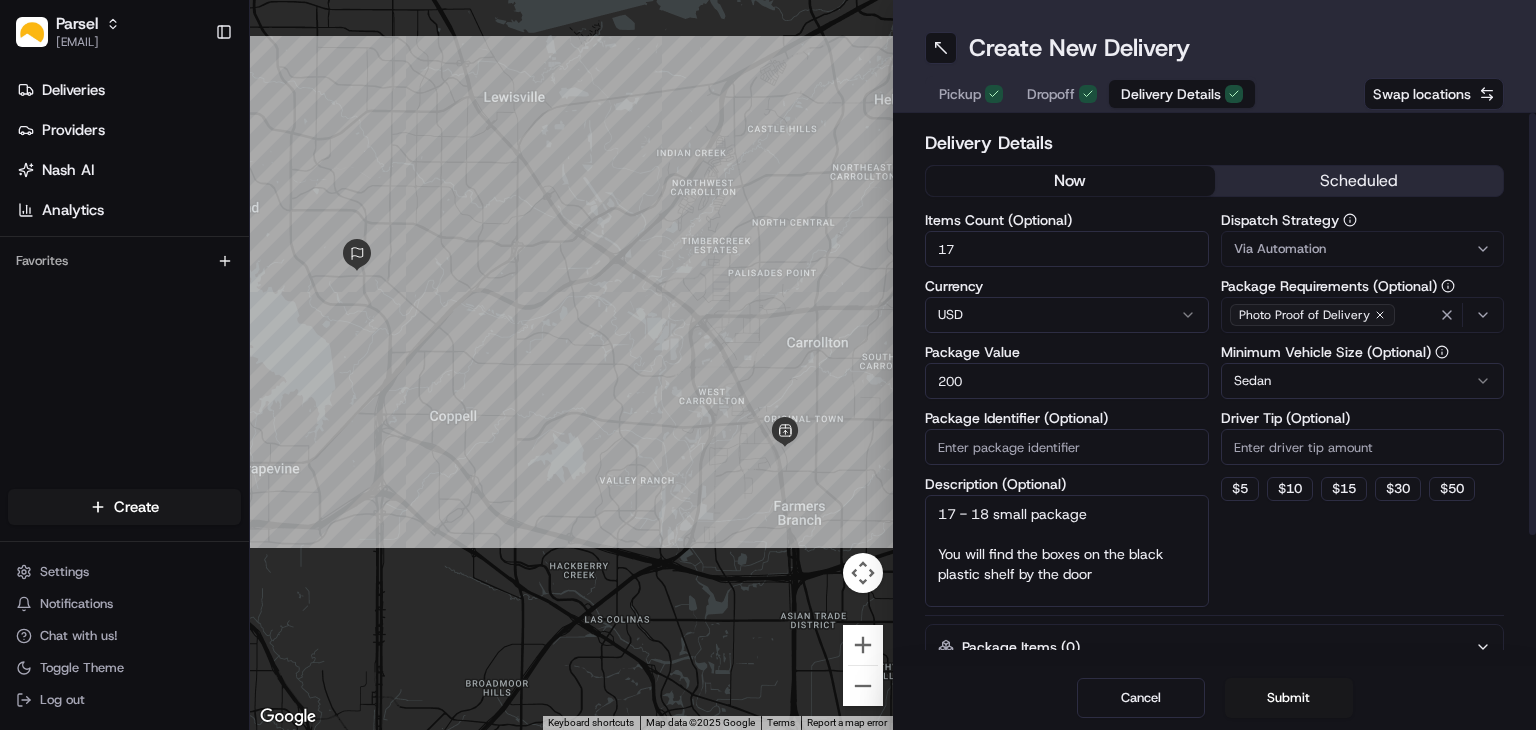 click on "now" at bounding box center (1070, 181) 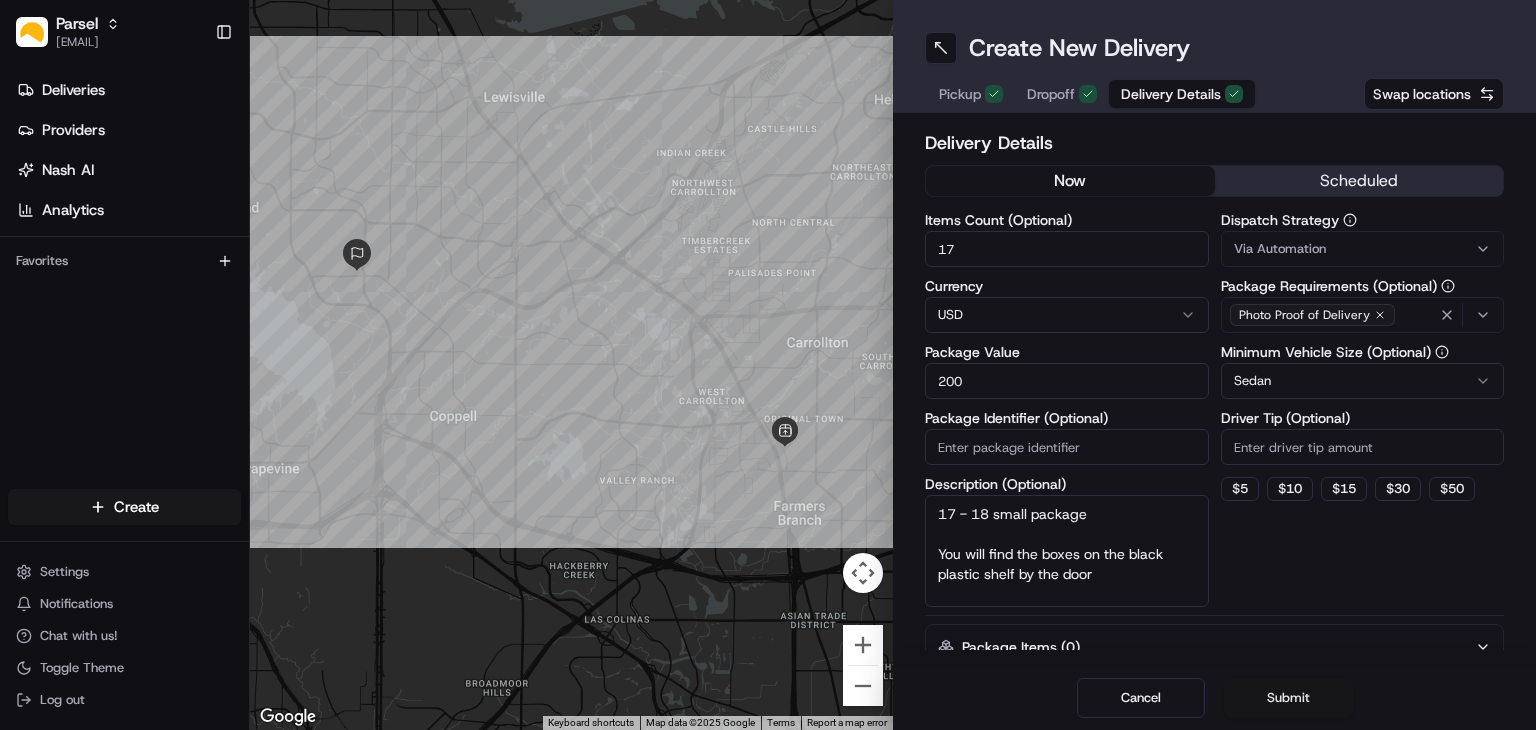 click on "Submit" at bounding box center (1289, 698) 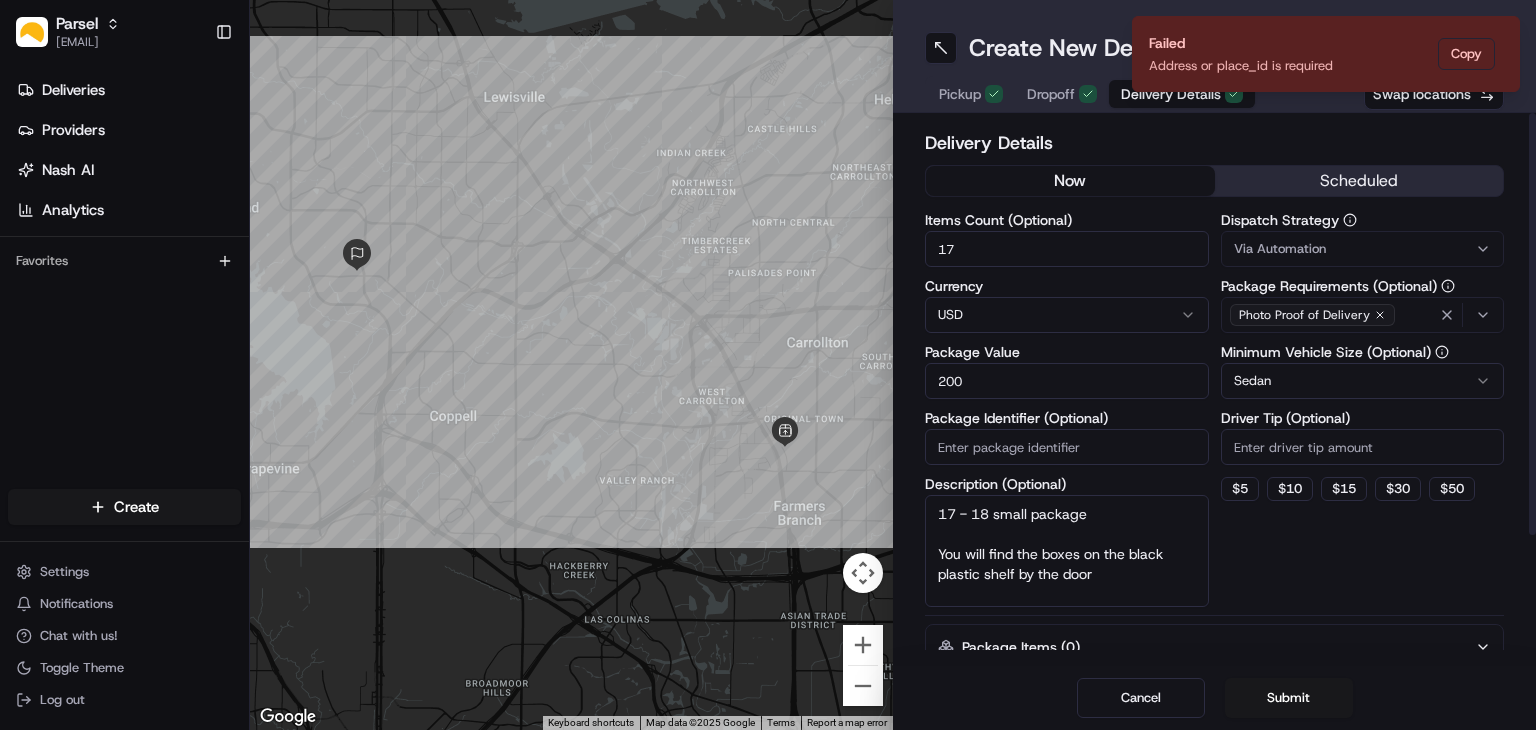 click 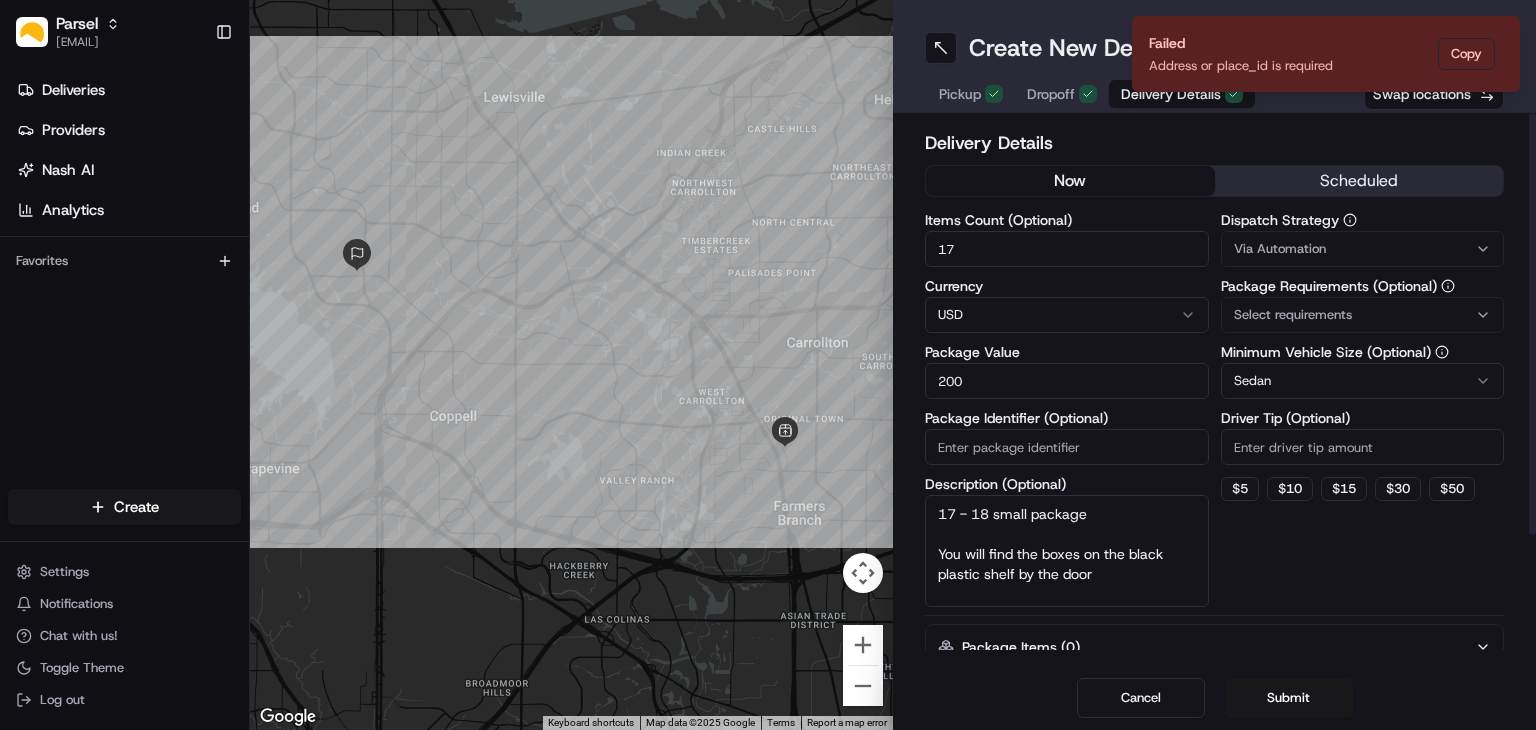 click 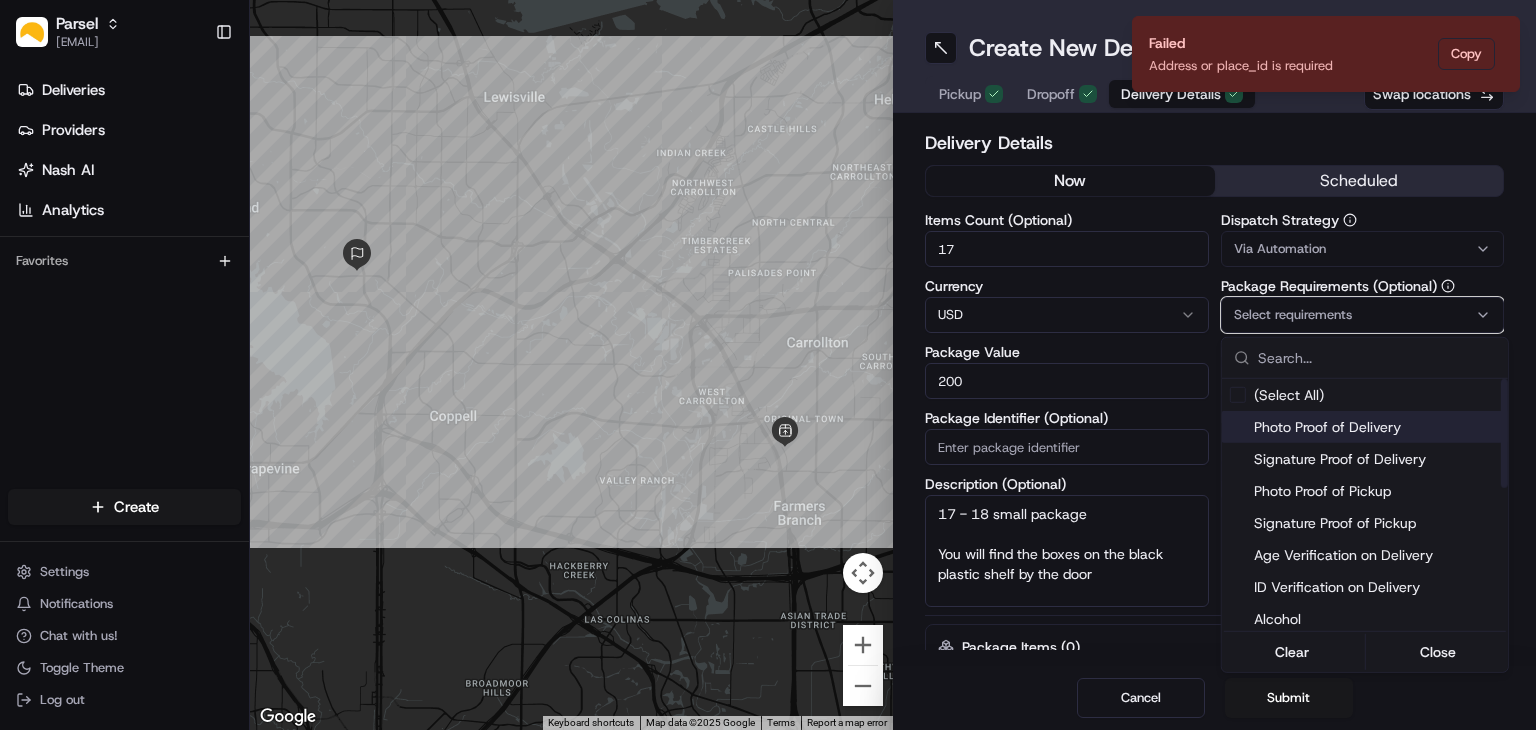 click on "Photo Proof of Delivery" at bounding box center [1377, 427] 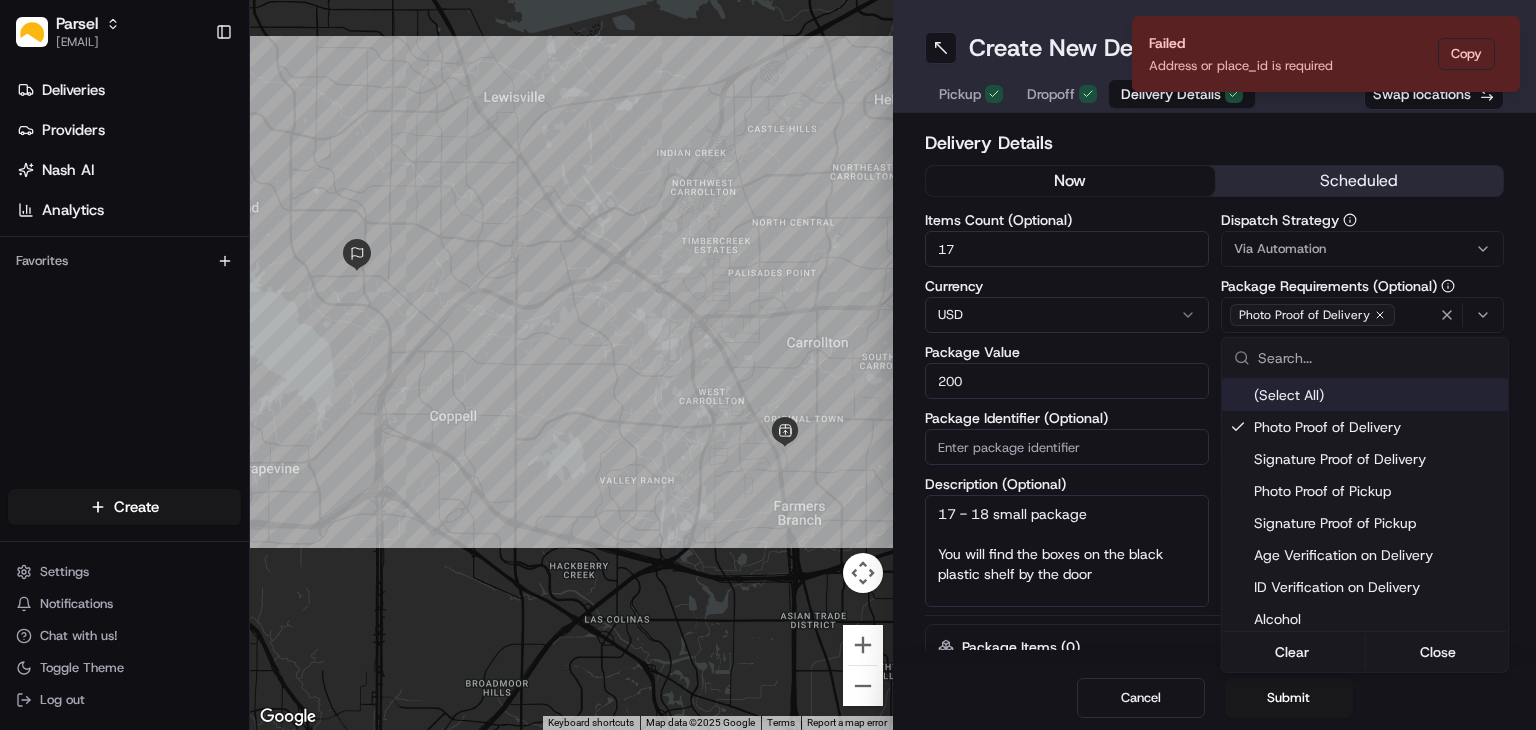 click on "Parsel cameron.langer@saltbox.com Toggle Sidebar Deliveries Providers Nash AI Analytics Favorites Main Menu Members & Organization Organization Users Roles Preferences Customization Tracking Orchestration Automations Dispatch Strategy Locations Pickup Locations Dropoff Locations Billing Billing Refund Requests Integrations Notification Triggers Webhooks API Keys Request Logs Create Settings Notifications Chat with us! Toggle Theme Log out ← Move left → Move right ↑ Move up ↓ Move down + Zoom in - Zoom out Home Jump left by 75% End Jump right by 75% Page Up Jump up by 75% Page Down Jump down by 75% Keyboard shortcuts Map Data Map data ©2025 Google Map data ©2025 Google 2 km  Click to toggle between metric and imperial units Terms Report a map error Create New Delivery Pickup Dropoff Delivery Details Swap locations Delivery Details now scheduled Items Count (Optional) 17 Currency USD Package Value 200 Package Identifier (Optional) Description (Optional) Dispatch Strategy Sedan $ 5 $ $" at bounding box center [768, 365] 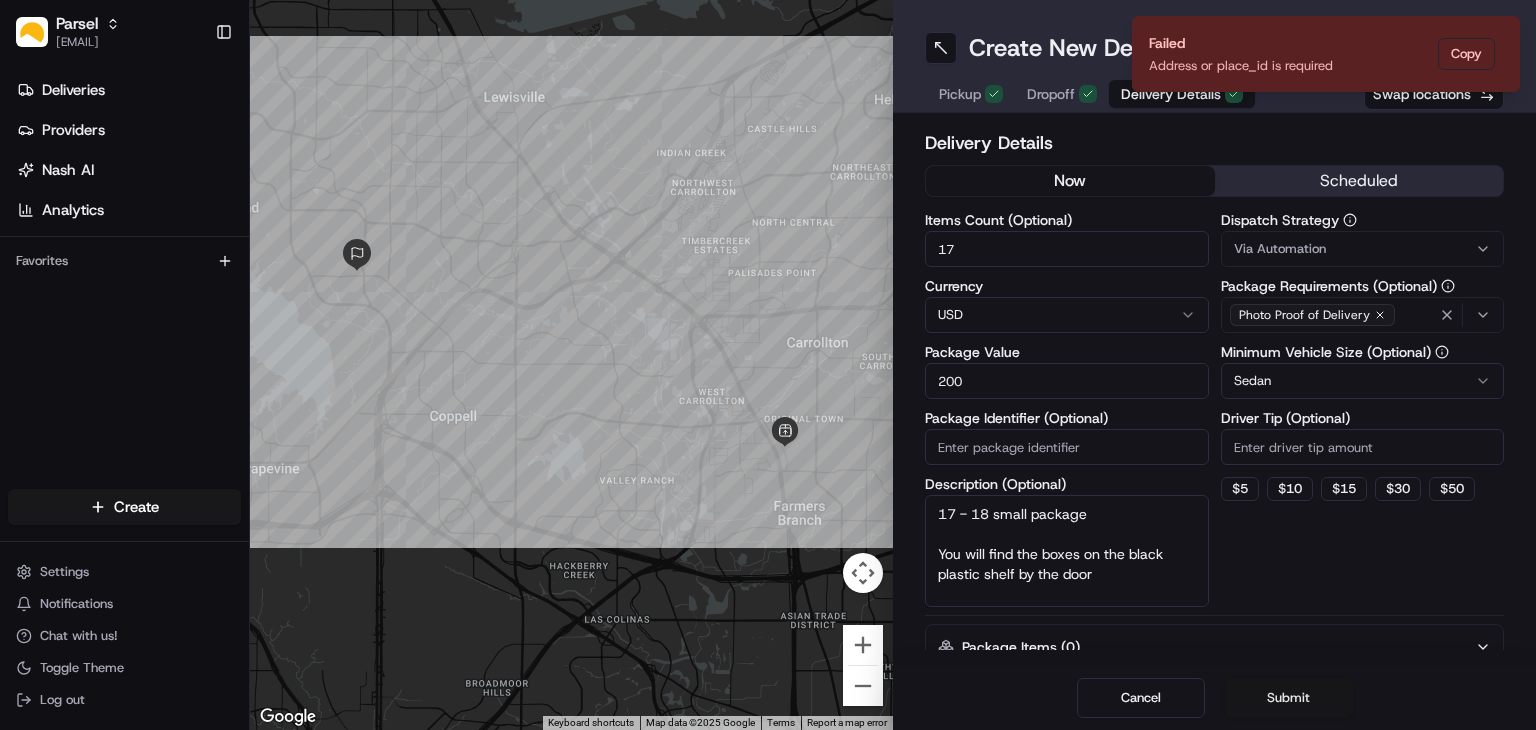 click on "Submit" at bounding box center (1289, 698) 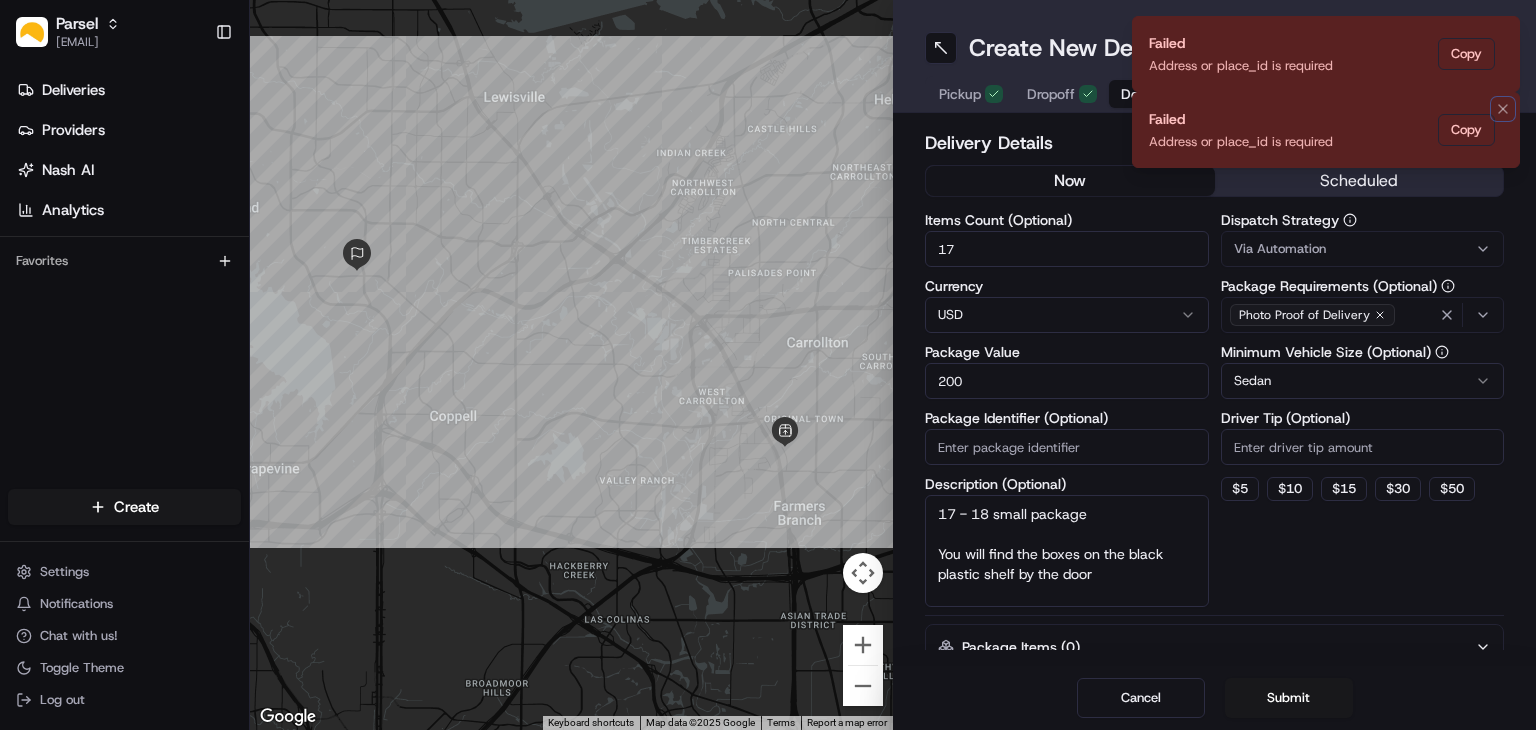 click 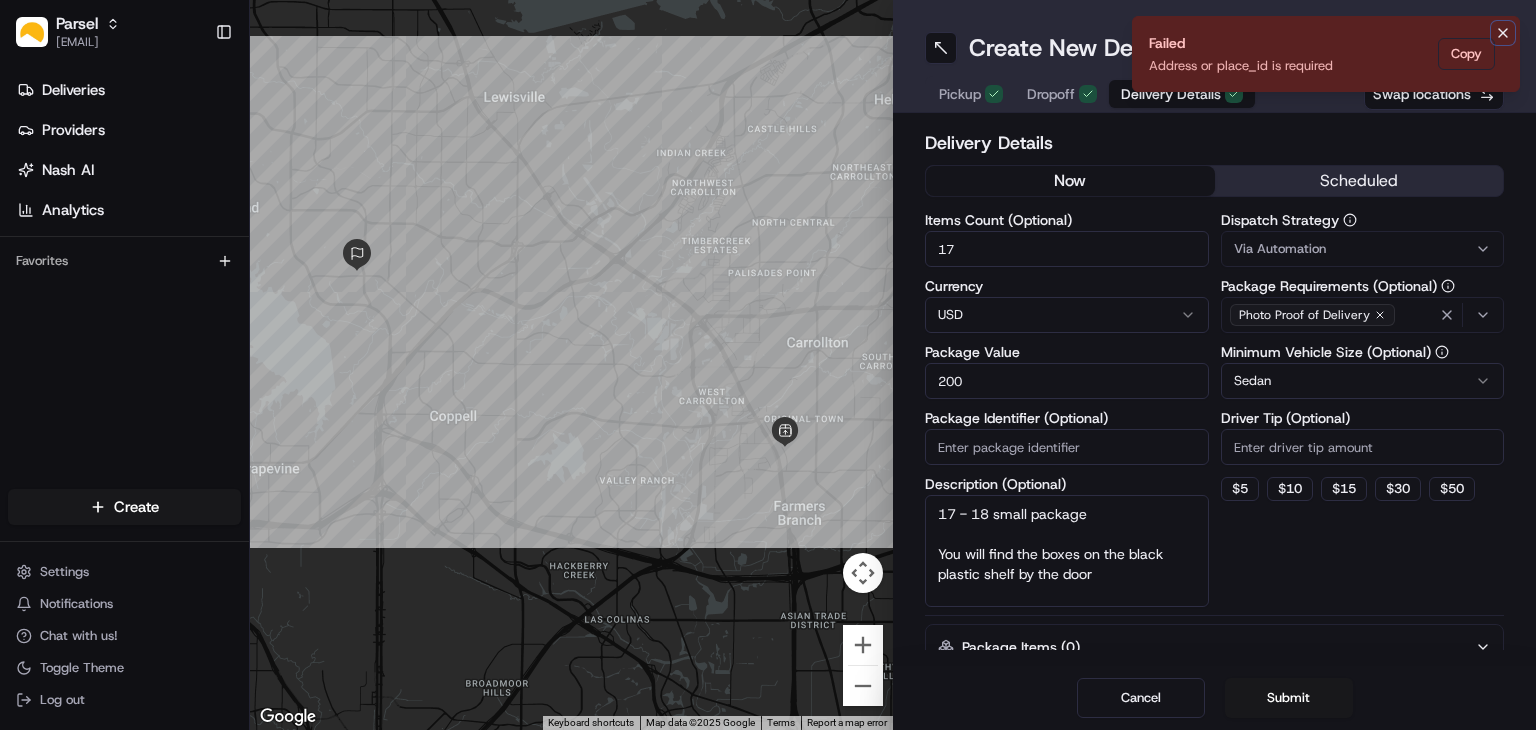 click 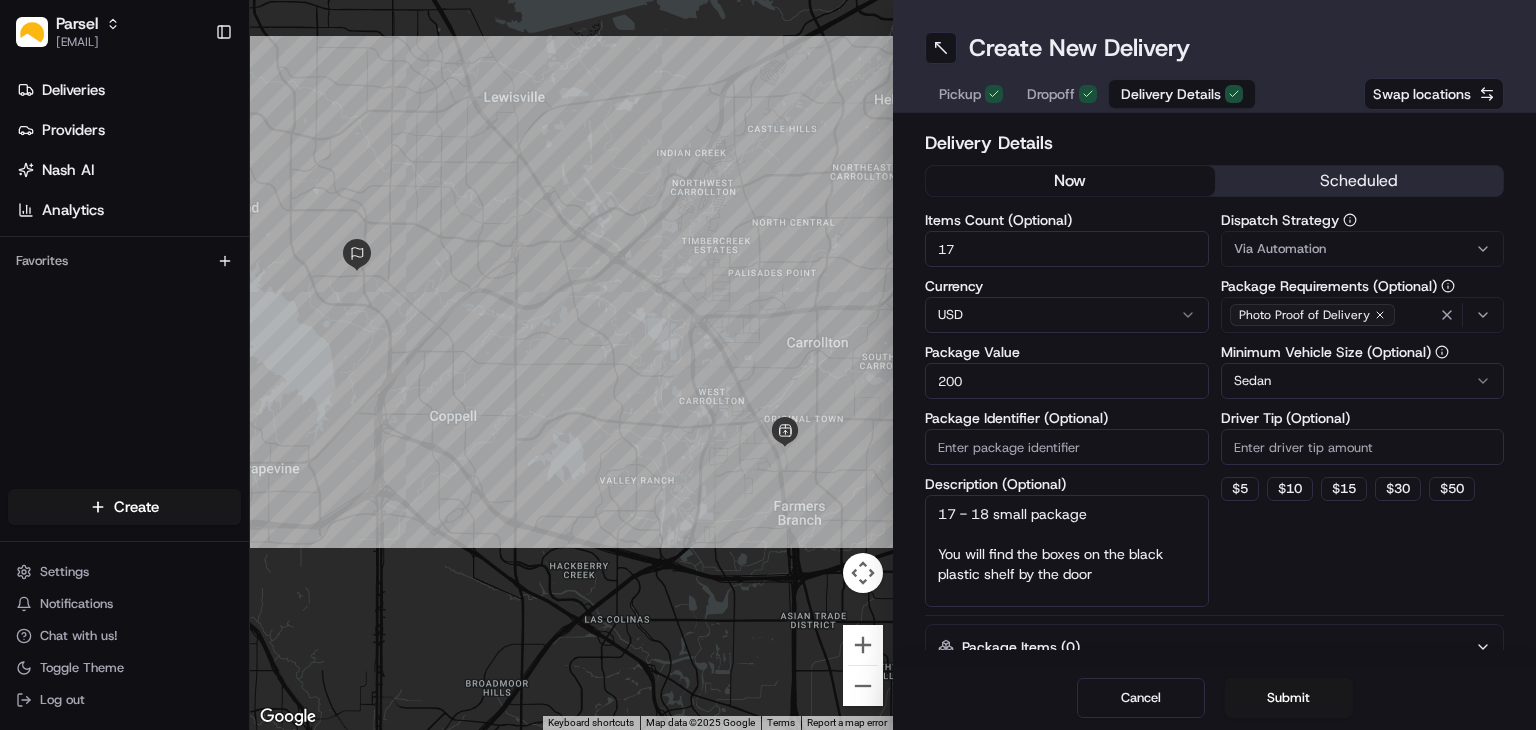click on "Dropoff" at bounding box center (1051, 94) 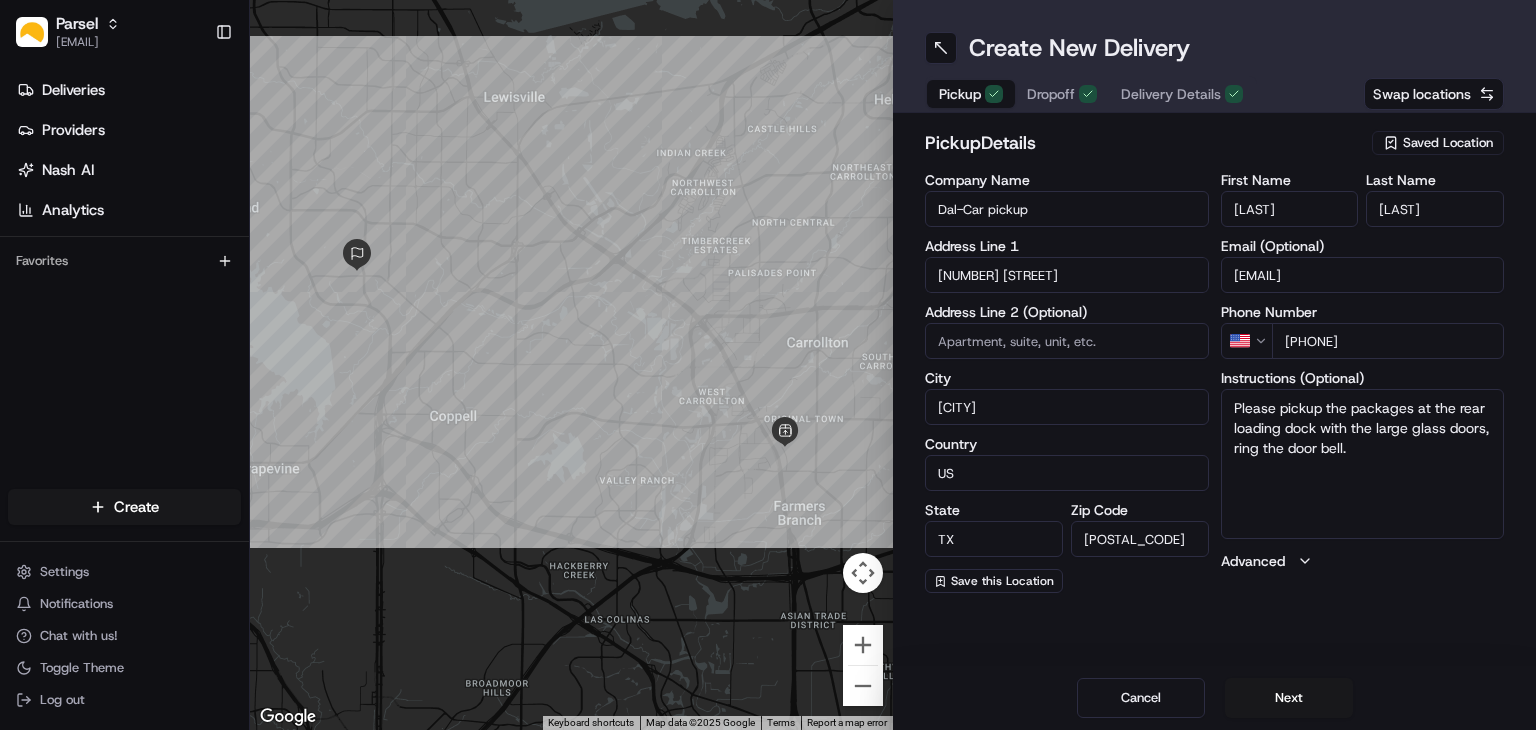 click on "Pickup" at bounding box center (960, 94) 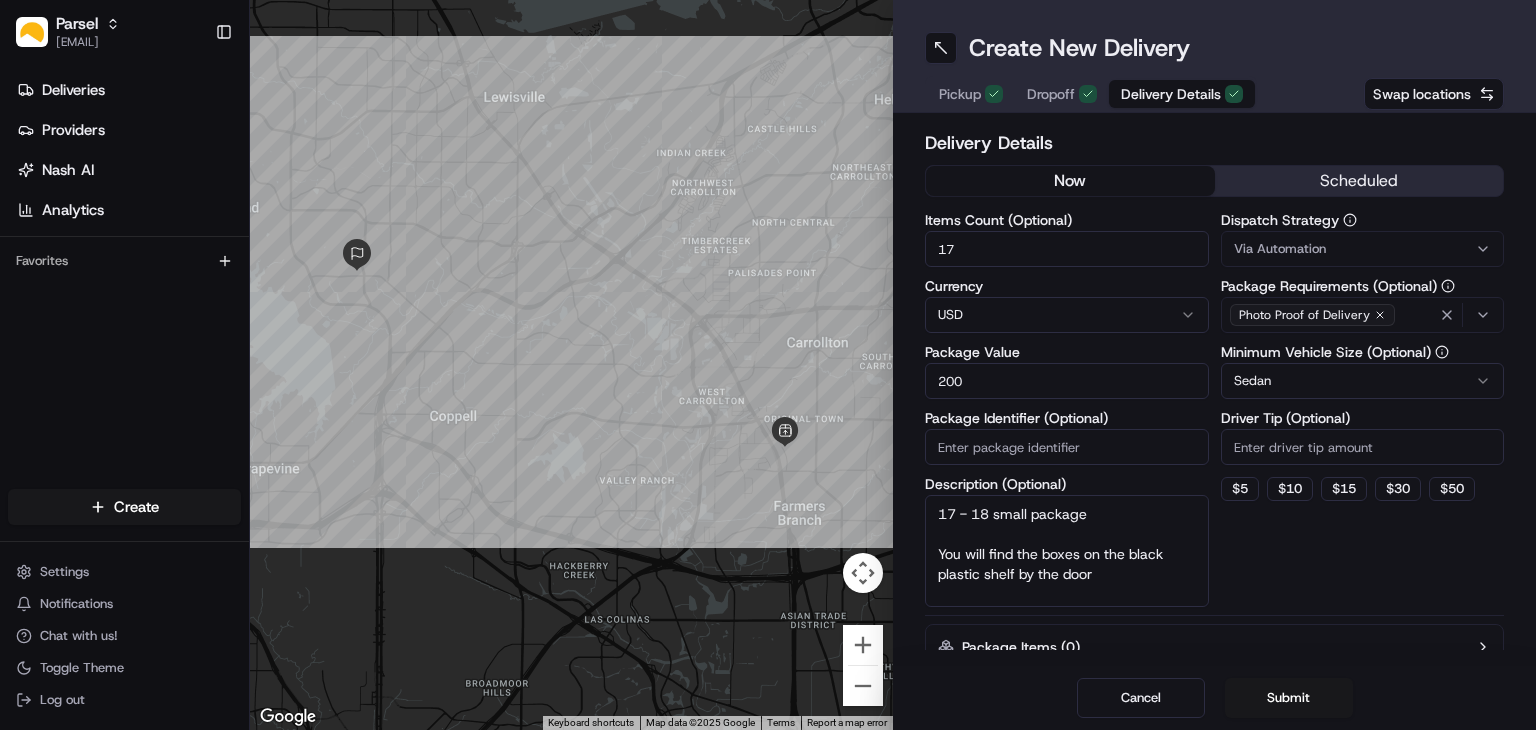 click on "Delivery Details" at bounding box center [1171, 94] 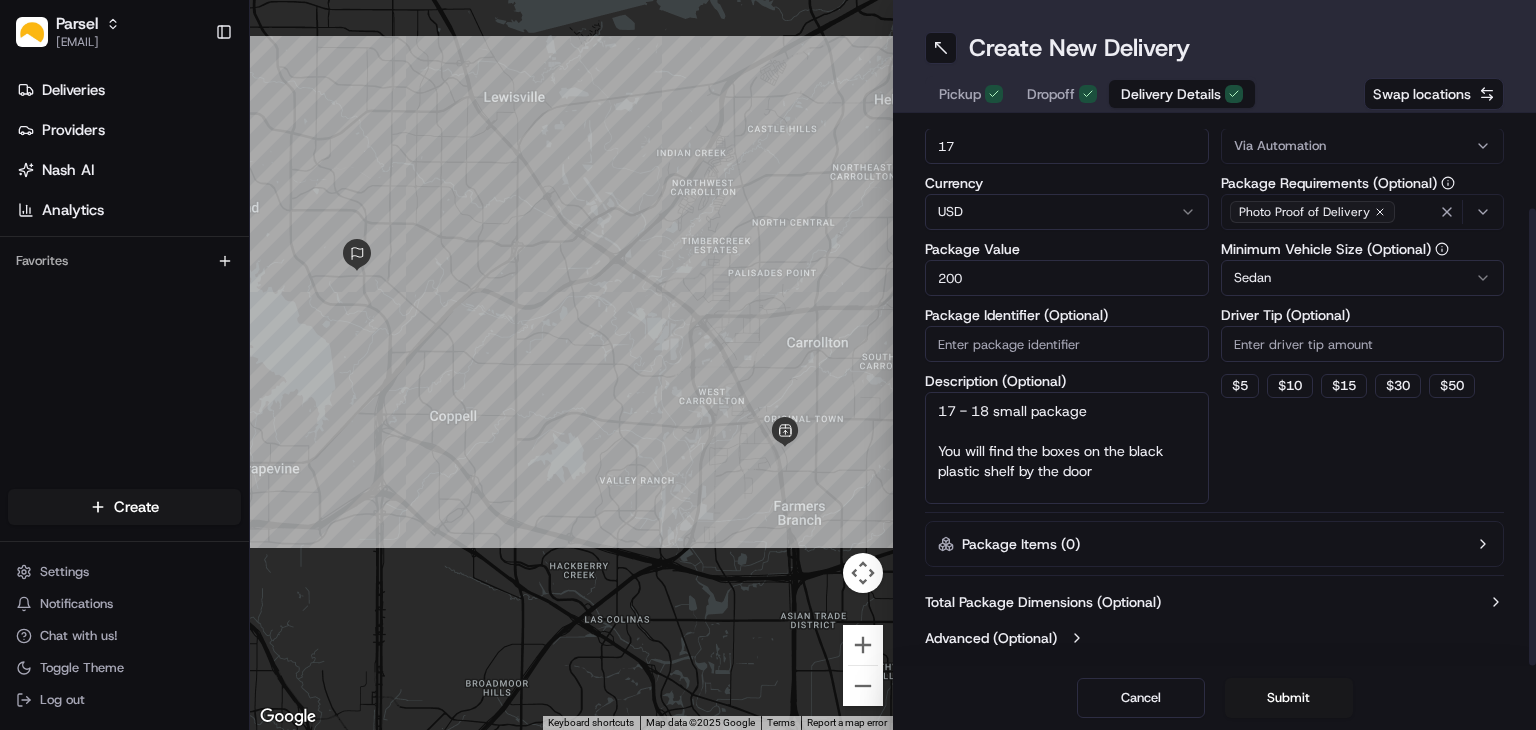 scroll, scrollTop: 108, scrollLeft: 0, axis: vertical 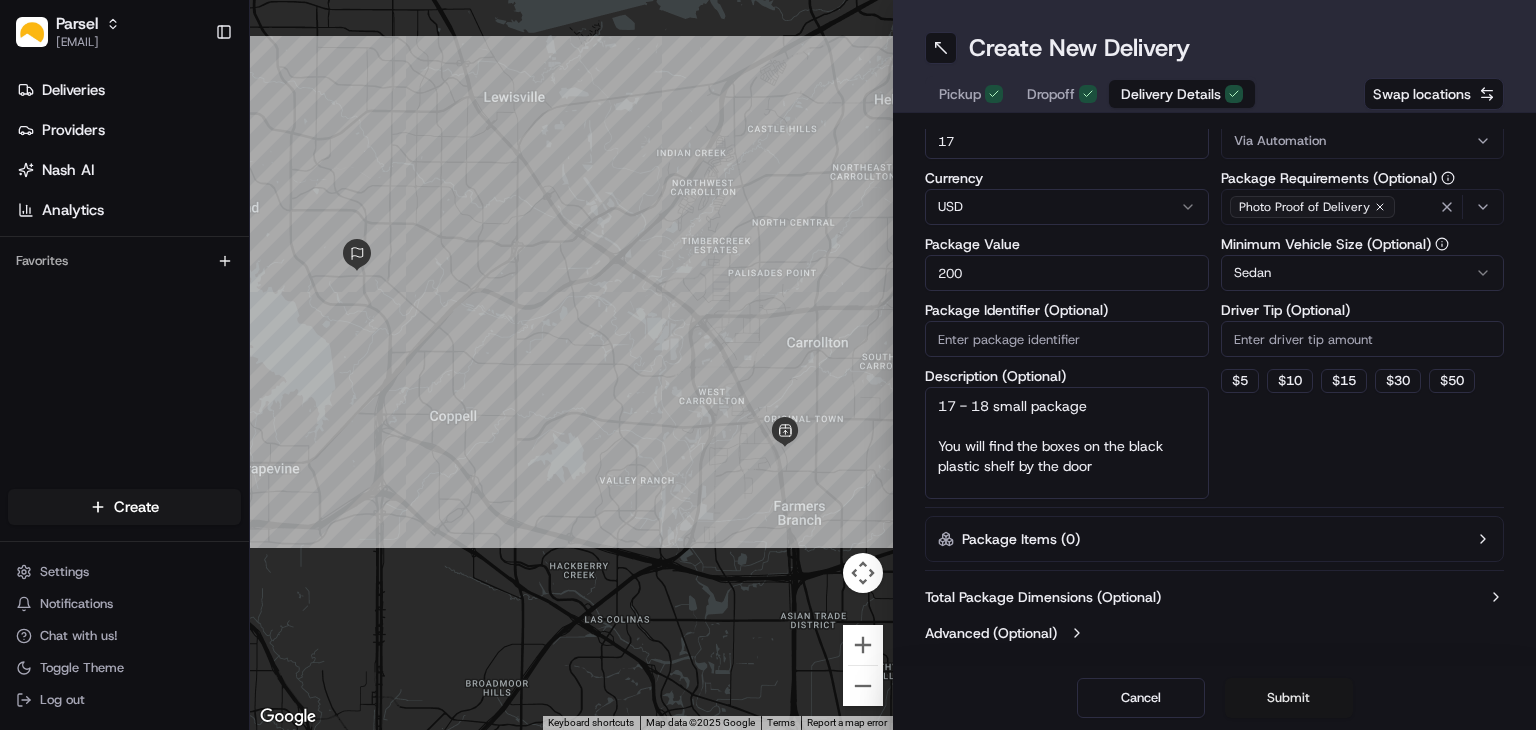 click on "Submit" at bounding box center [1289, 698] 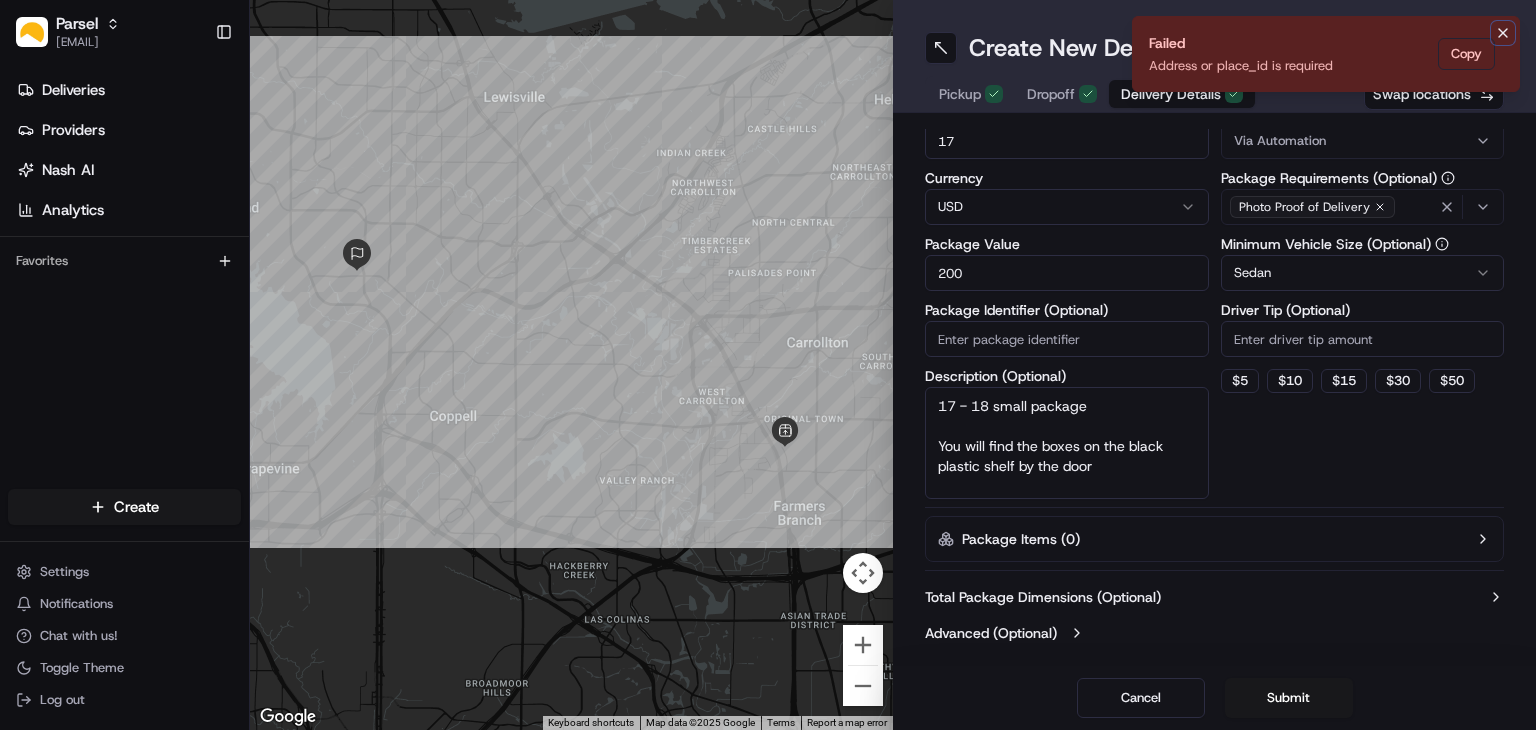 click 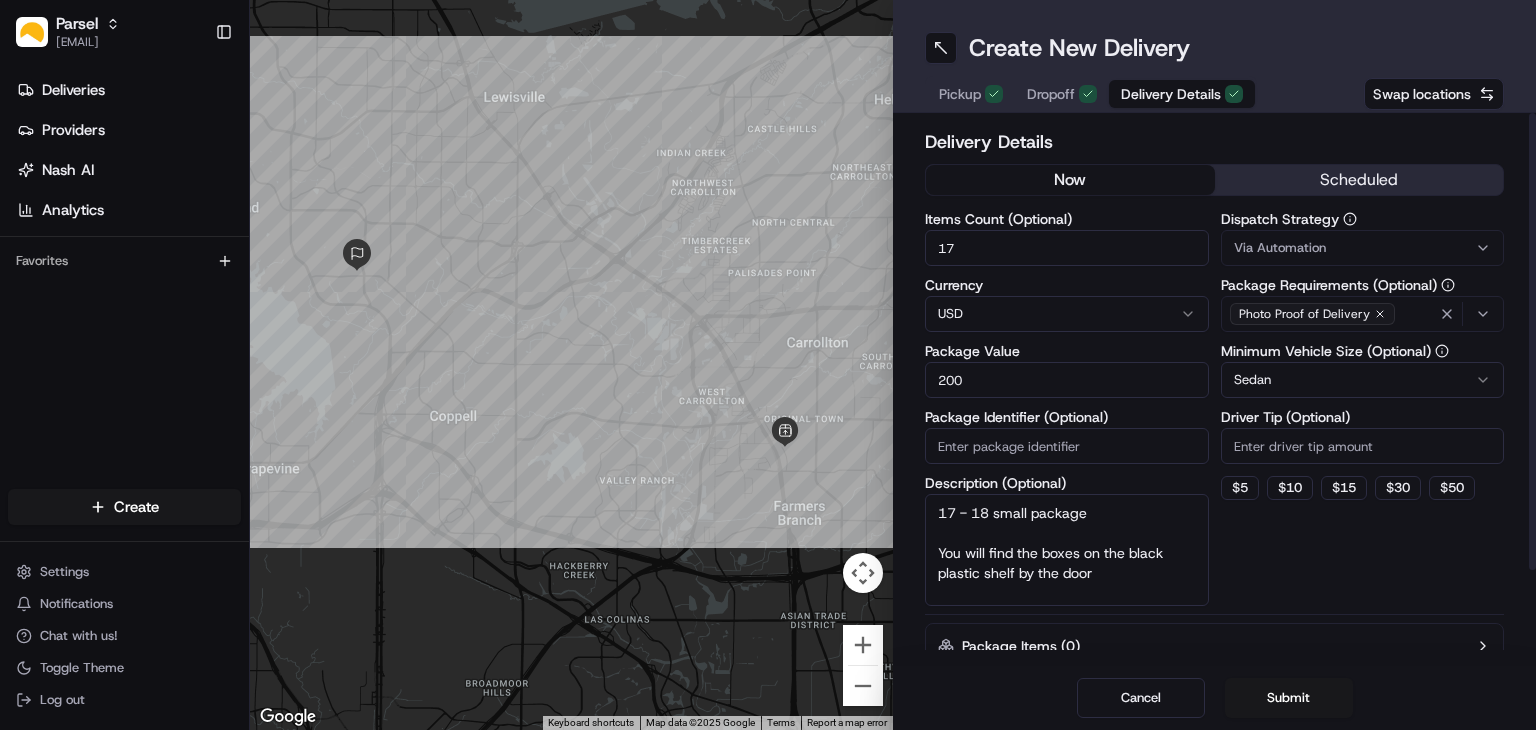 scroll, scrollTop: 0, scrollLeft: 0, axis: both 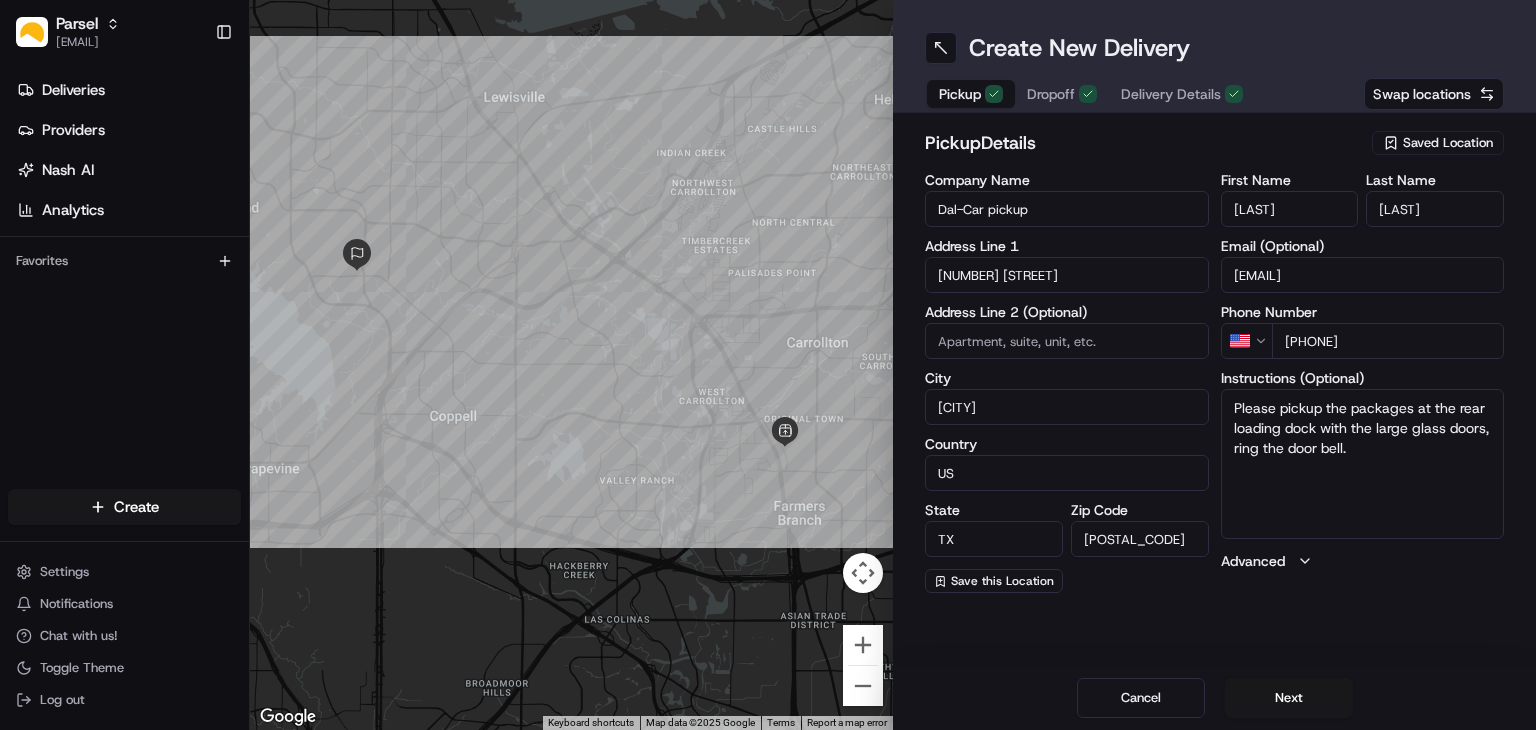 click on "Pickup" at bounding box center [960, 94] 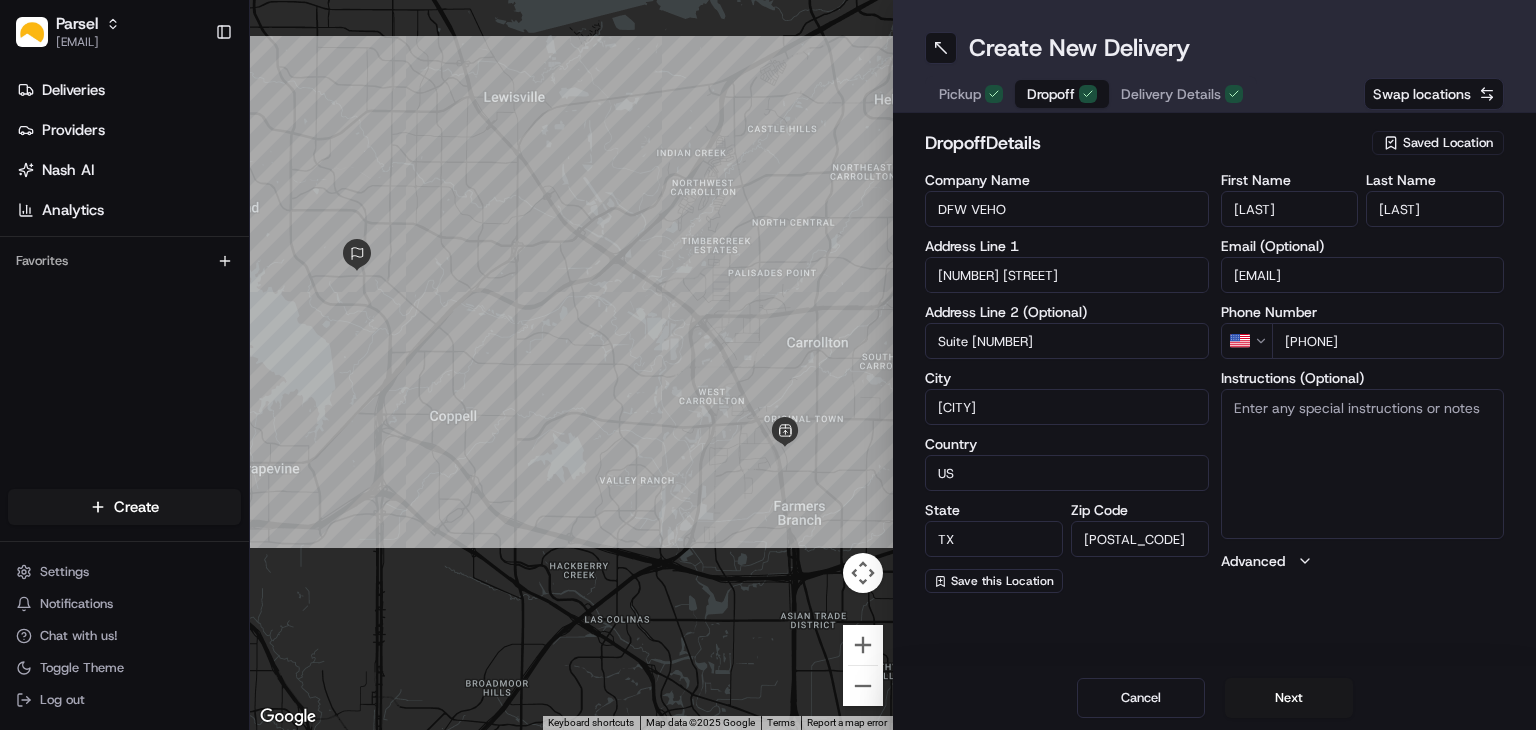 click on "Pickup" at bounding box center (960, 94) 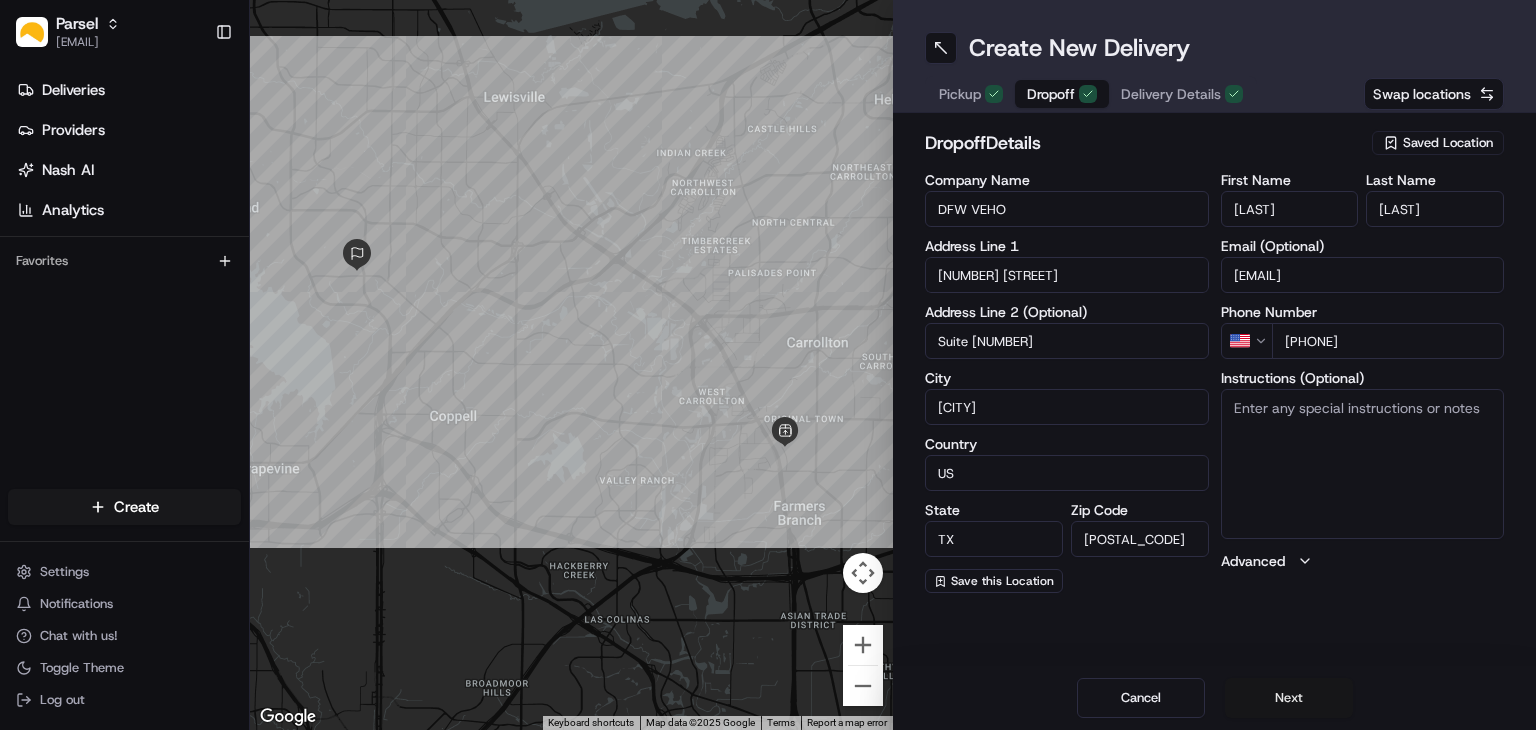 click on "Next" at bounding box center [1289, 698] 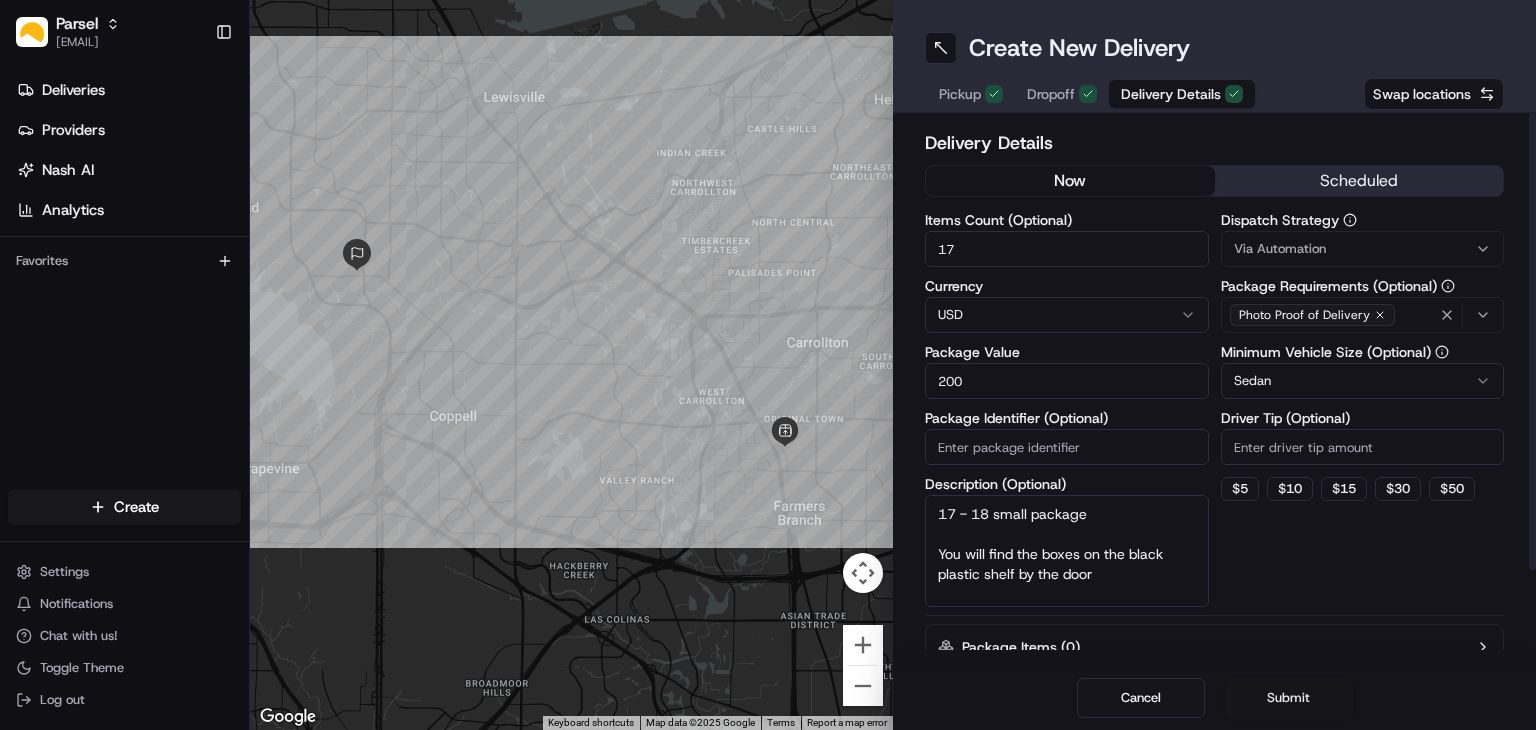 click on "Submit" at bounding box center (1289, 698) 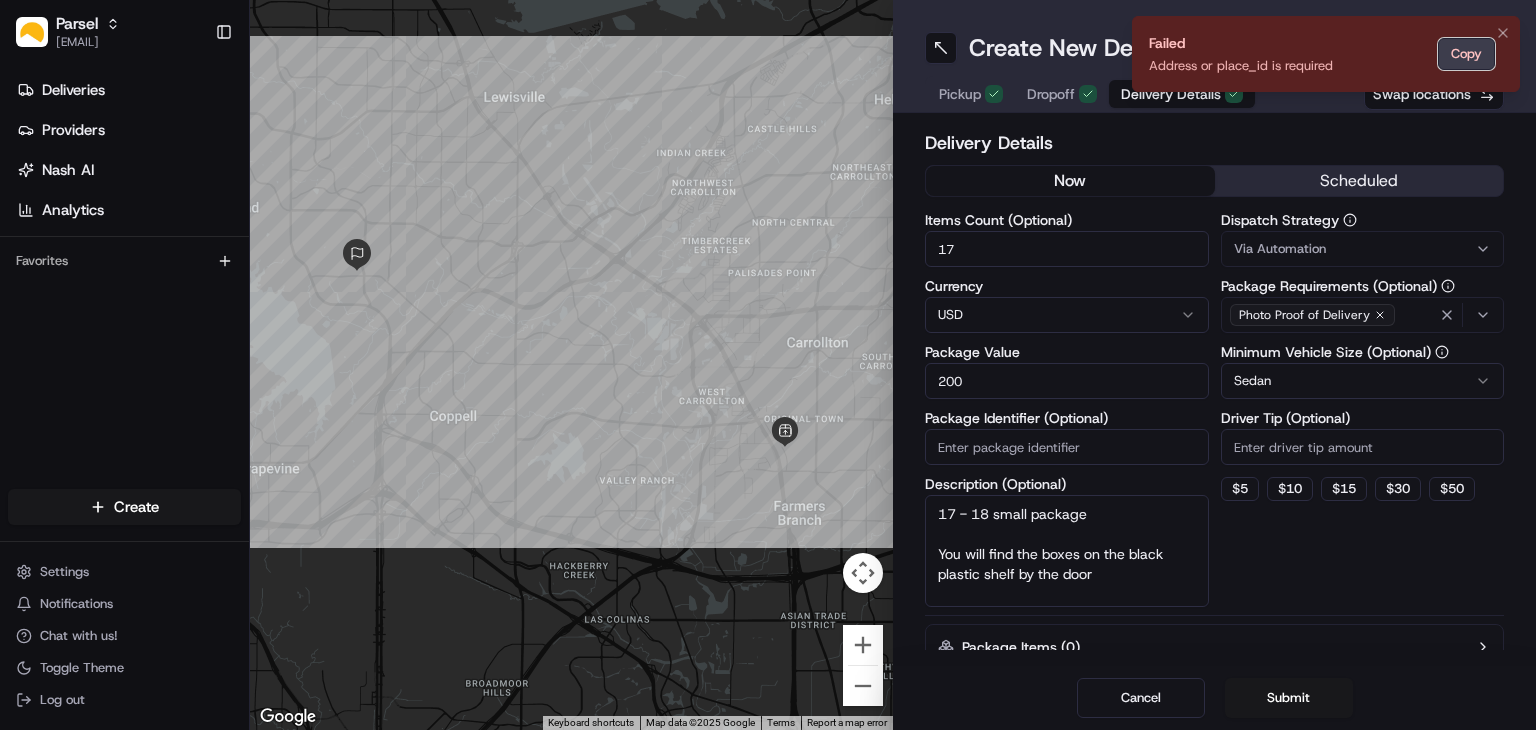 click on "Copy" at bounding box center (1466, 54) 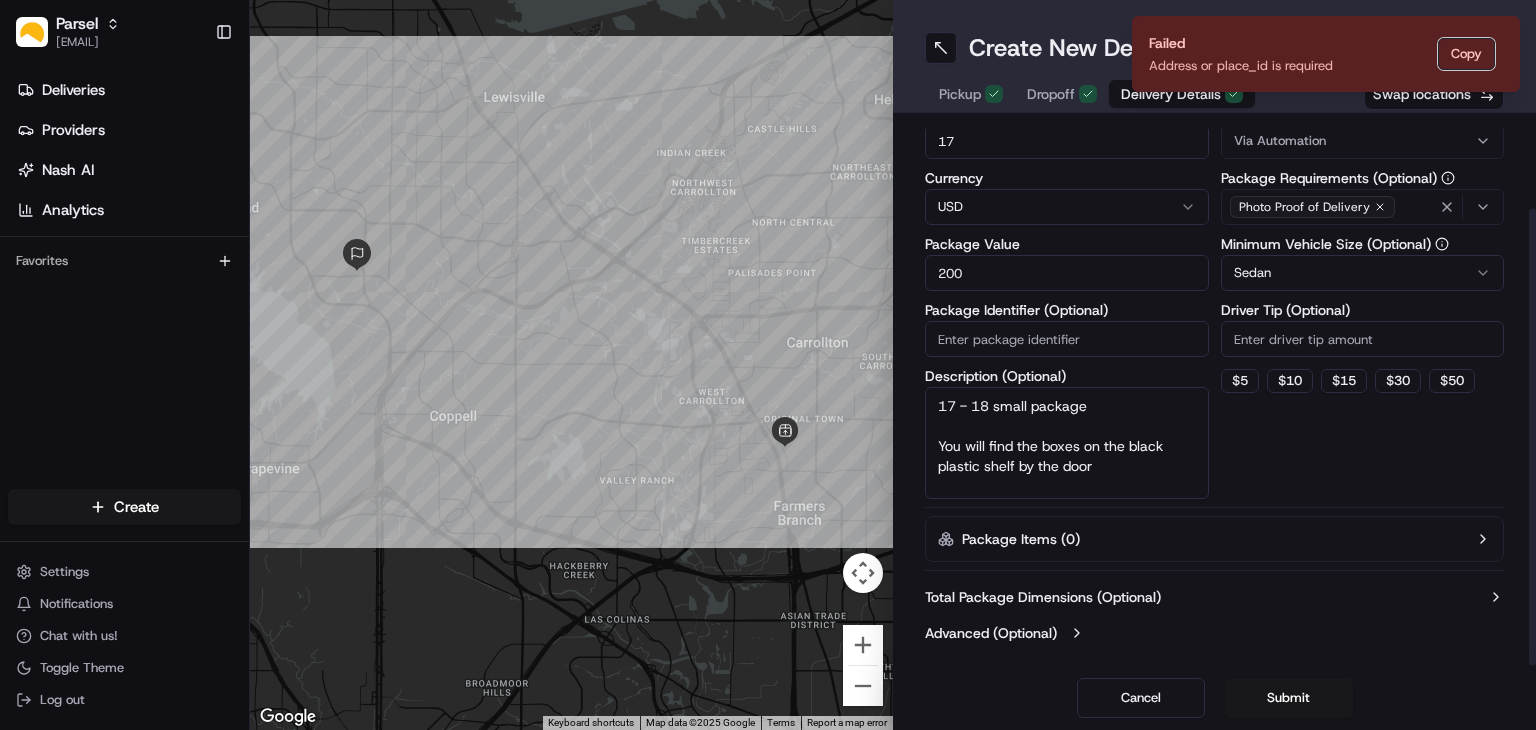 scroll, scrollTop: 0, scrollLeft: 0, axis: both 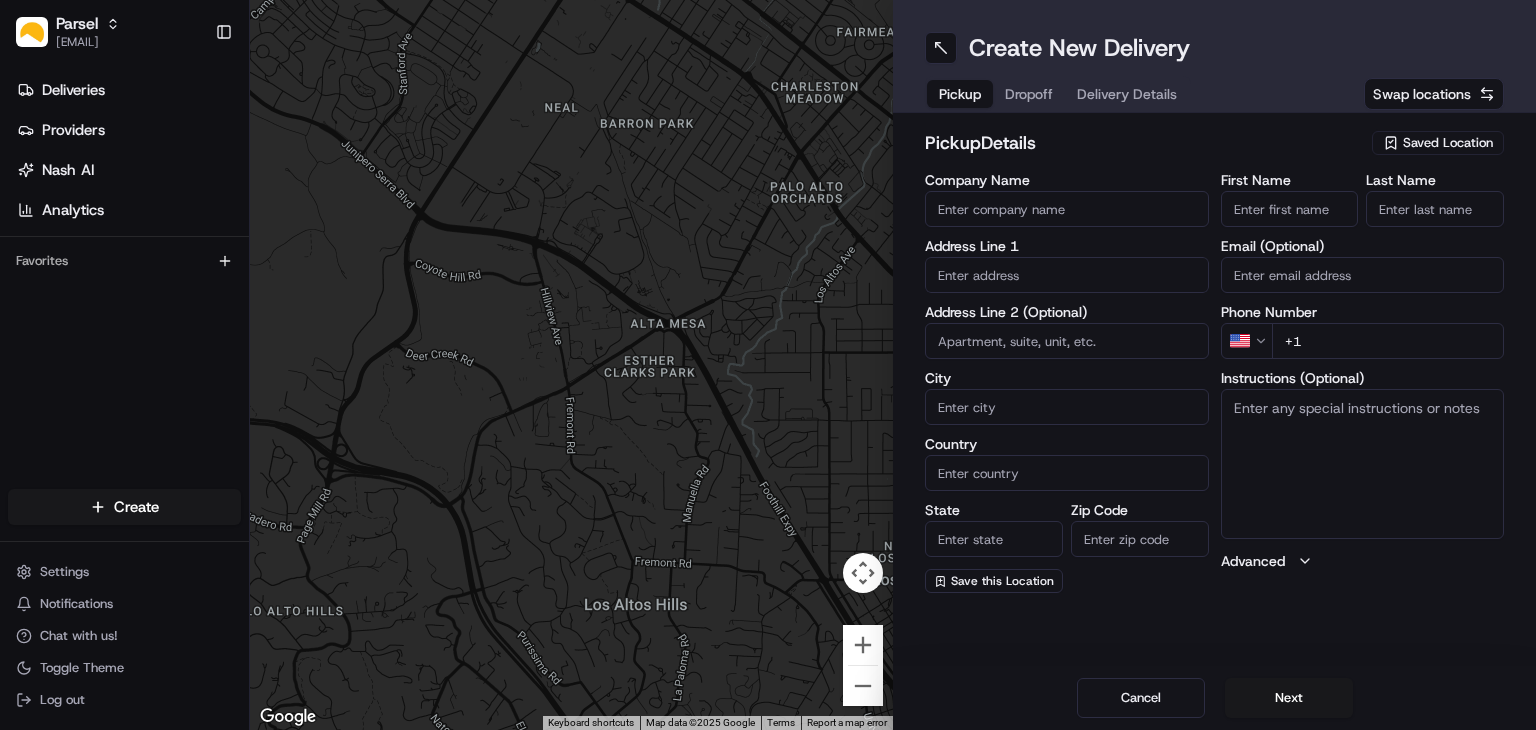 click on "Company Name" at bounding box center [1067, 209] 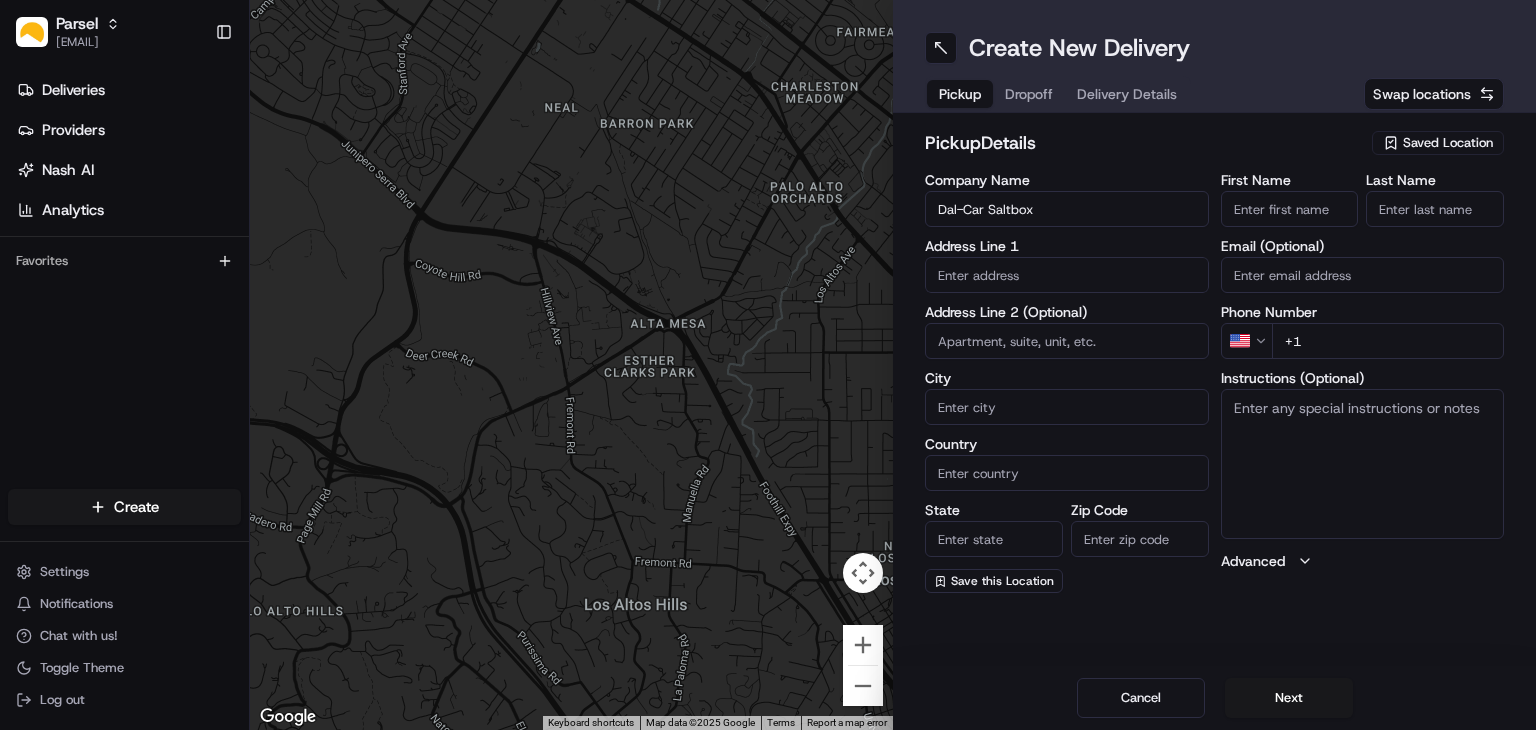 click on "Saved Location" at bounding box center (1438, 143) 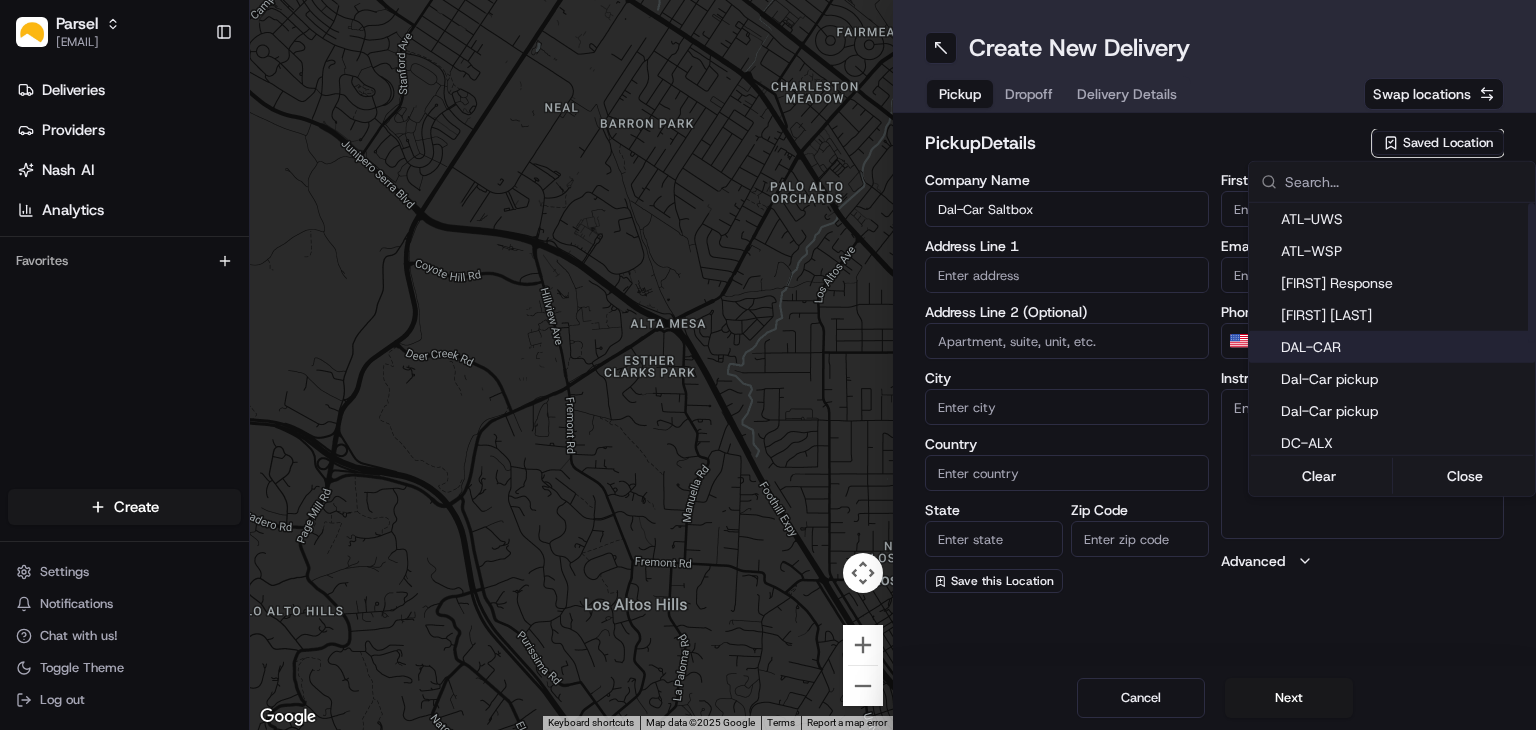 click on "DAL-CAR" at bounding box center [1392, 347] 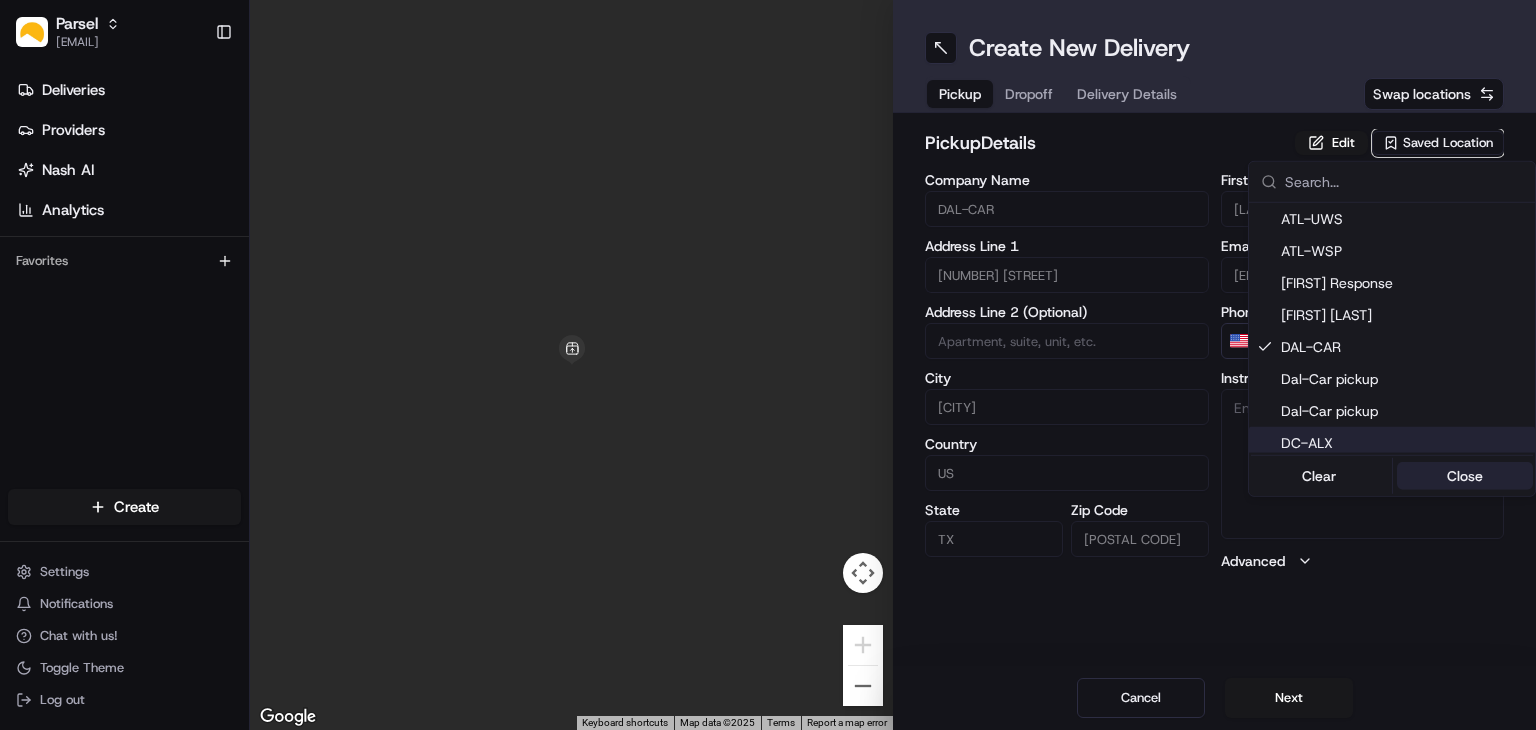 click on "Close" at bounding box center [1465, 476] 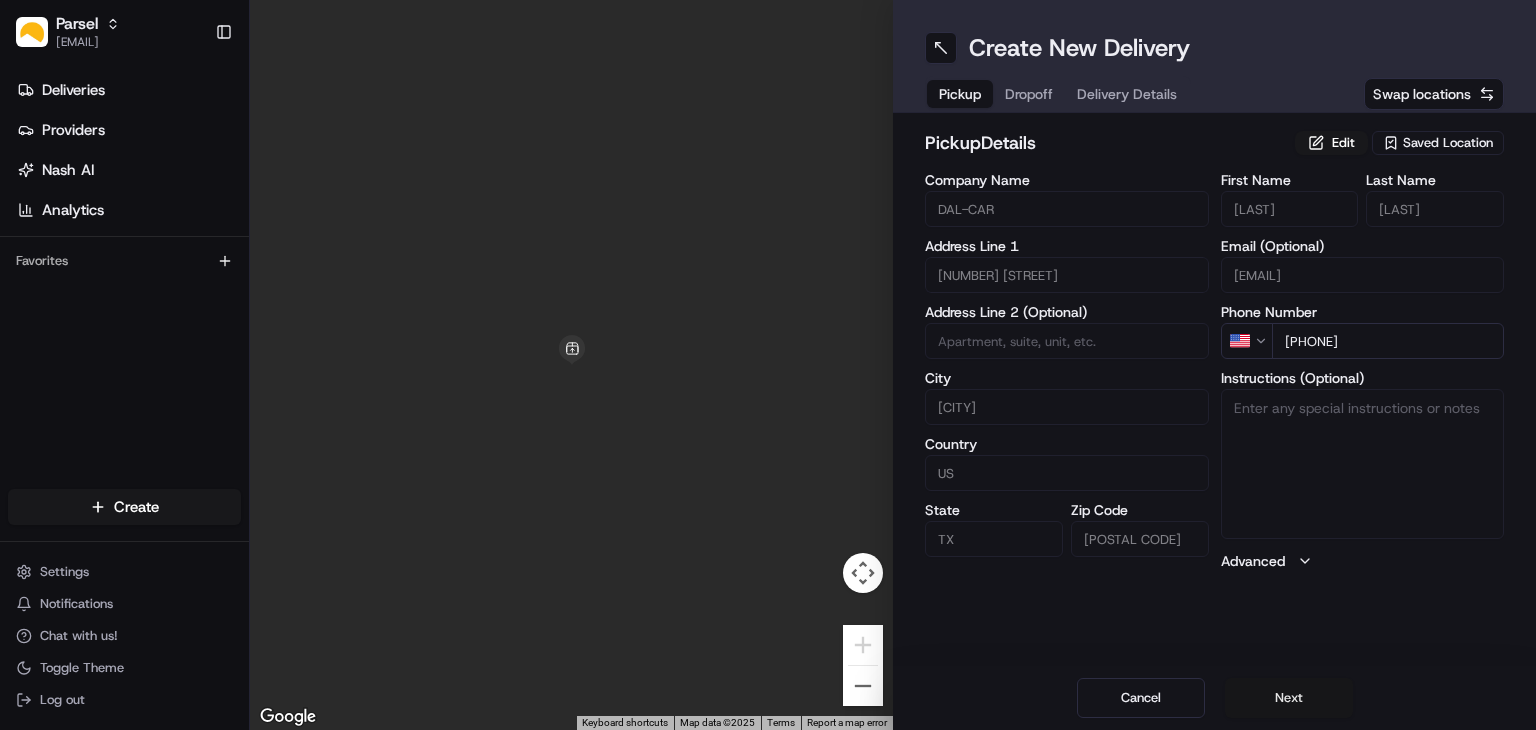 click on "Next" at bounding box center (1289, 698) 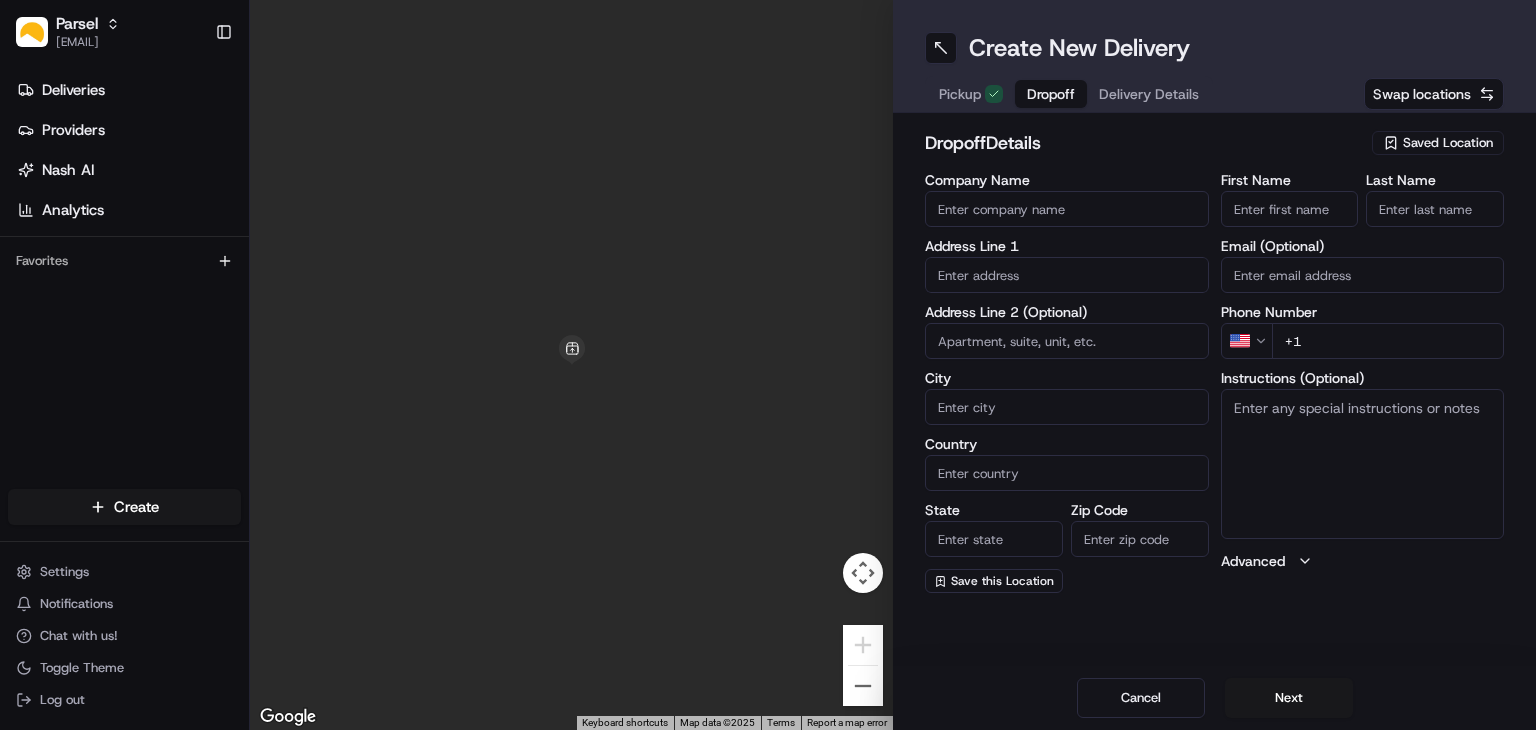 click on "Company Name" at bounding box center [1067, 209] 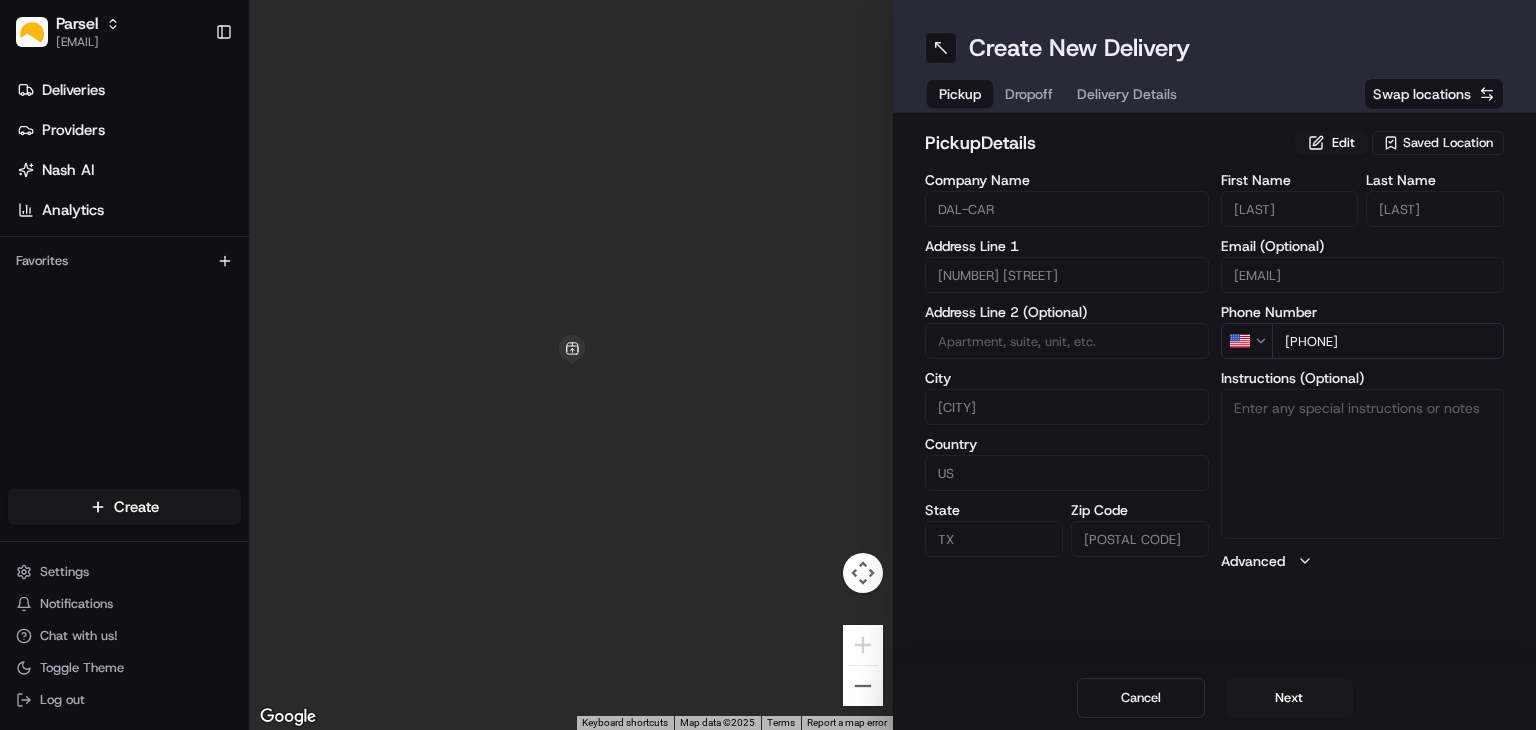 click on "Pickup" at bounding box center (960, 94) 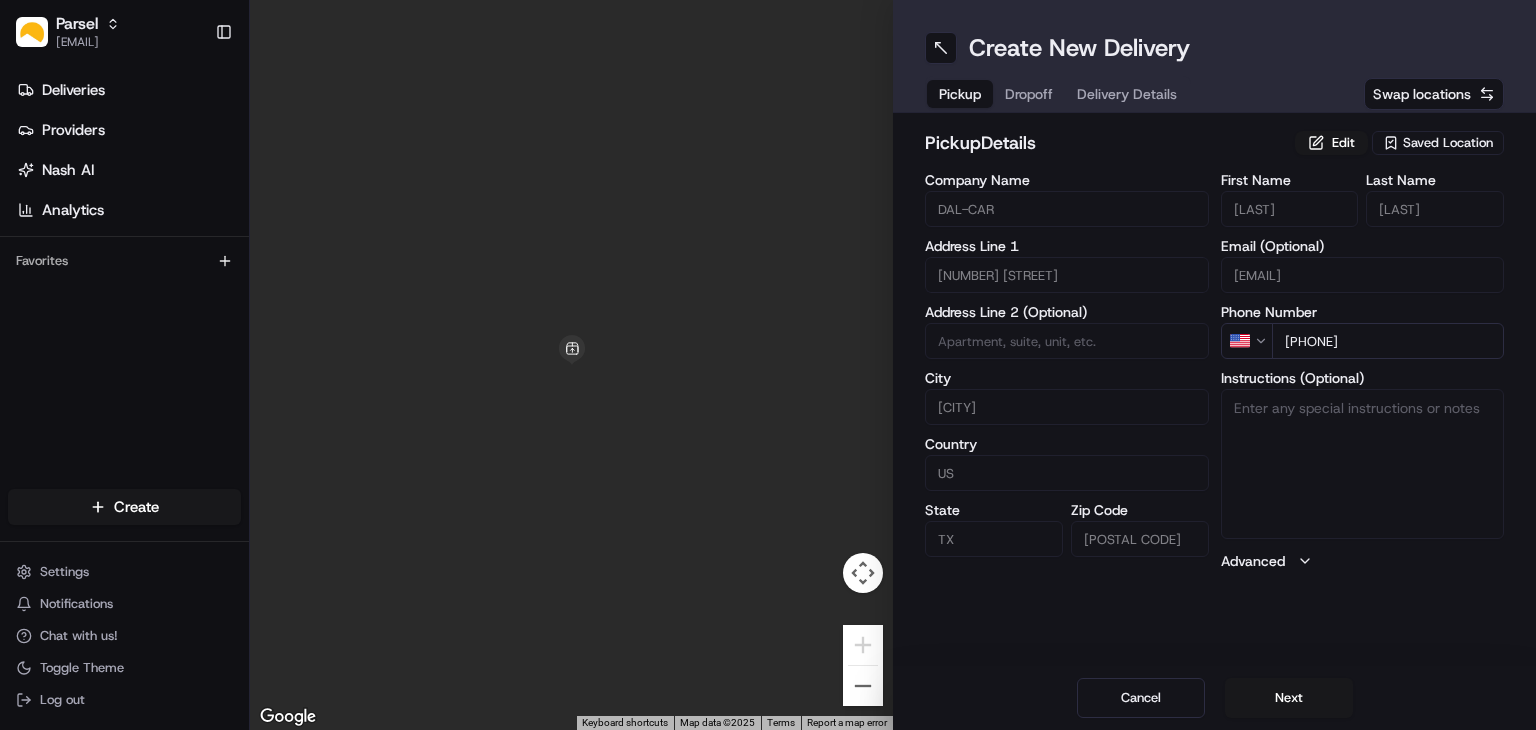 click on "Saved Location" at bounding box center [1448, 143] 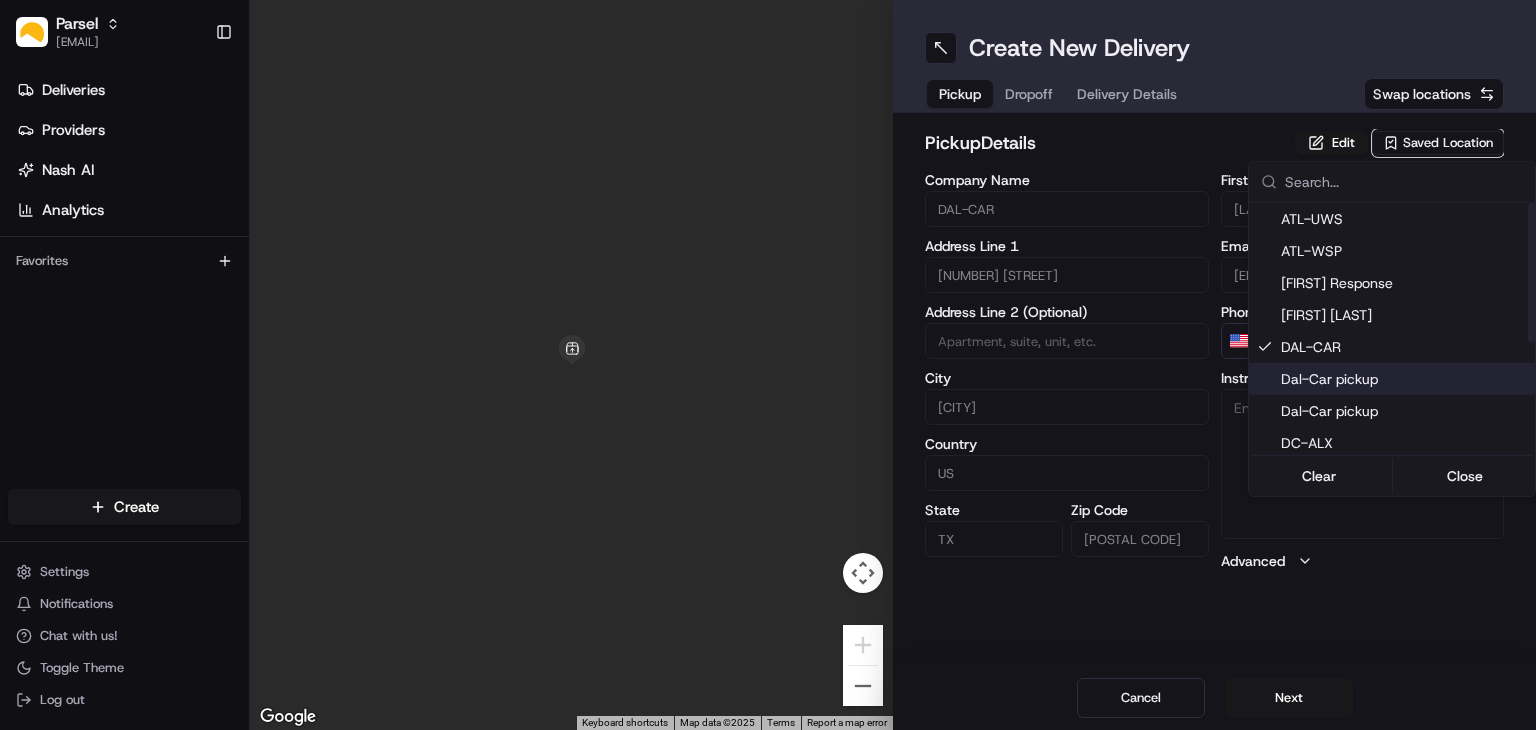 click on "Dal-Car pickup" at bounding box center [1392, 379] 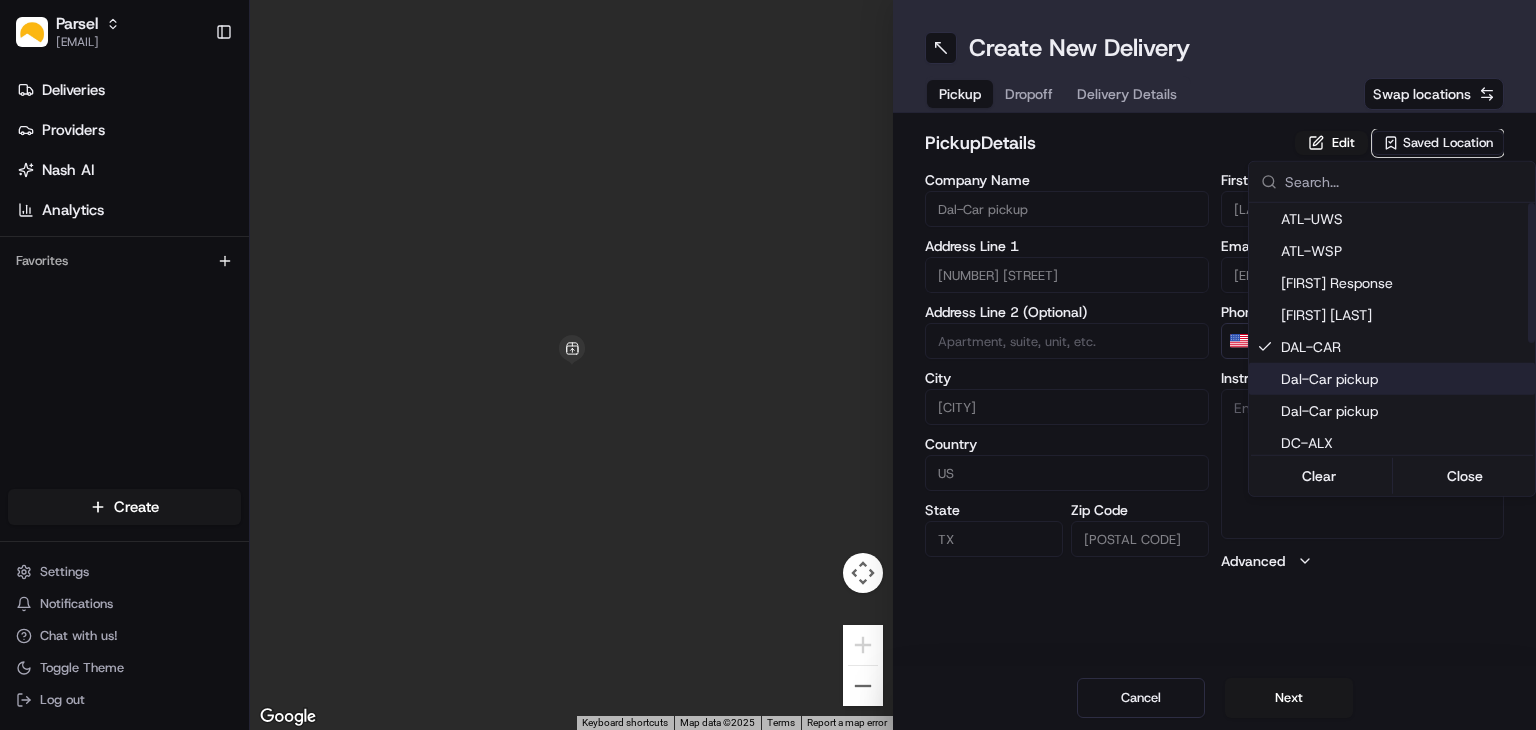 type on "[FIRST]" 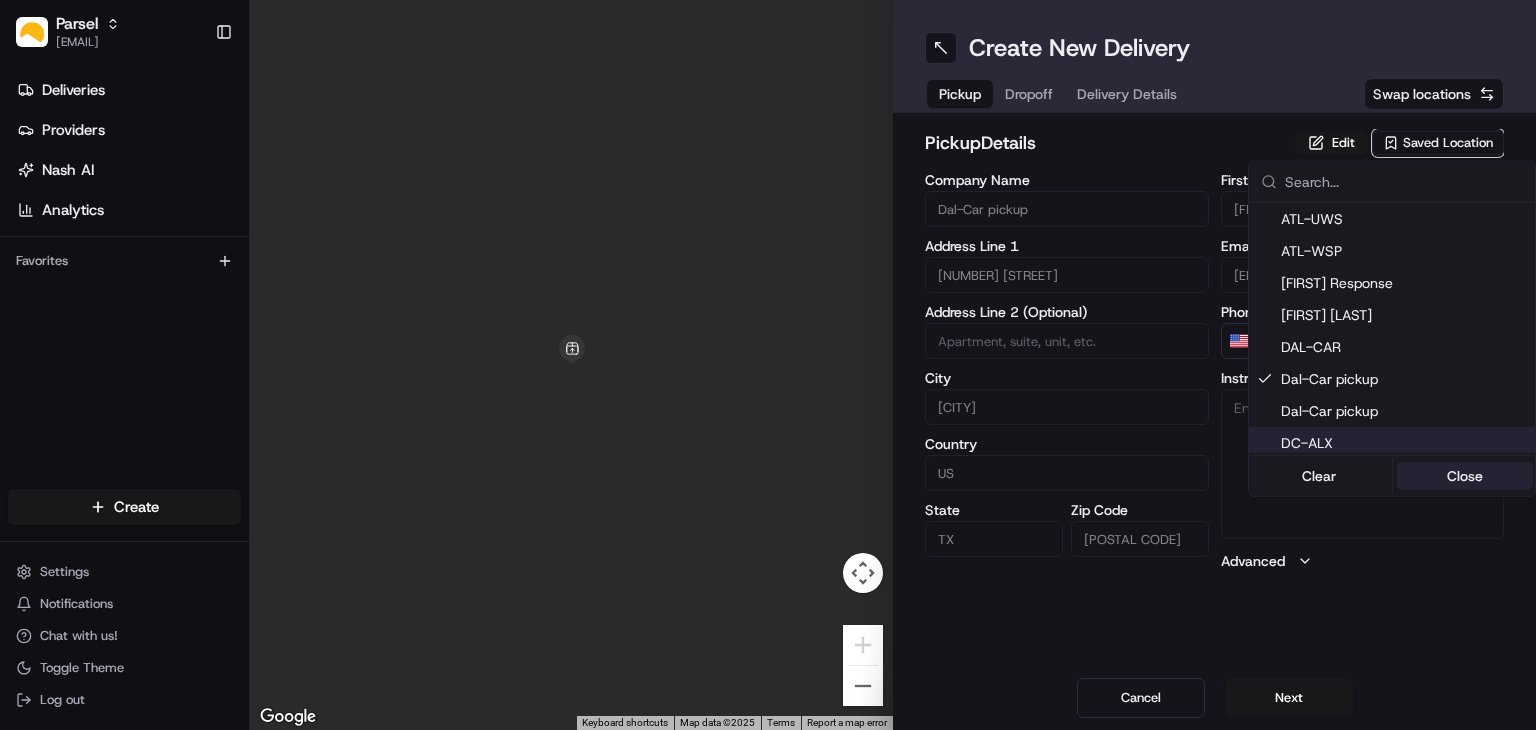 click on "Close" at bounding box center (1465, 476) 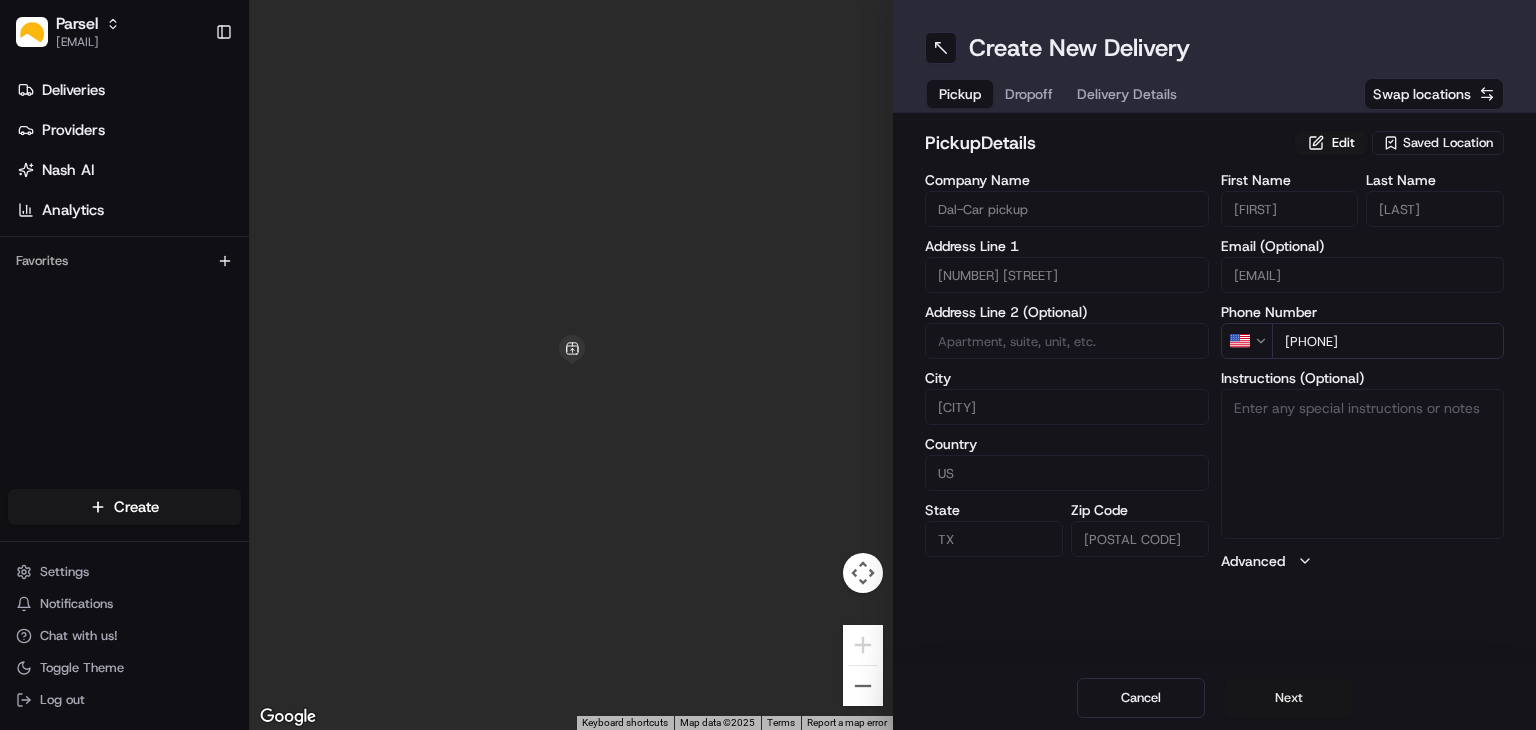 click on "Next" at bounding box center (1289, 698) 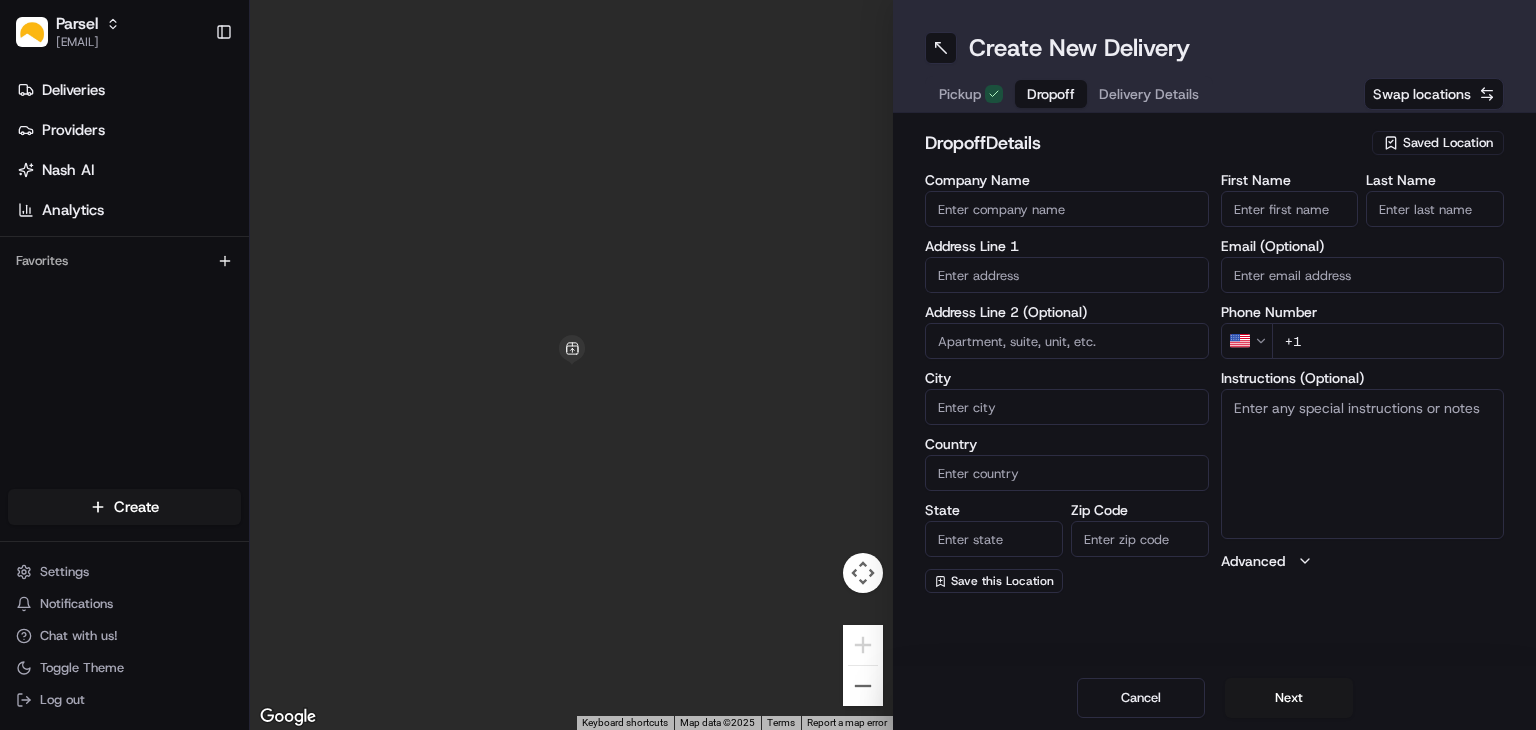 click on "Company Name" at bounding box center [1067, 209] 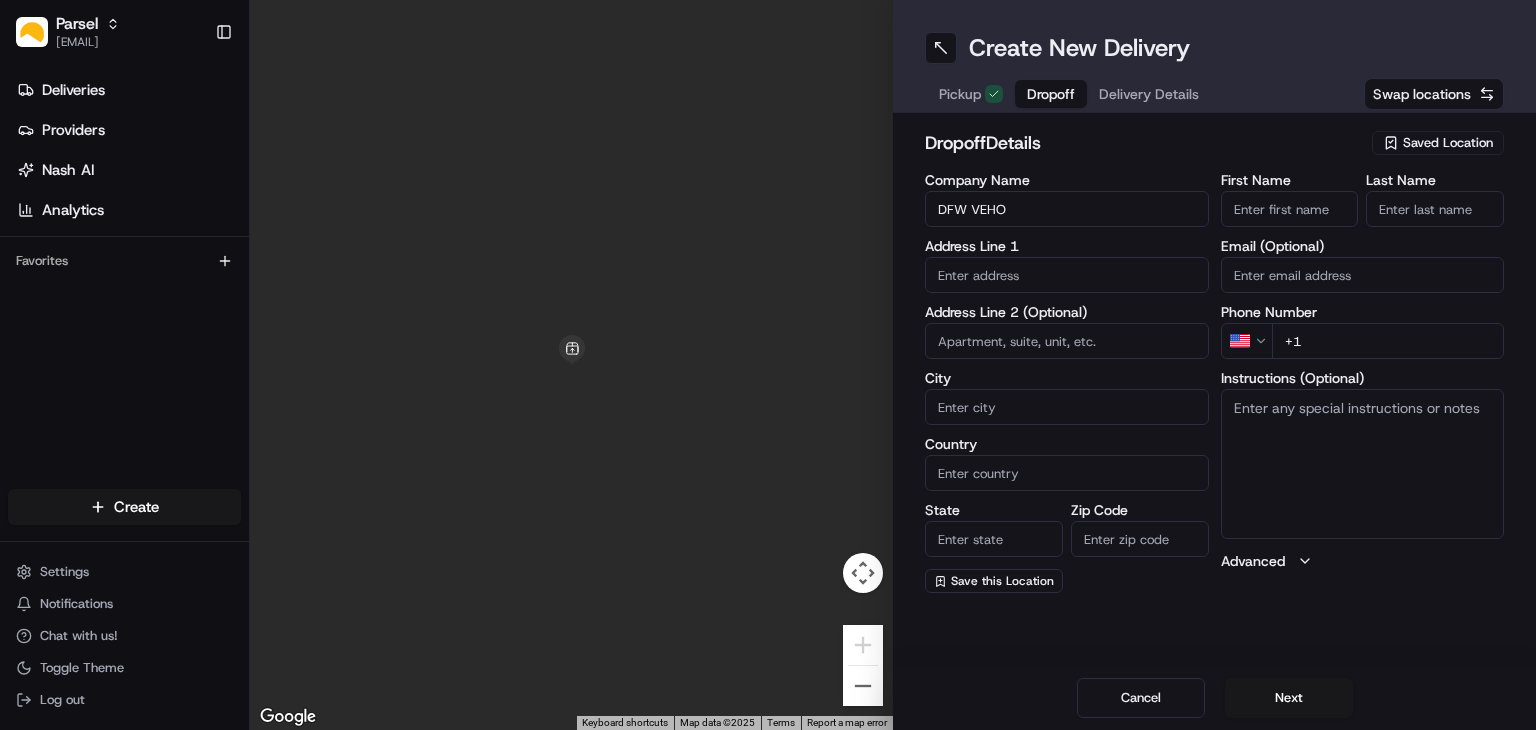 click on "Saved Location" at bounding box center [1448, 143] 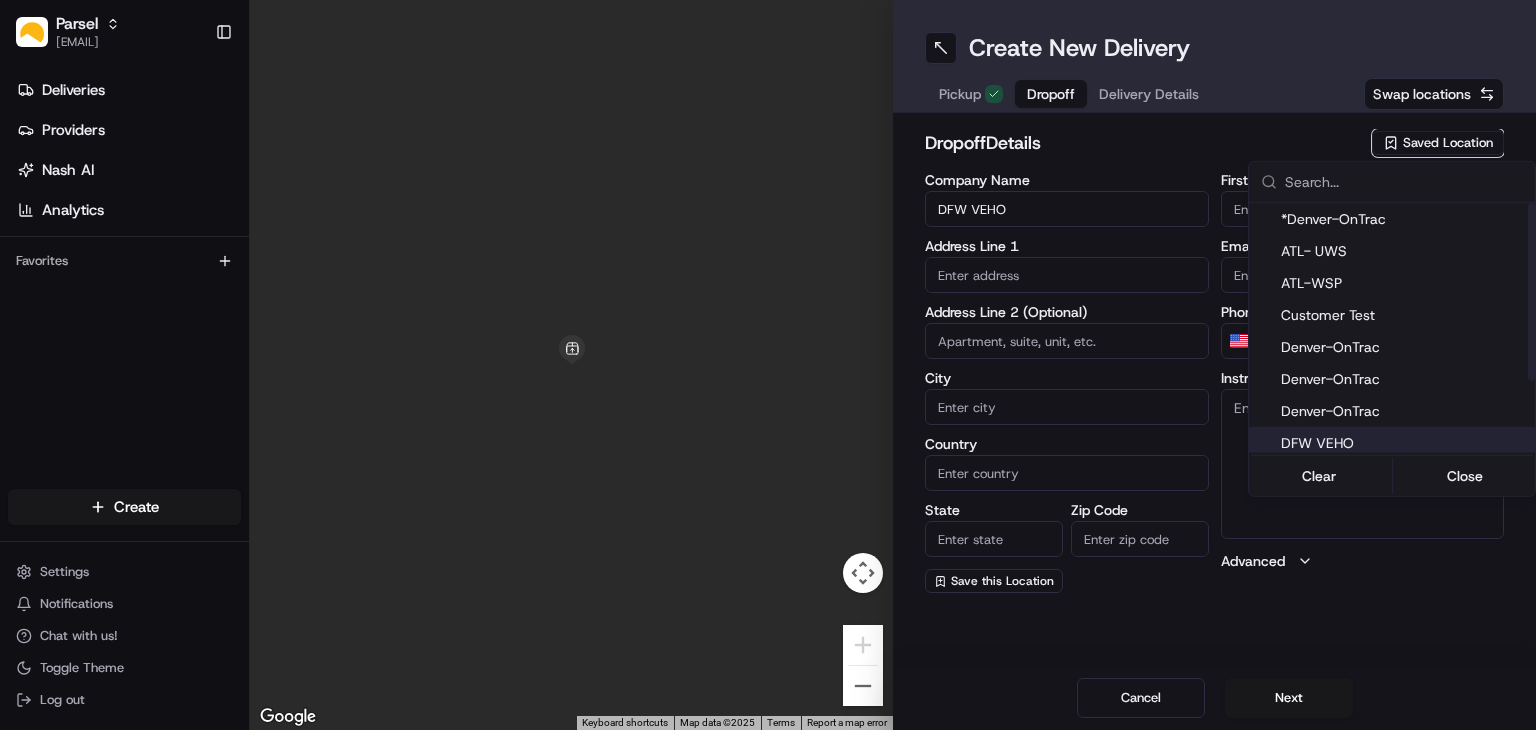click on "DFW VEHO" at bounding box center (1404, 443) 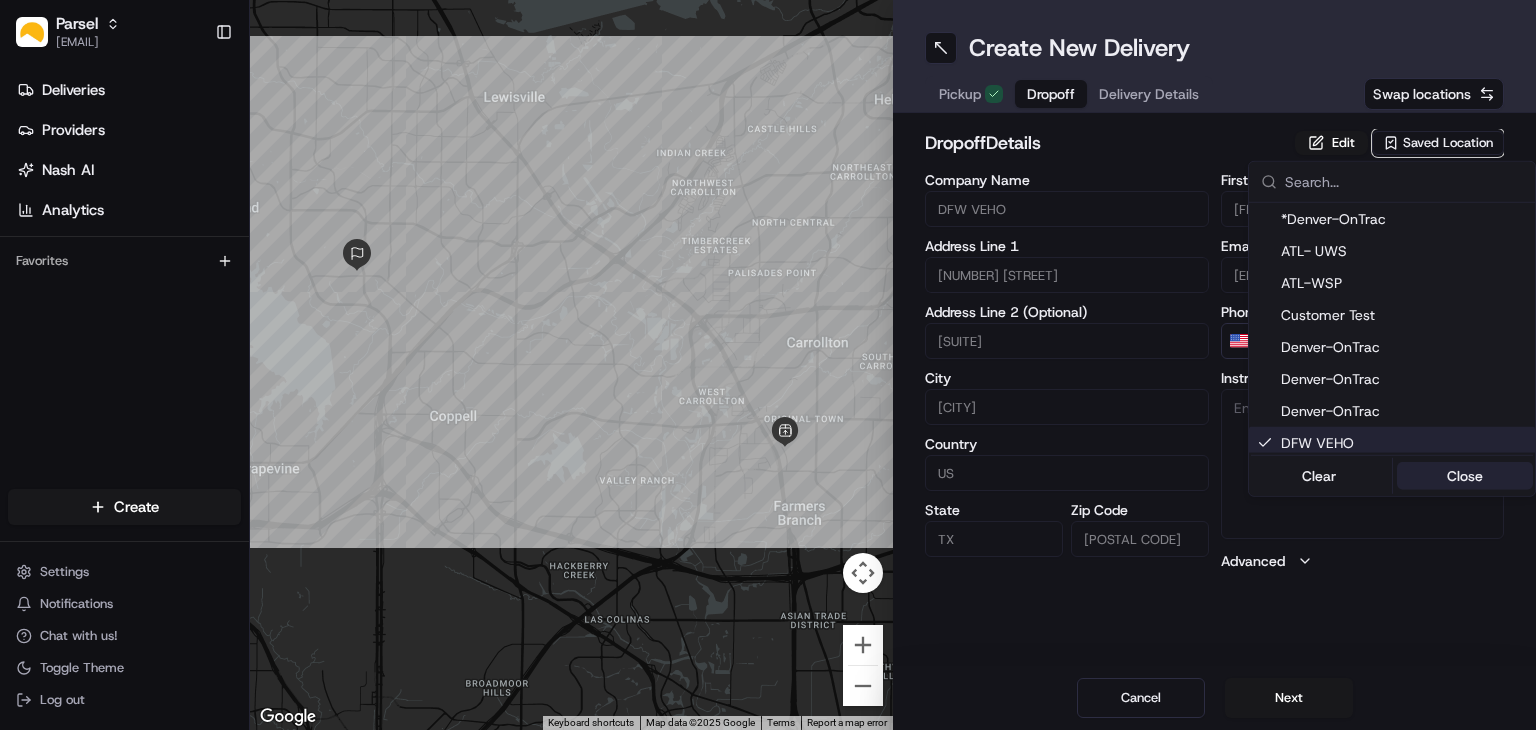 click on "Close" at bounding box center (1465, 476) 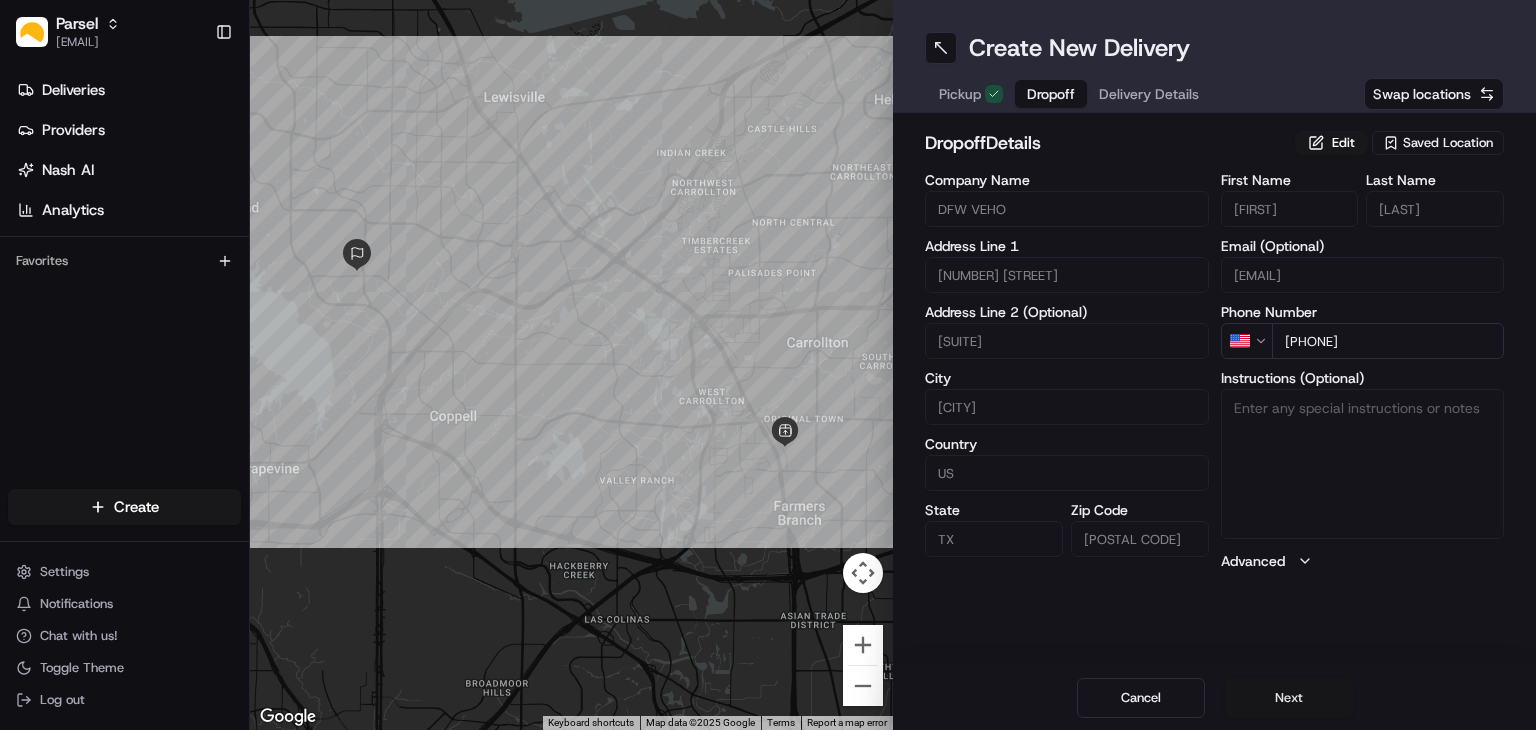 click on "Next" at bounding box center (1289, 698) 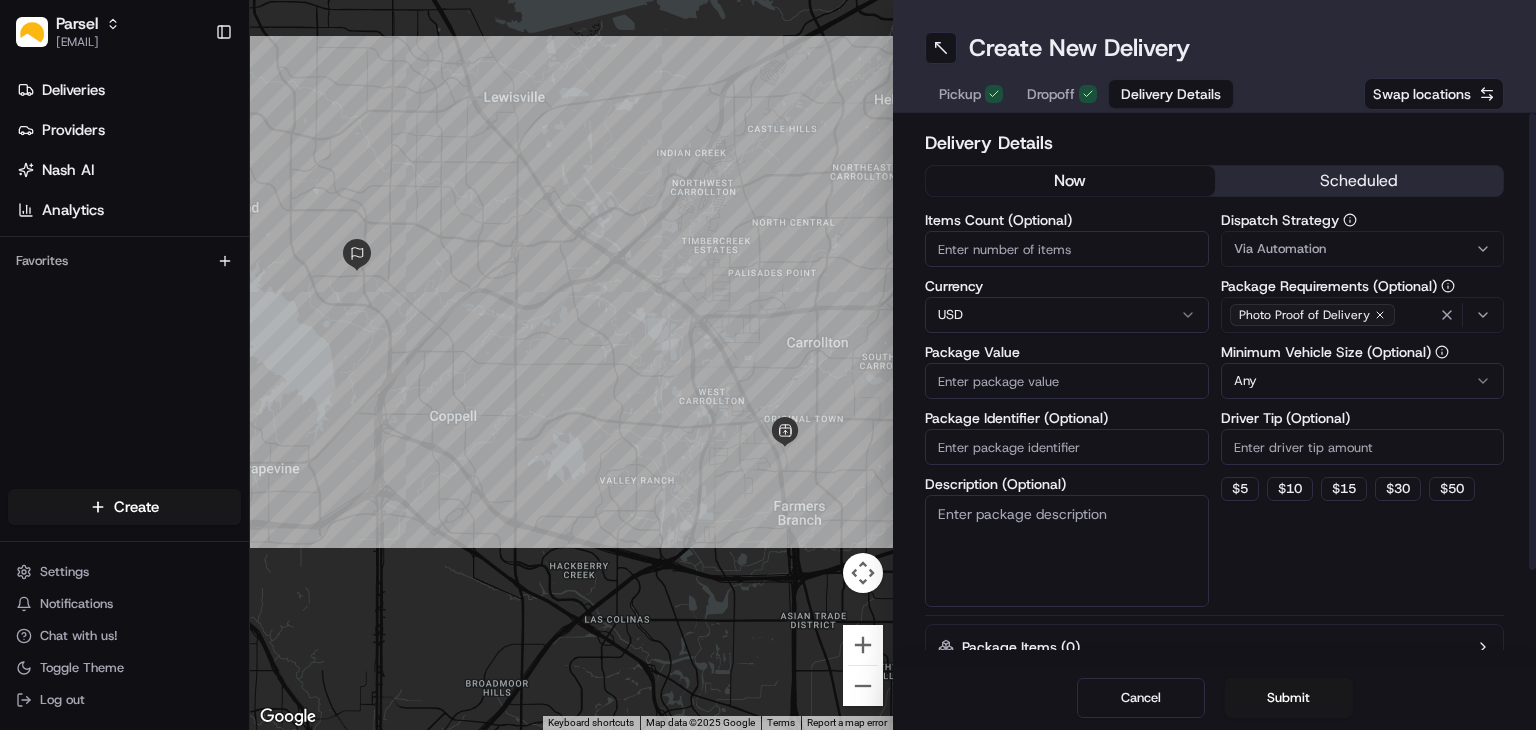 click on "Items Count (Optional)" at bounding box center (1067, 249) 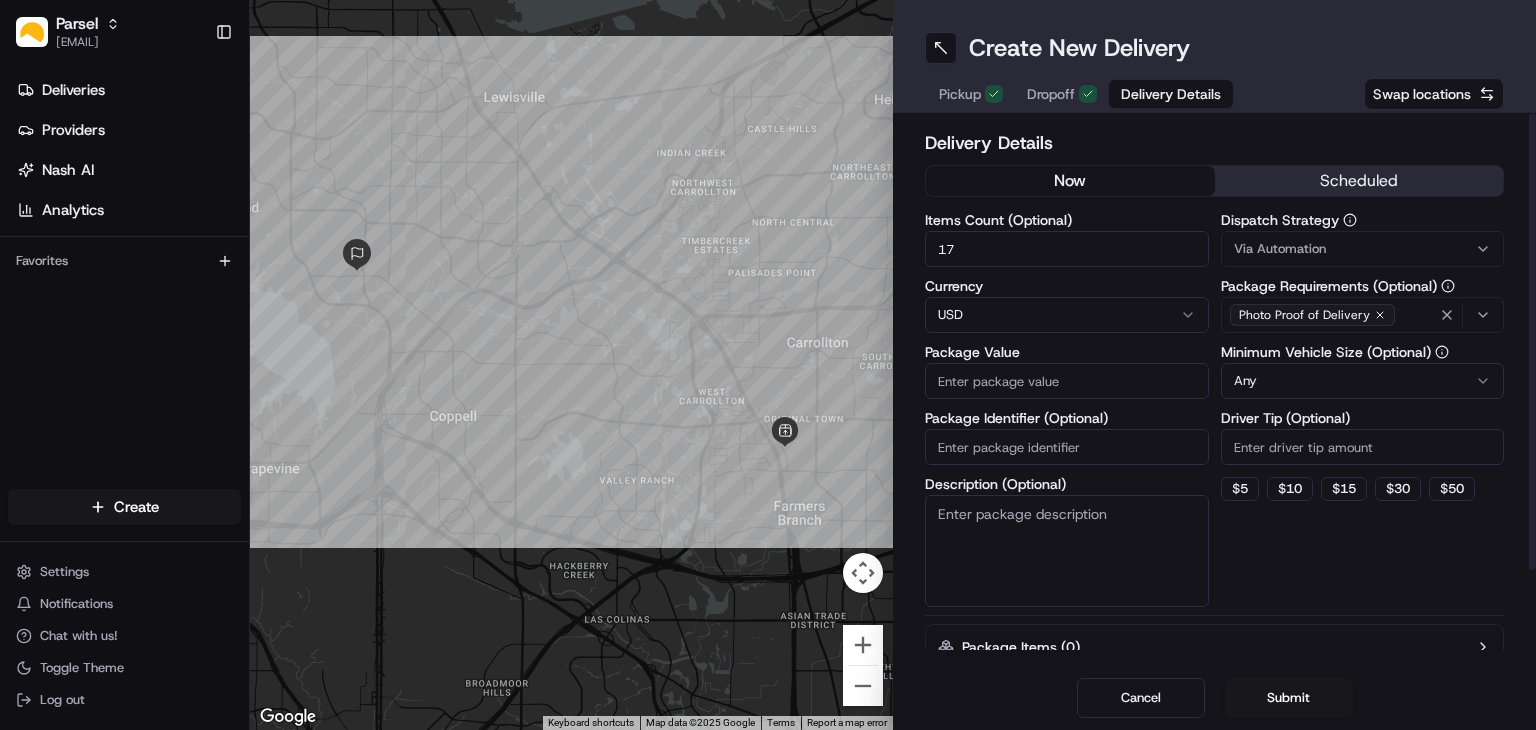 type on "17" 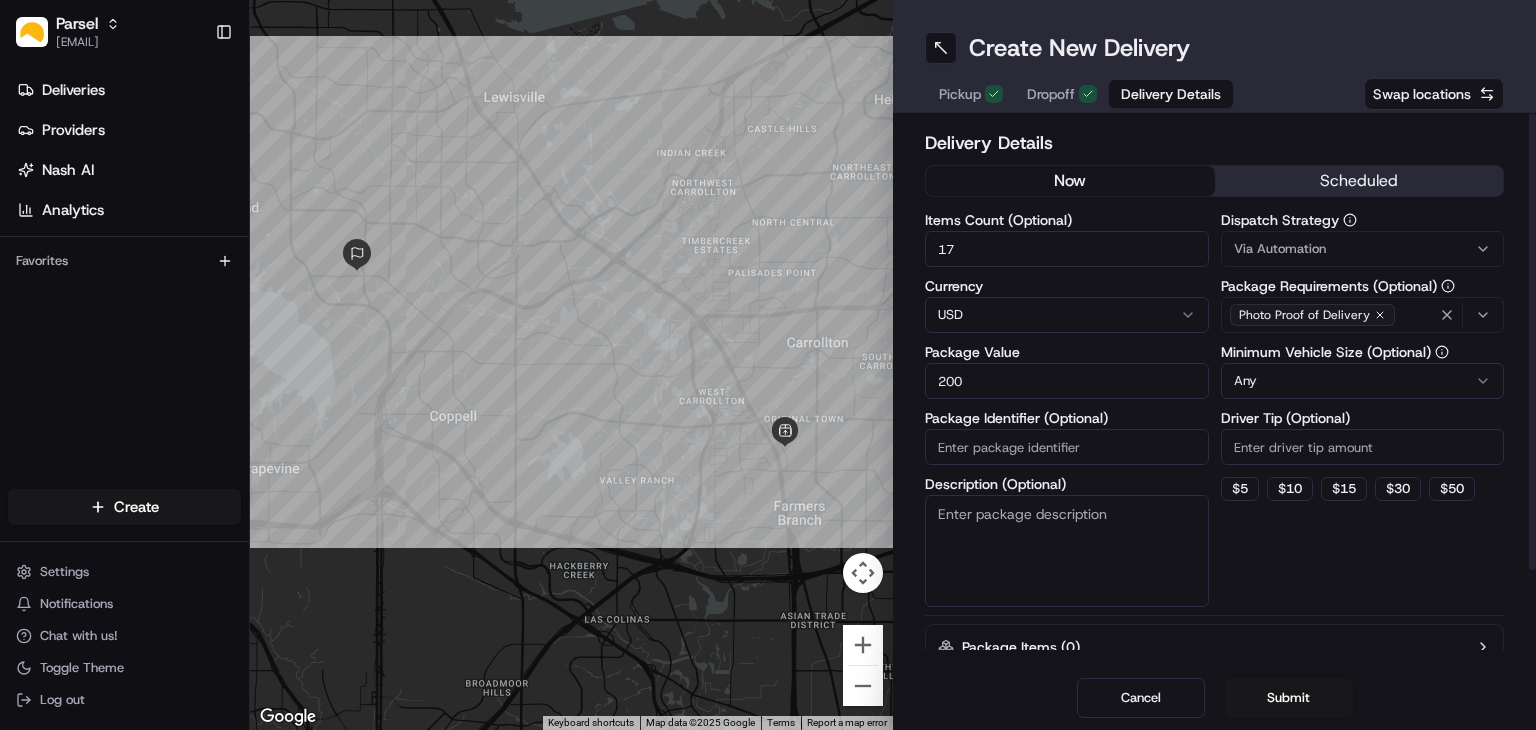 type on "200" 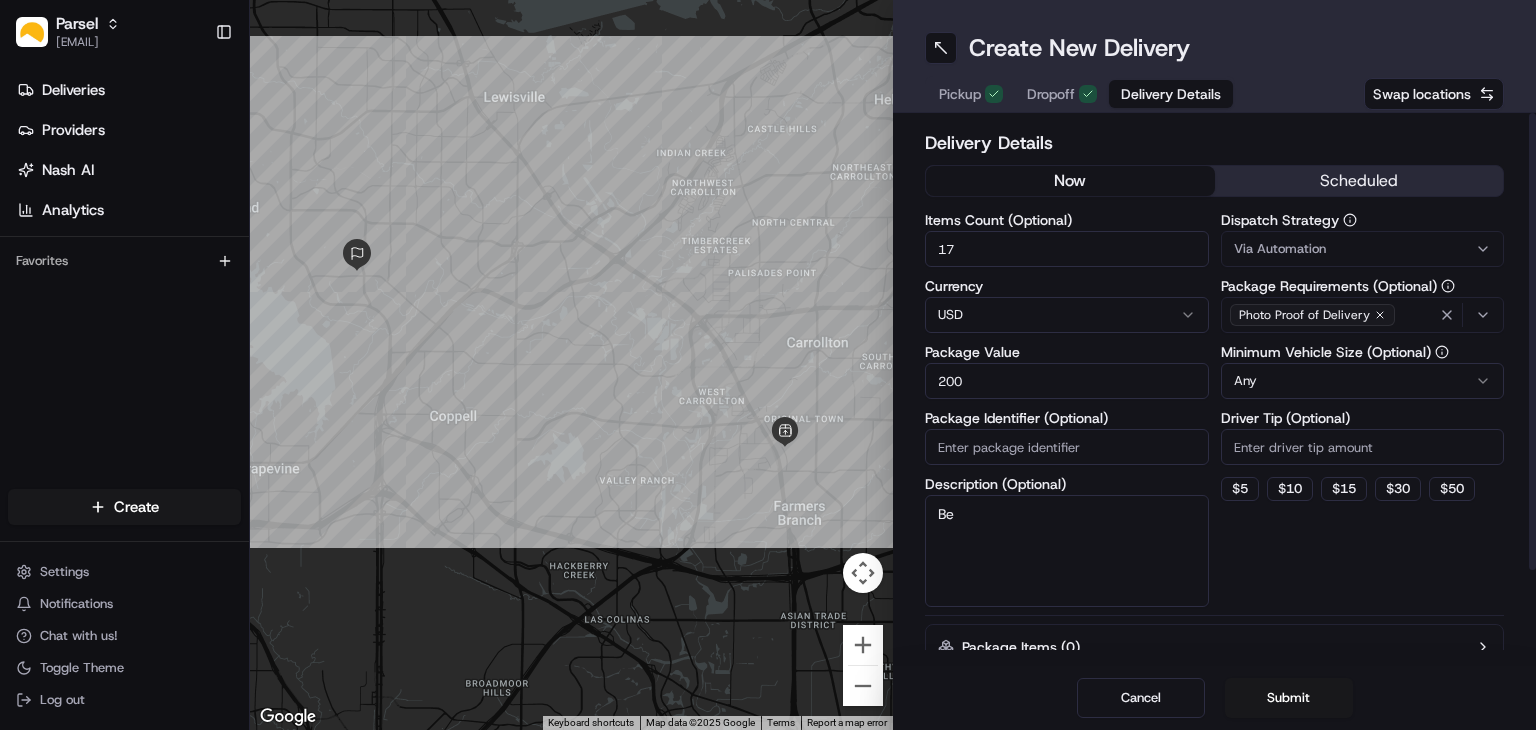 type on "B" 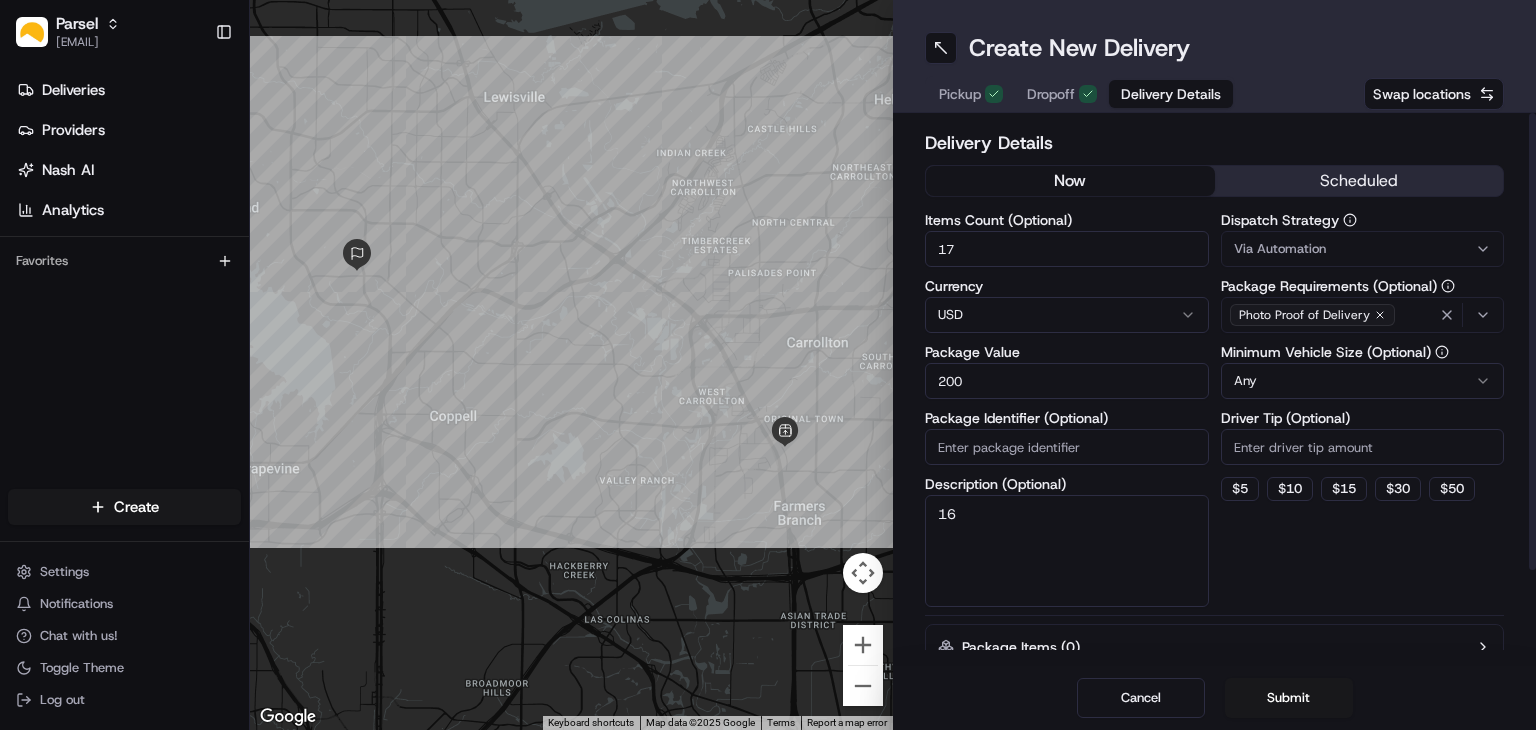 type on "1" 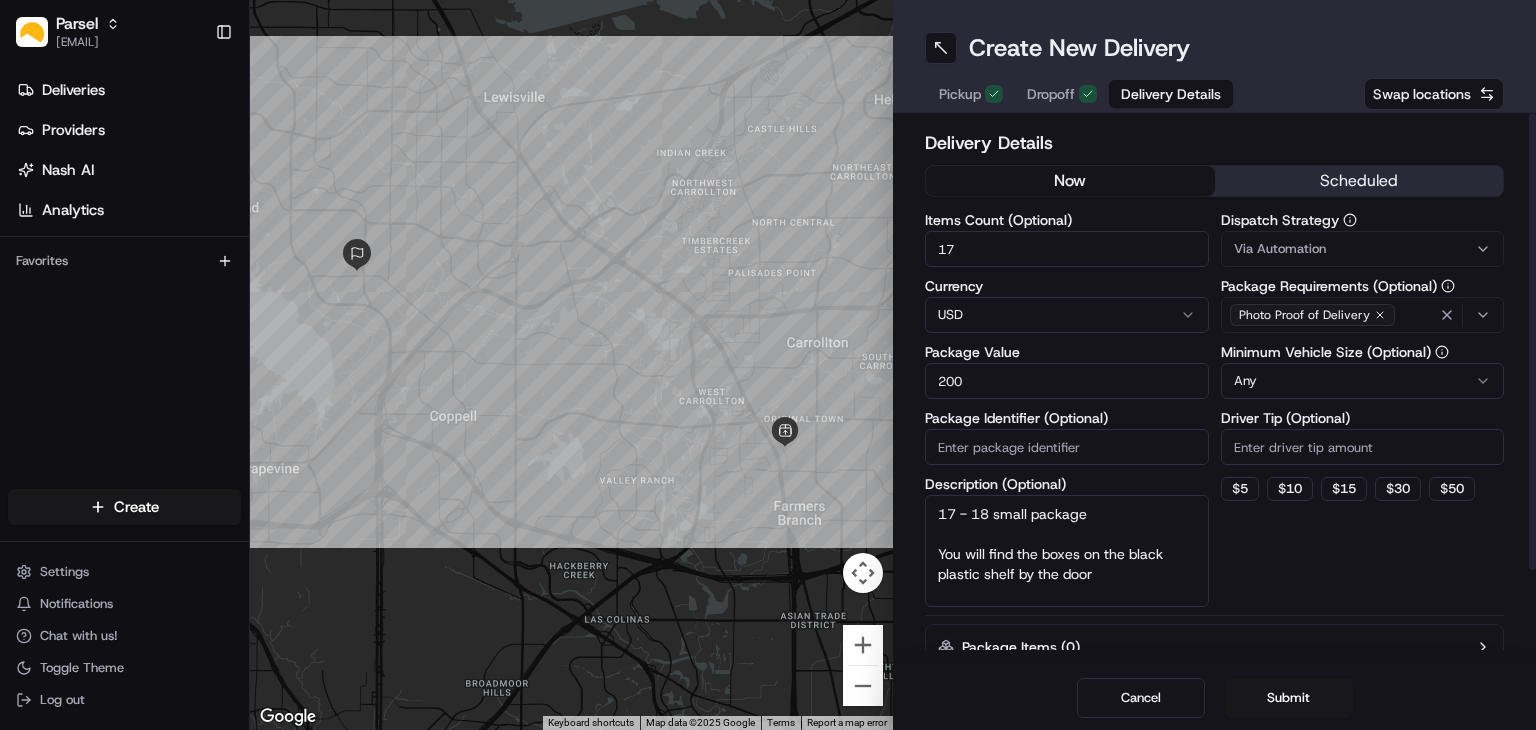 type on "17 - 18 small package
You will find the boxes on the black plastic shelf by the door" 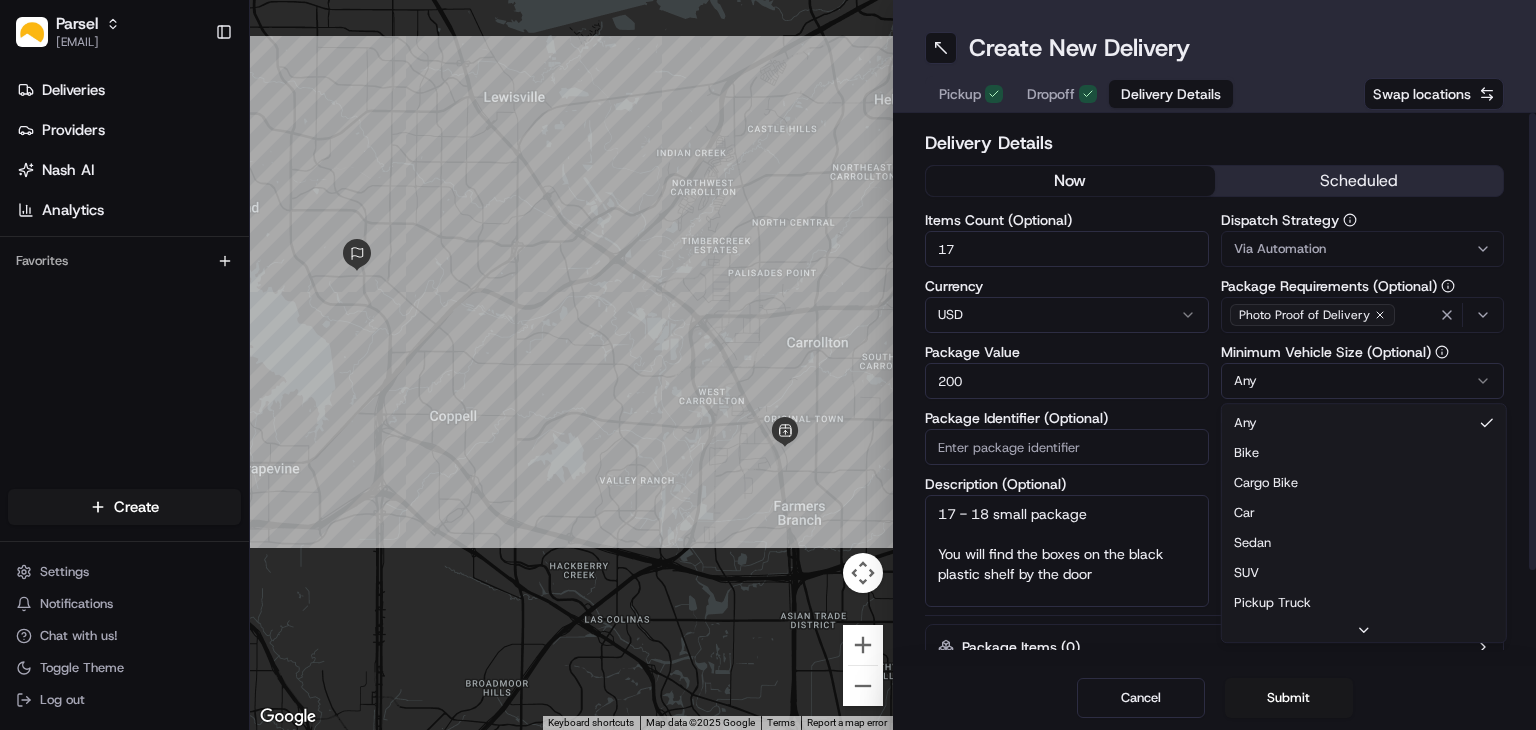 click on "Parsel cameron.langer@saltbox.com Toggle Sidebar Deliveries Providers Nash AI Analytics Favorites Main Menu Members & Organization Organization Users Roles Preferences Customization Tracking Orchestration Automations Dispatch Strategy Locations Pickup Locations Dropoff Locations Billing Billing Refund Requests Integrations Notification Triggers Webhooks API Keys Request Logs Create Settings Notifications Chat with us! Toggle Theme Log out ← Move left → Move right ↑ Move up ↓ Move down + Zoom in - Zoom out Home Jump left by 75% End Jump right by 75% Page Up Jump up by 75% Page Down Jump down by 75% Keyboard shortcuts Map Data Map data ©2025 Google Map data ©2025 Google 2 km  Click to toggle between metric and imperial units Terms Report a map error Create New Delivery Pickup Dropoff Delivery Details Swap locations Delivery Details now scheduled Items Count (Optional) 17 Currency USD Package Value 200 Package Identifier (Optional) Description (Optional) Dispatch Strategy Any Any Bike" at bounding box center (768, 365) 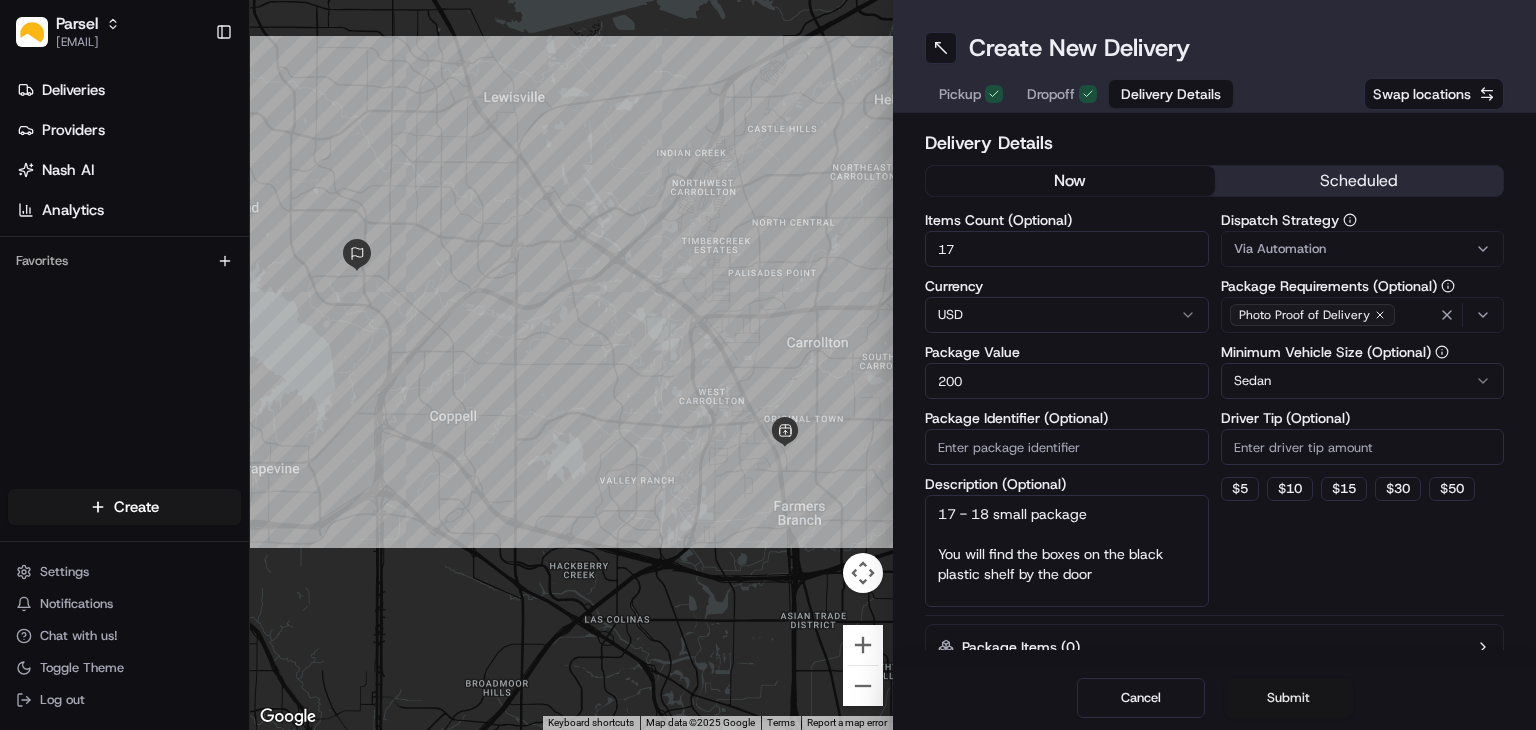 click on "Submit" at bounding box center [1289, 698] 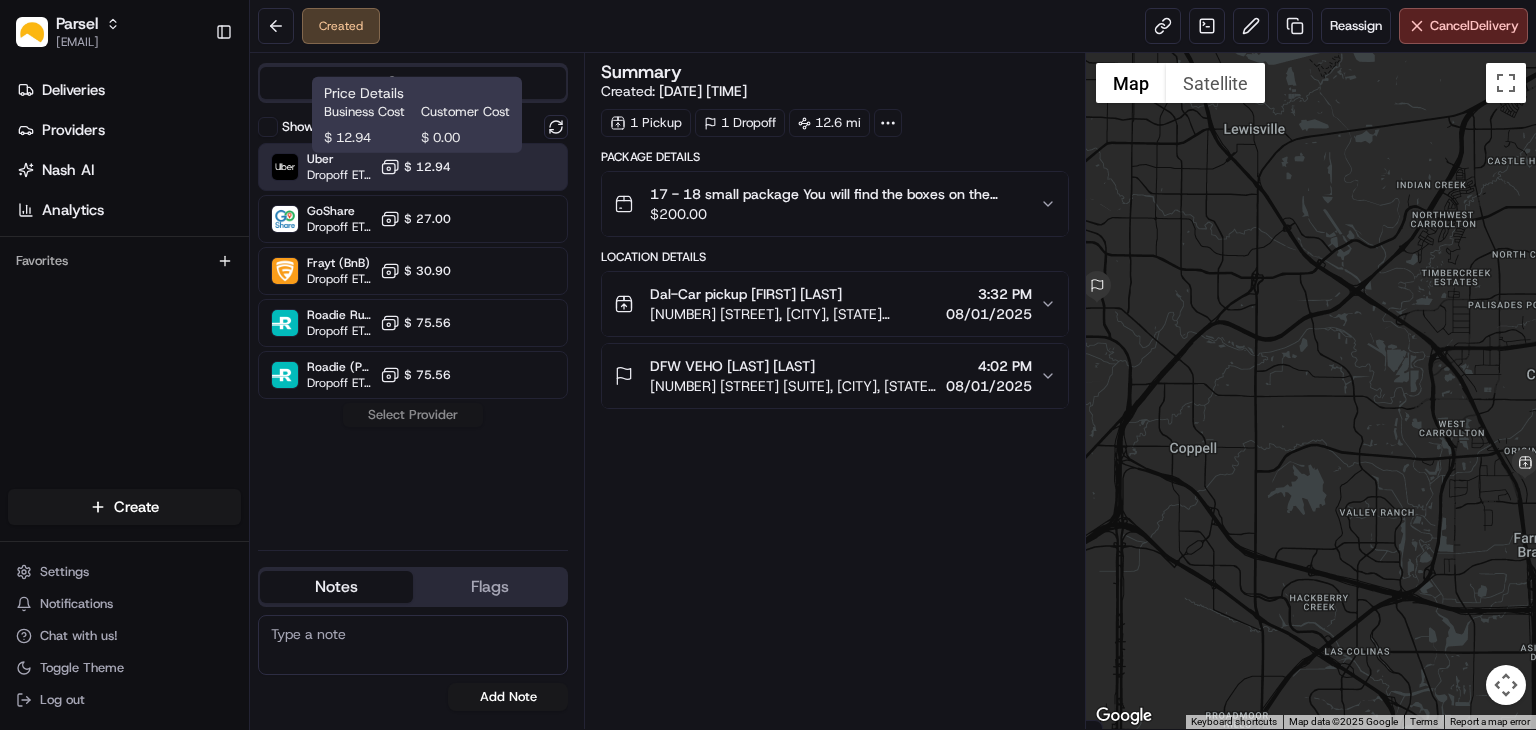 click on "$   12.94" at bounding box center [427, 167] 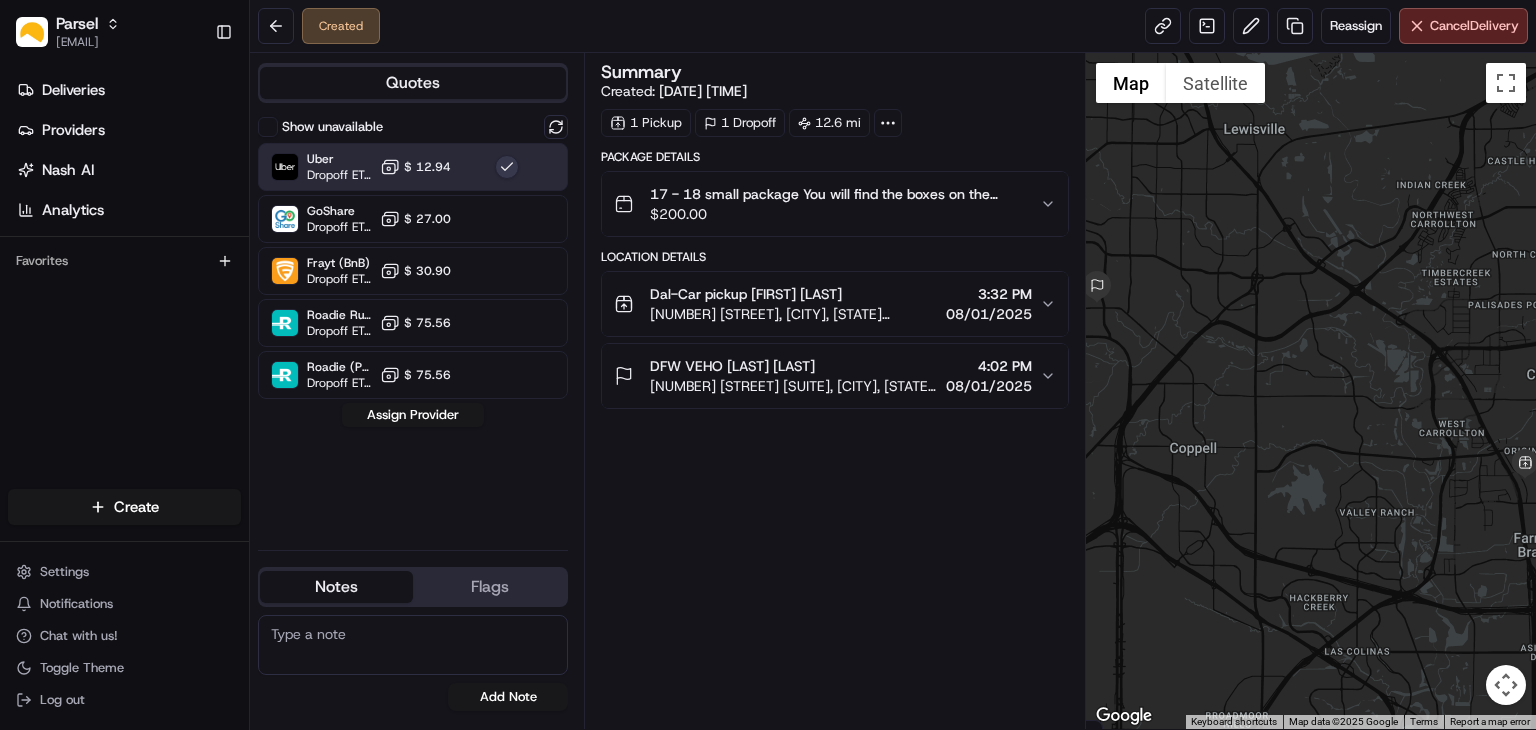 click at bounding box center [507, 167] 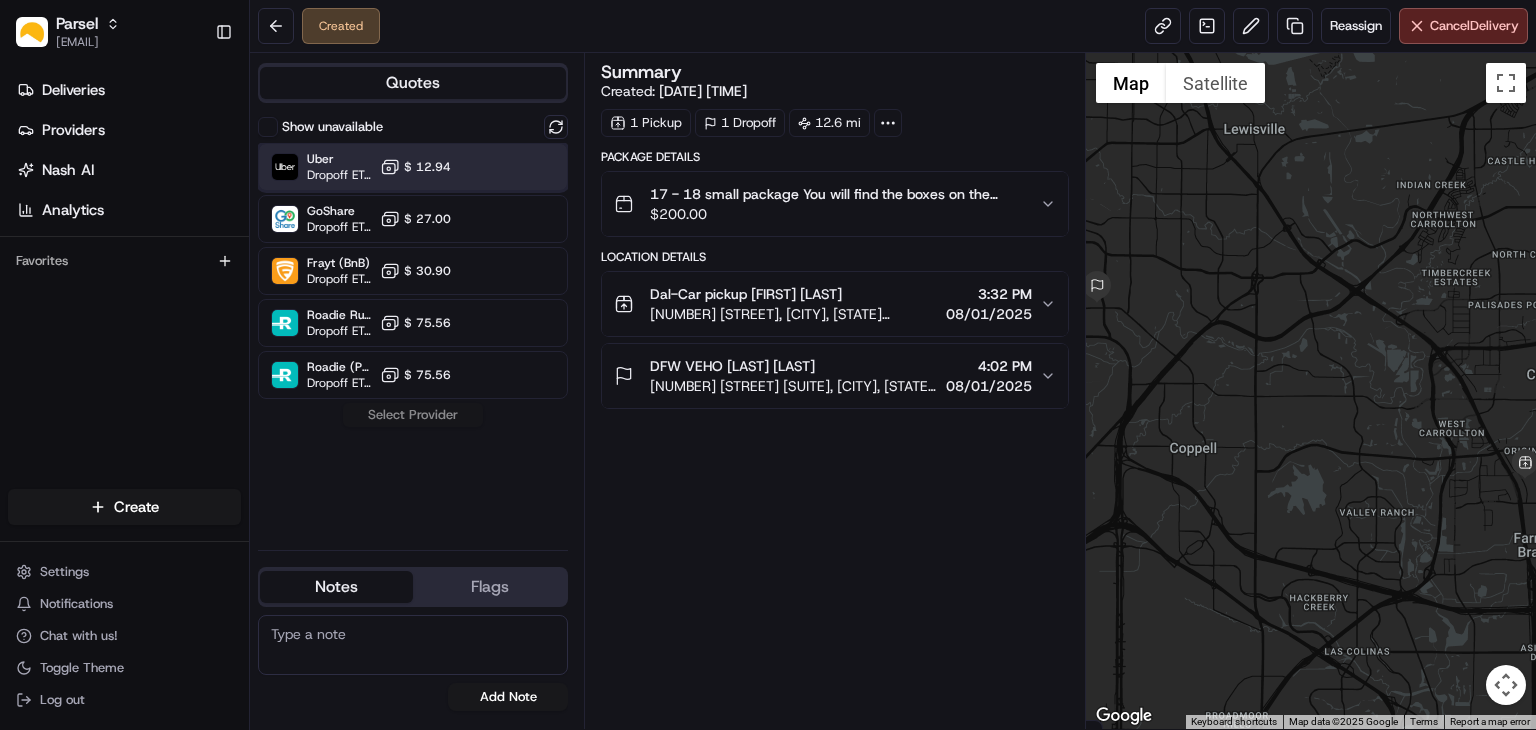 click at bounding box center [507, 167] 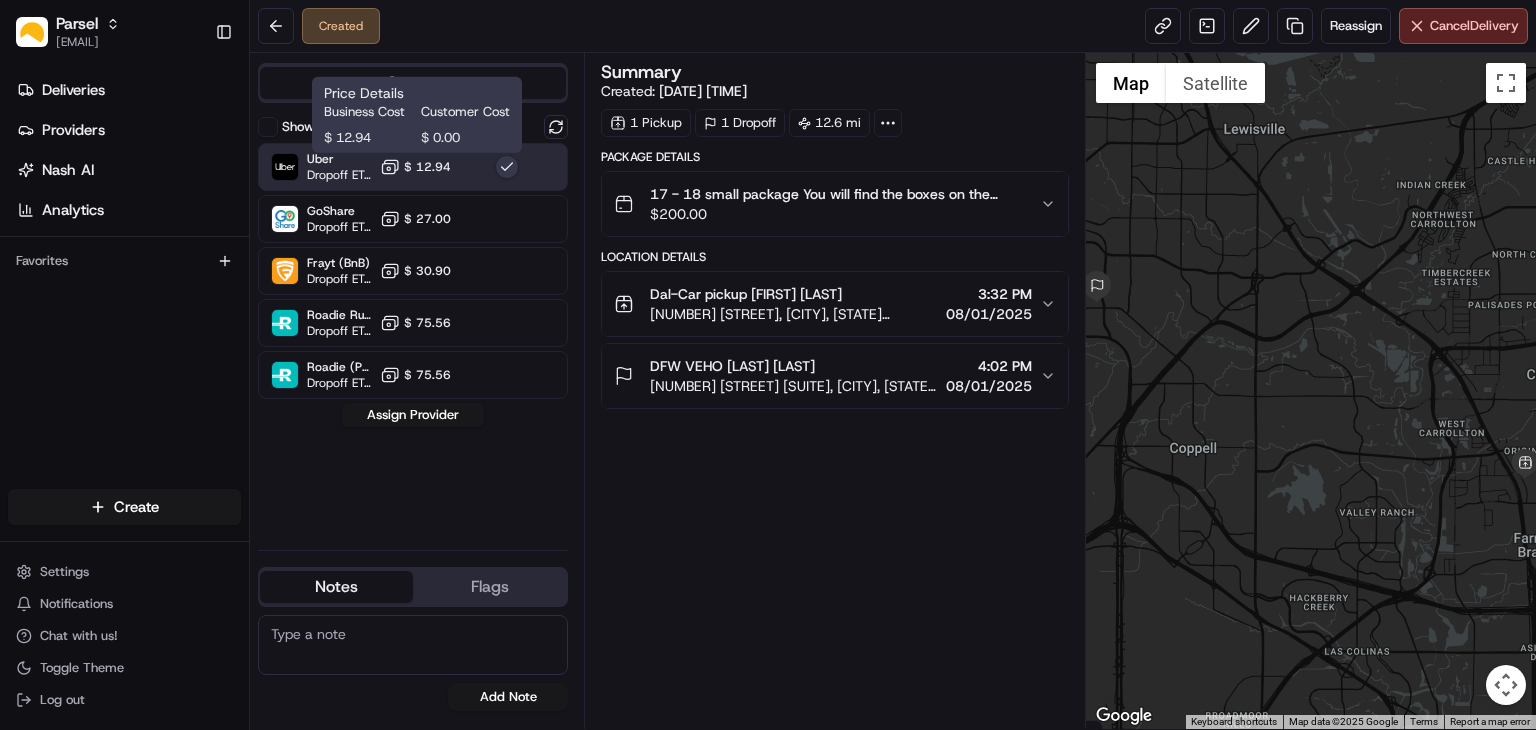 click on "$   12.94" at bounding box center [427, 167] 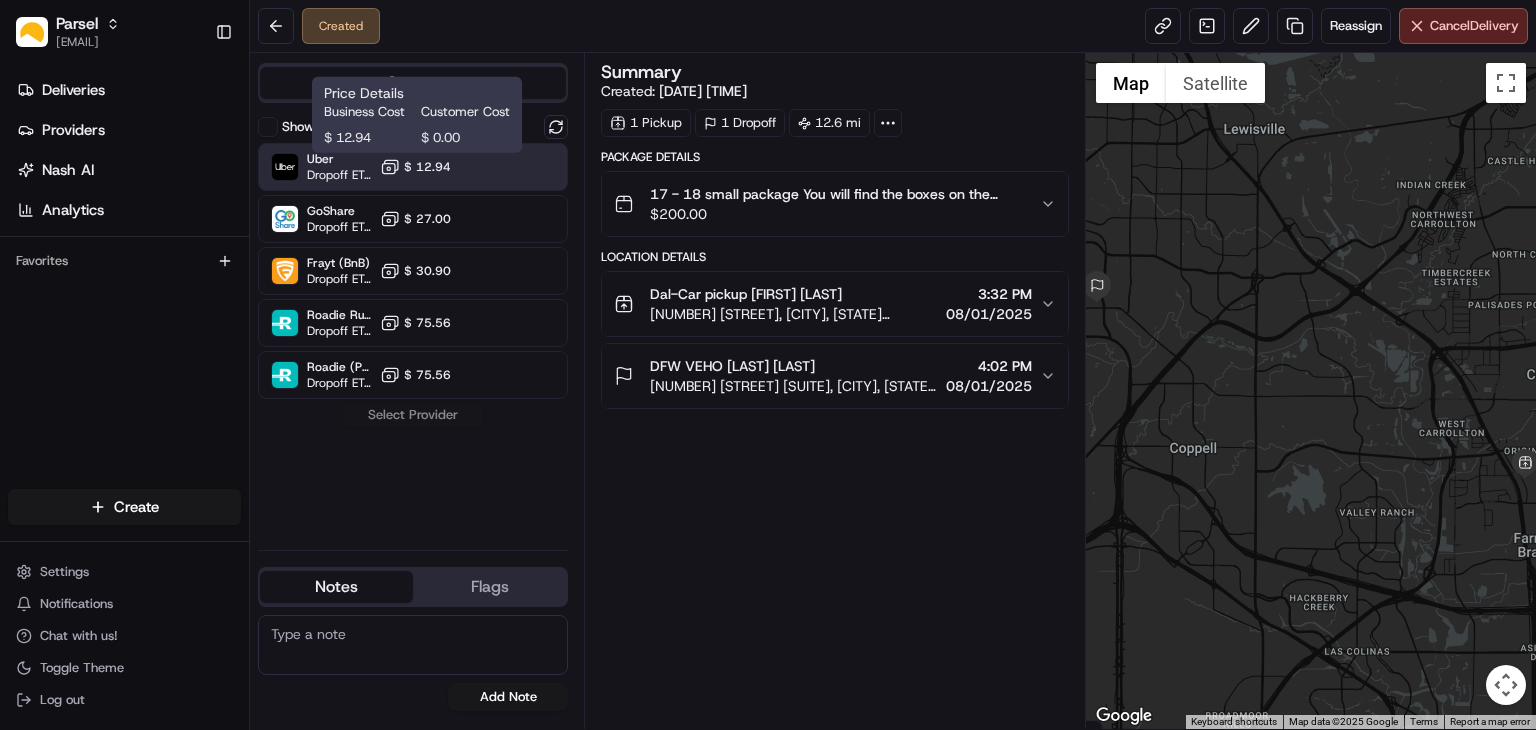 click on "$   12.94" at bounding box center (427, 167) 